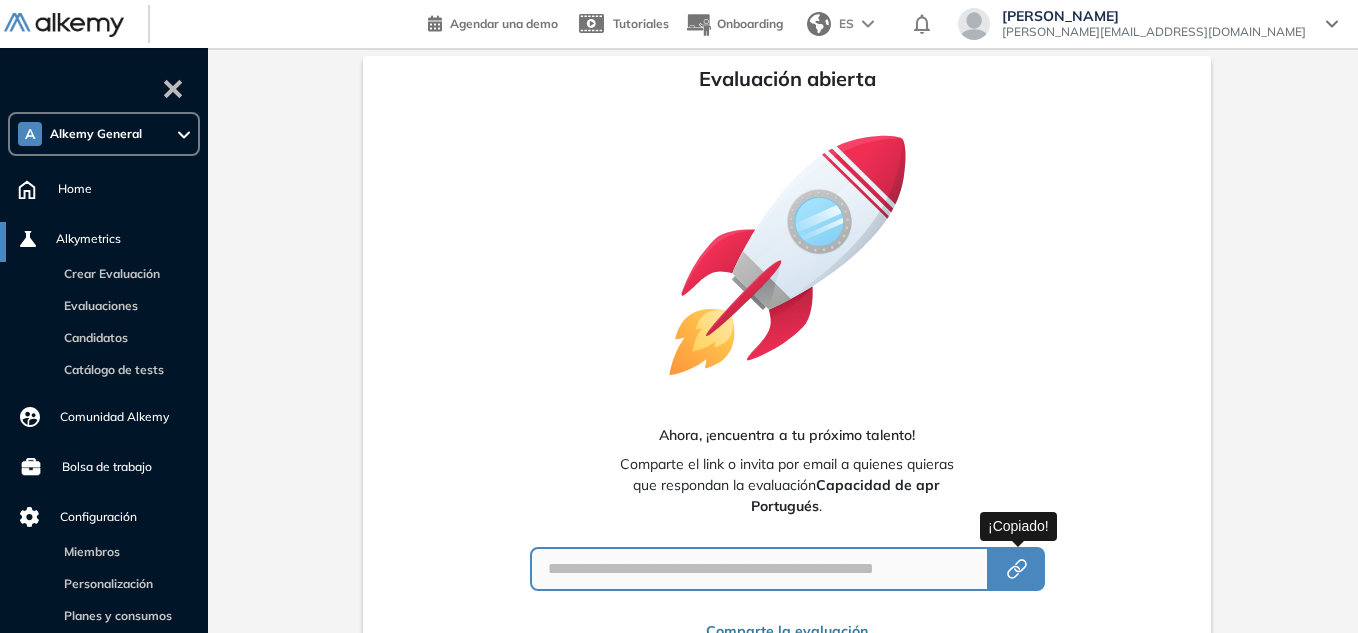 scroll, scrollTop: 0, scrollLeft: 0, axis: both 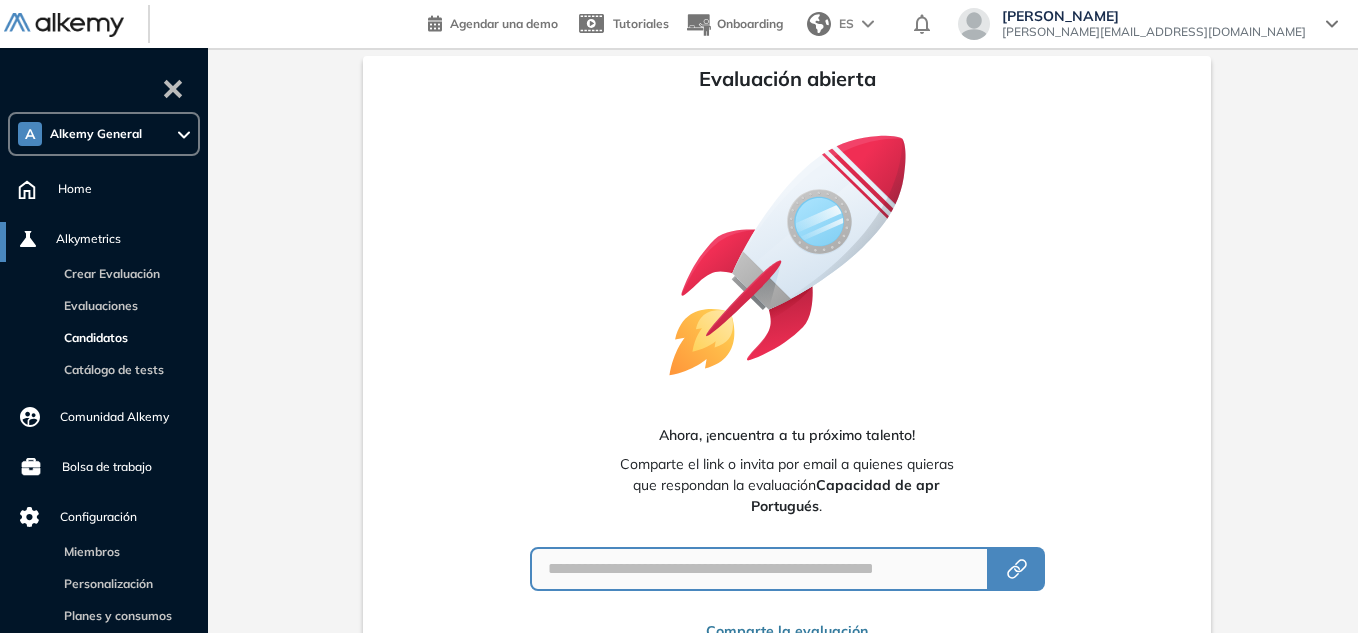 click on "Candidatos" at bounding box center [92, 337] 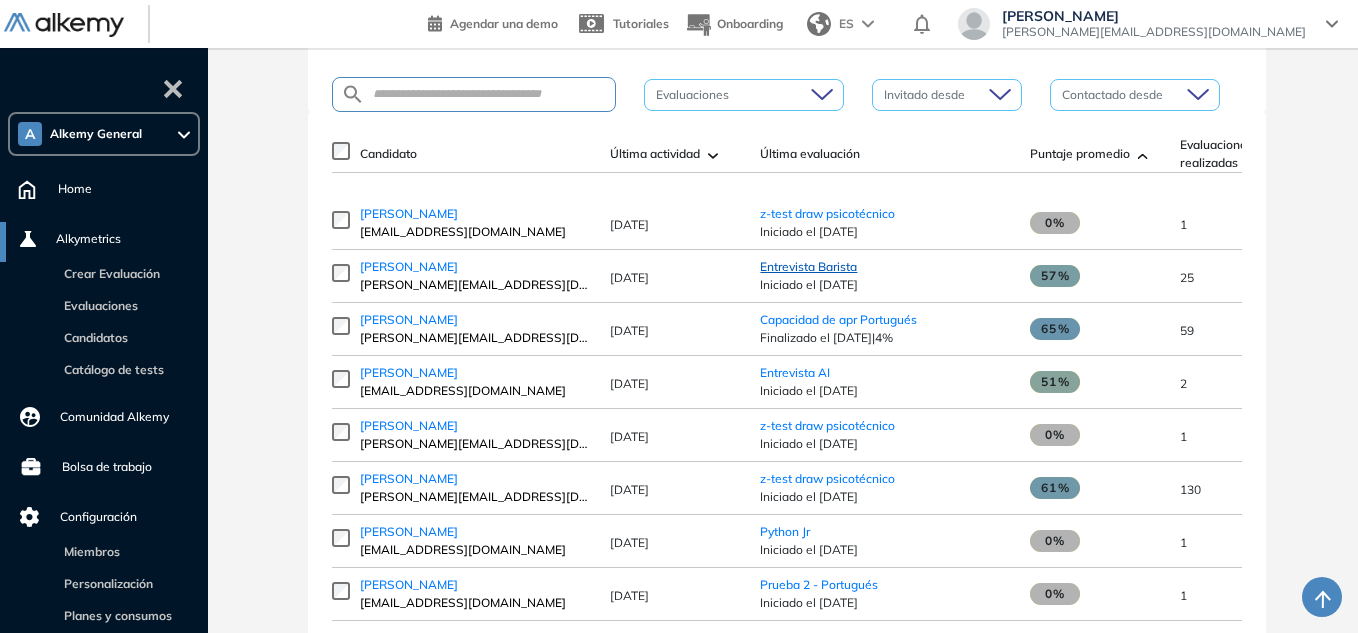 scroll, scrollTop: 258, scrollLeft: 0, axis: vertical 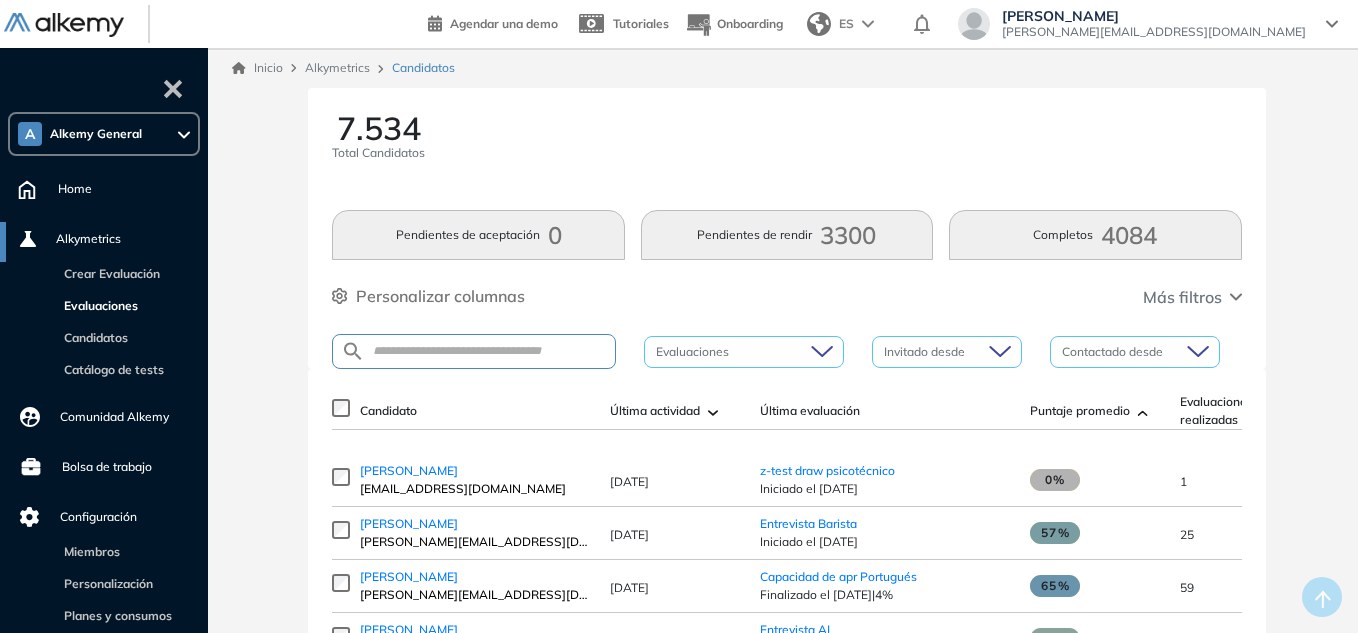 click on "Evaluaciones" at bounding box center (97, 305) 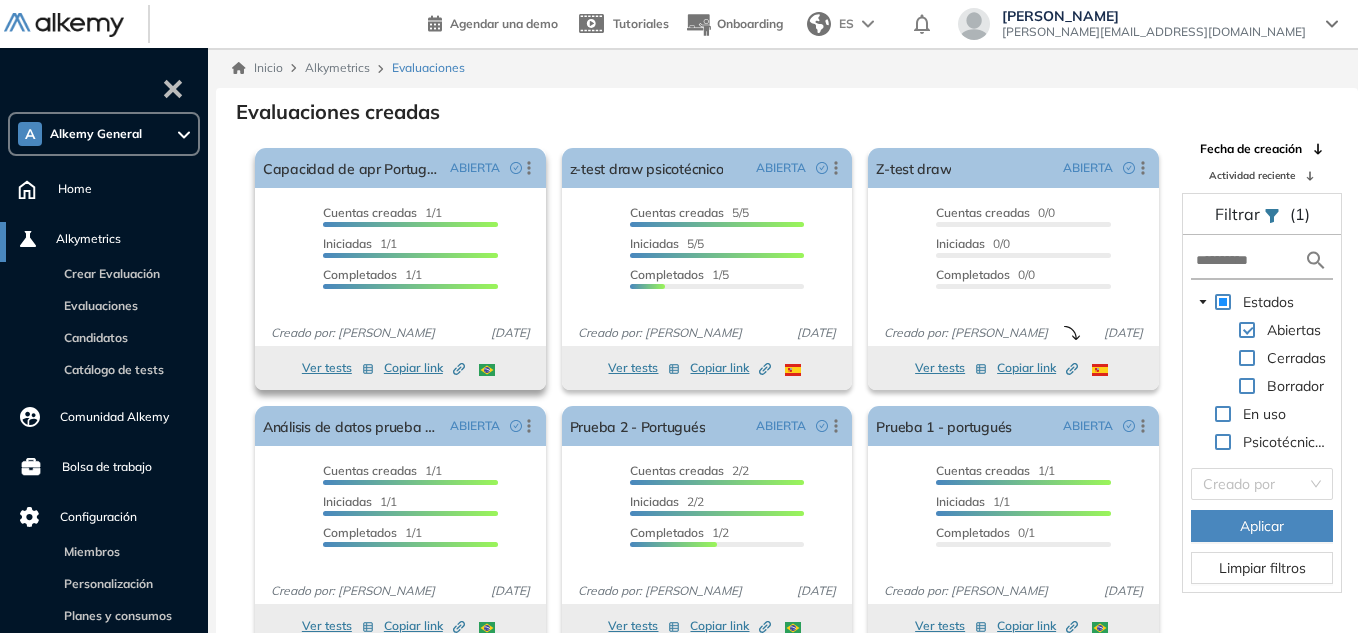 scroll, scrollTop: 10, scrollLeft: 0, axis: vertical 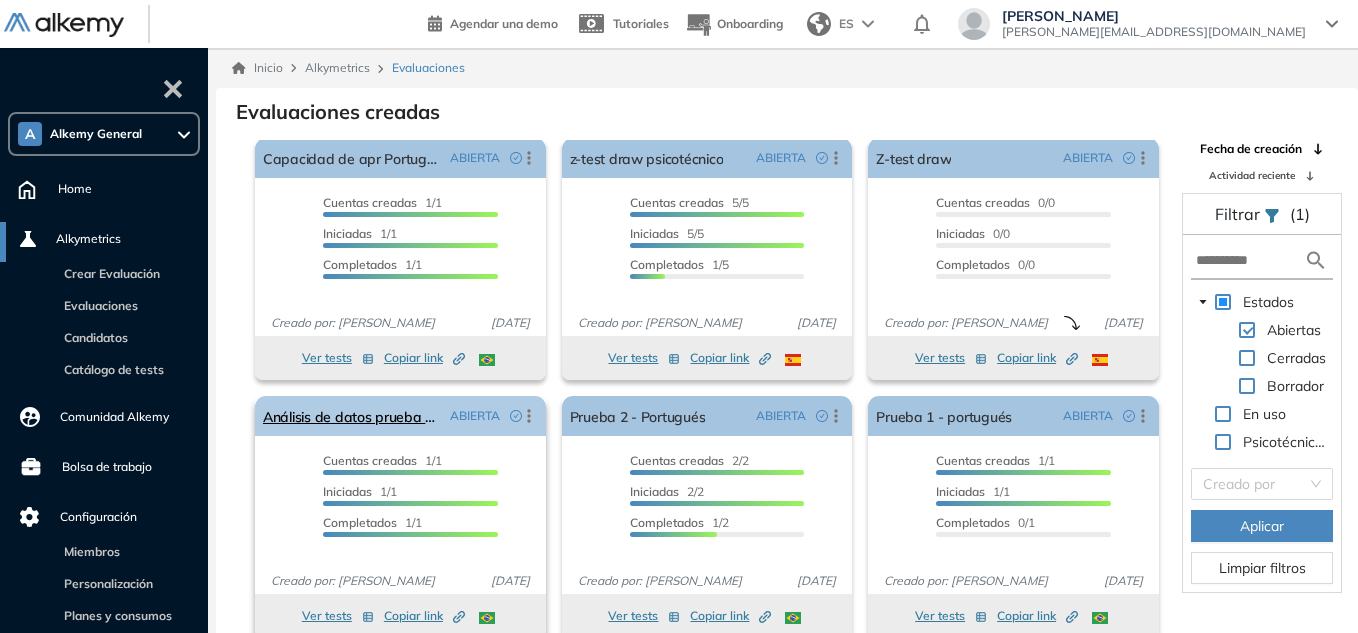 click 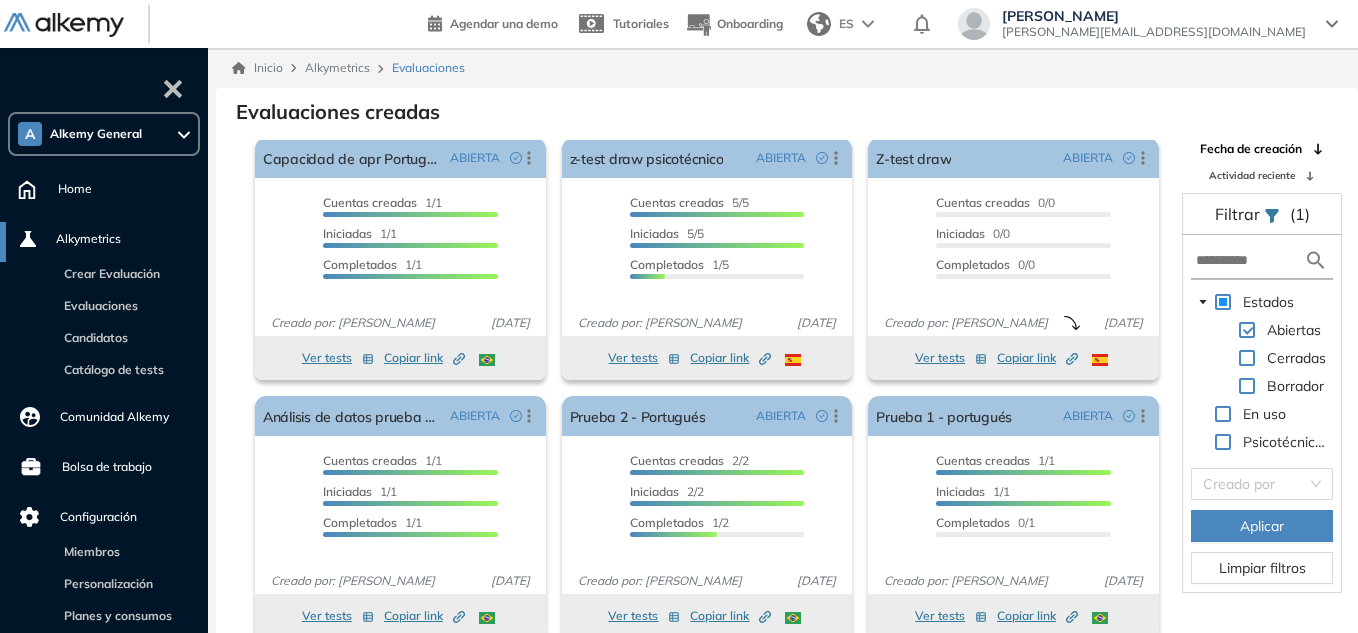 click on "El proctoring será activado ¡Importante!: Los usuarios que ya realizaron la evaluación no tendrán registros del proctoring Cancelar operación Activar Capacidad de apr Portugués ABIERTA Editar Los siguientes tests ya no están disponibles o tienen una nueva versión Revisa en el catálogo otras opciones o su detalle. Entendido Duplicar Reabrir Eliminar Ver candidatos Ver estadísticas Desactivar Proctoring Finalizar evaluación Mover de workspace Created by potrace 1.16, written by Peter Selinger 2001-2019 Copiar ID Publico Cuentas creadas 1/1 Prefiltrados 0/1 Iniciadas 1/1 Completados 1/1 Invitaciones enviadas 1 Invitados Evaluación completada 1 veces Fecha límite Sin fecha límite Creado por:  Sofia Grigorjev 1 jul. 2025 Ver tests Copiar link Created by potrace 1.16, written by Peter Selinger 2001-2019 El proctoring será activado ¡Importante!: Los usuarios que ya realizaron la evaluación no tendrán registros del proctoring Cancelar operación Activar z-test draw psicotécnico ABIERTA Editar 5/5" at bounding box center [692, 393] 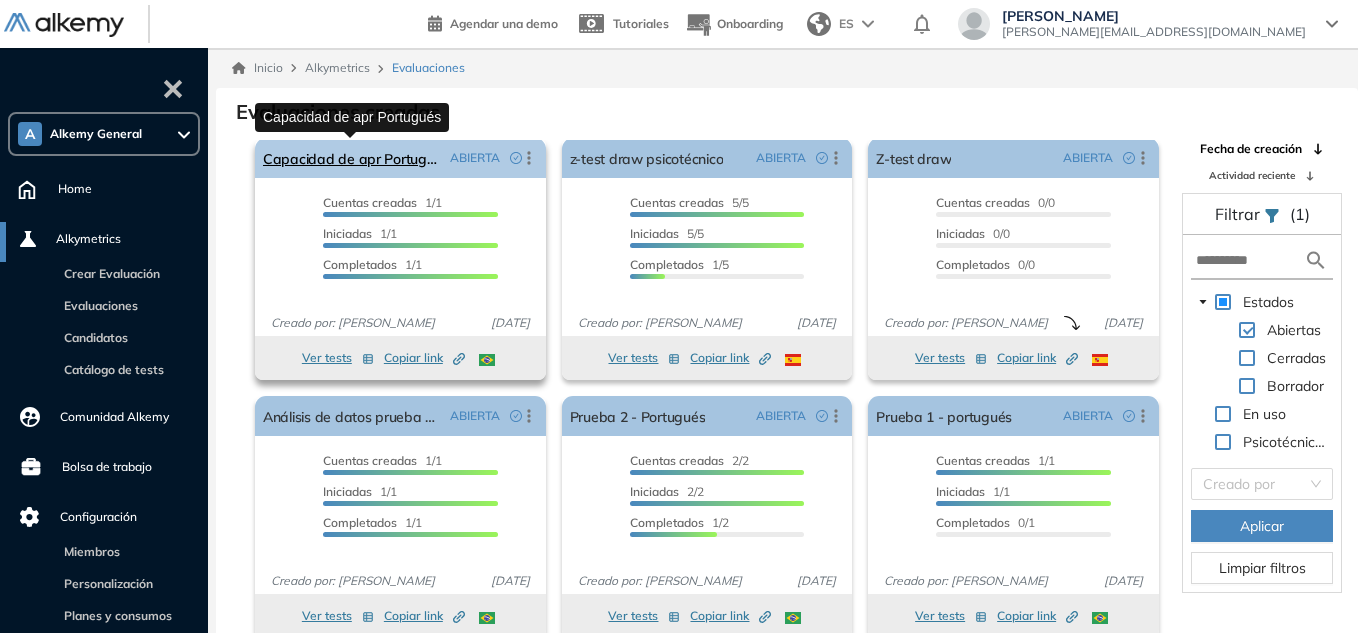 click on "Capacidad de apr Portugués" at bounding box center (352, 158) 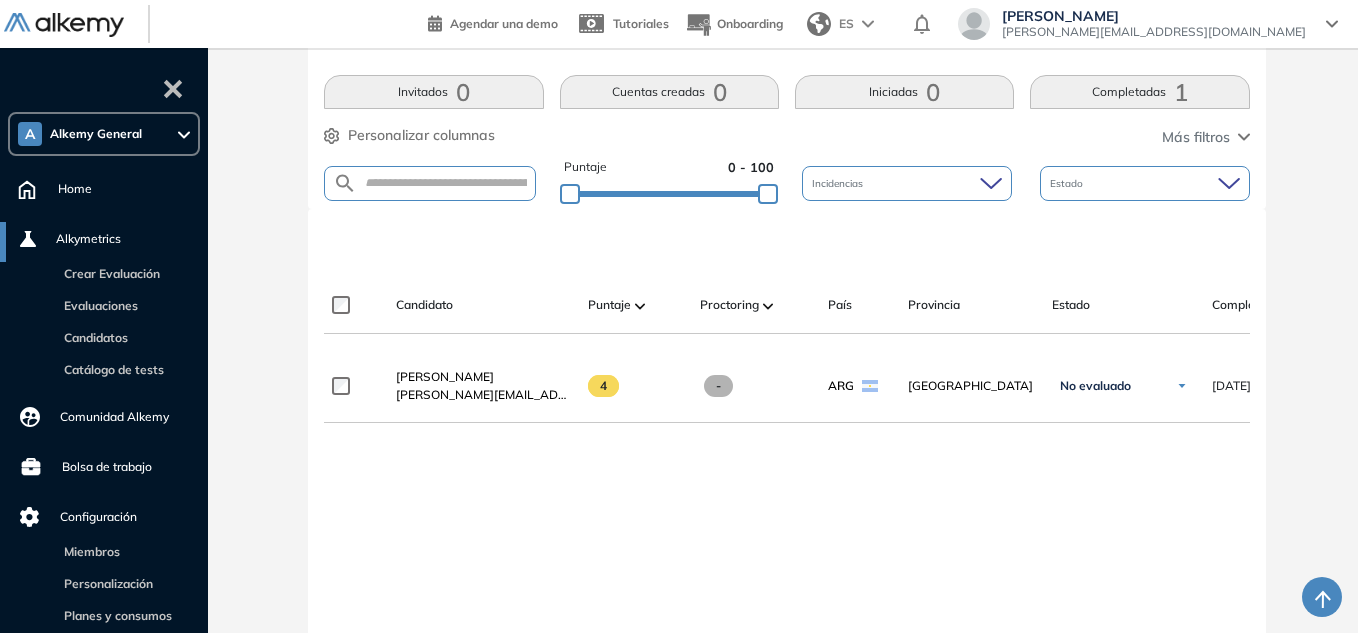 scroll, scrollTop: 400, scrollLeft: 0, axis: vertical 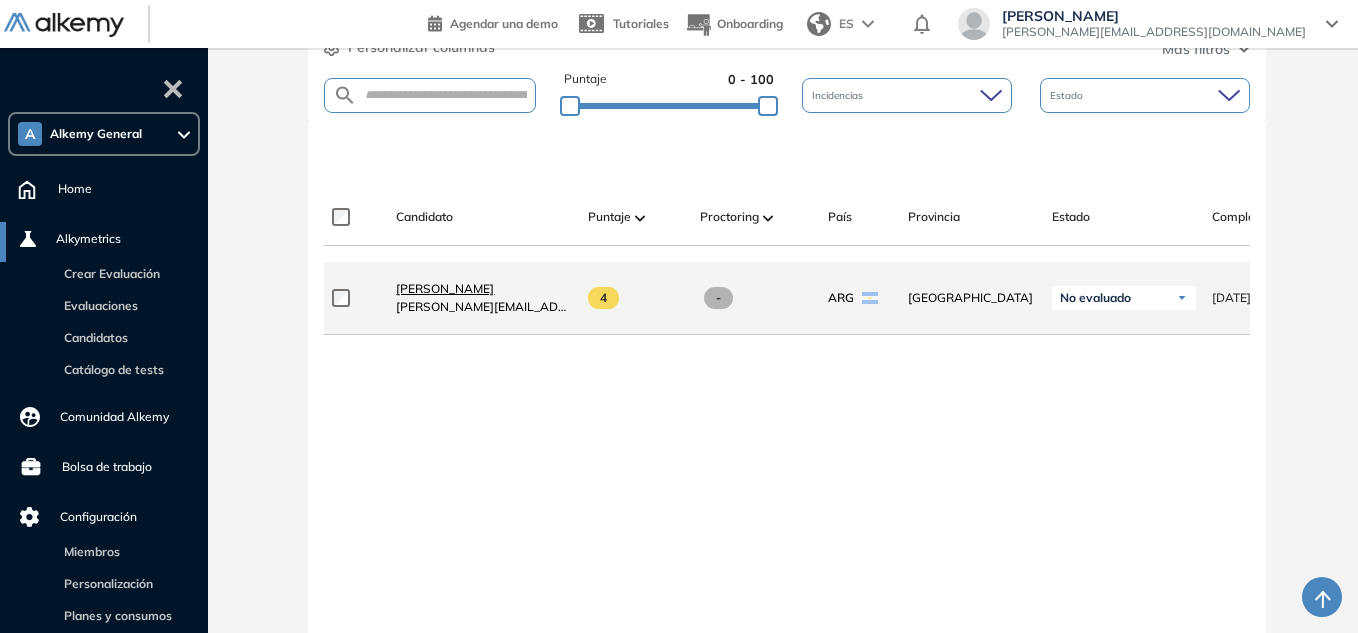 click on "[PERSON_NAME]" at bounding box center (445, 288) 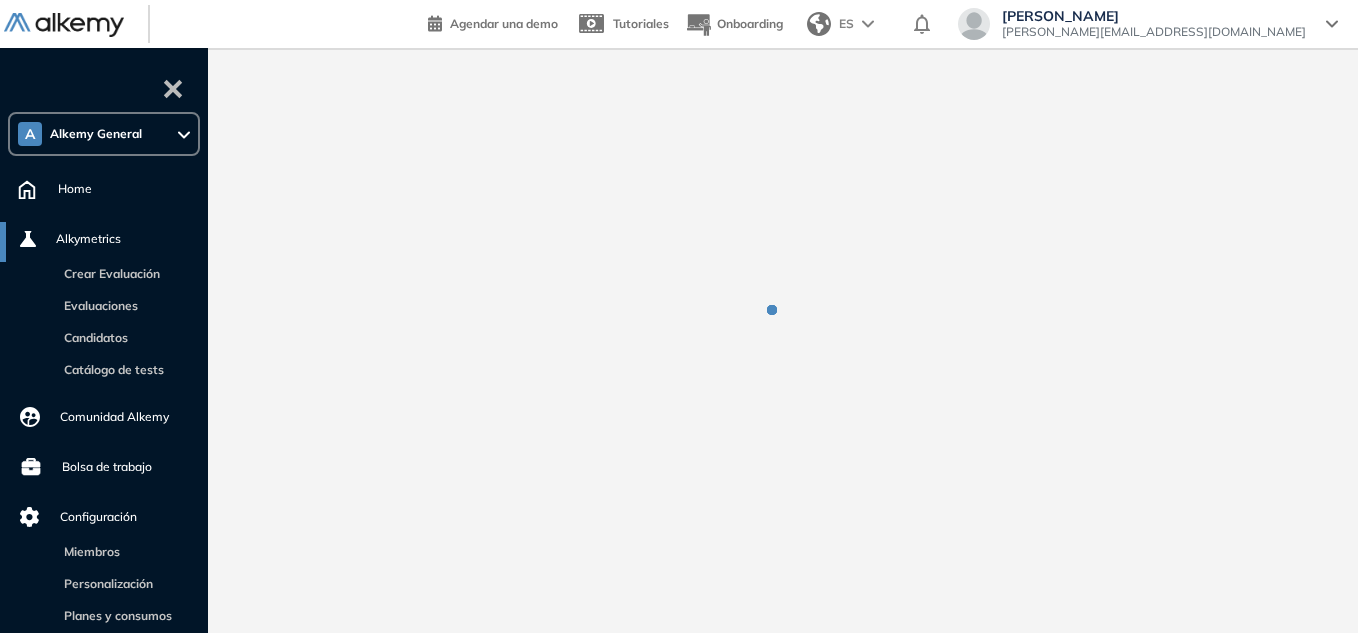 scroll, scrollTop: 0, scrollLeft: 0, axis: both 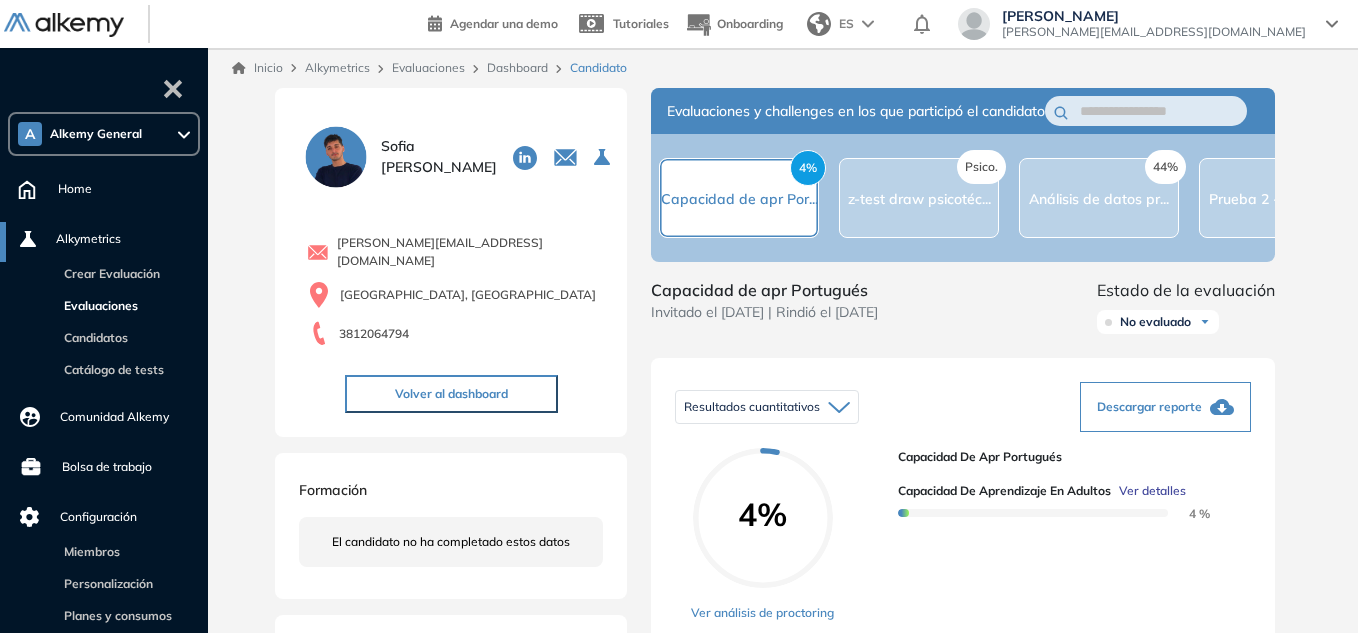 click on "Evaluaciones" at bounding box center (97, 305) 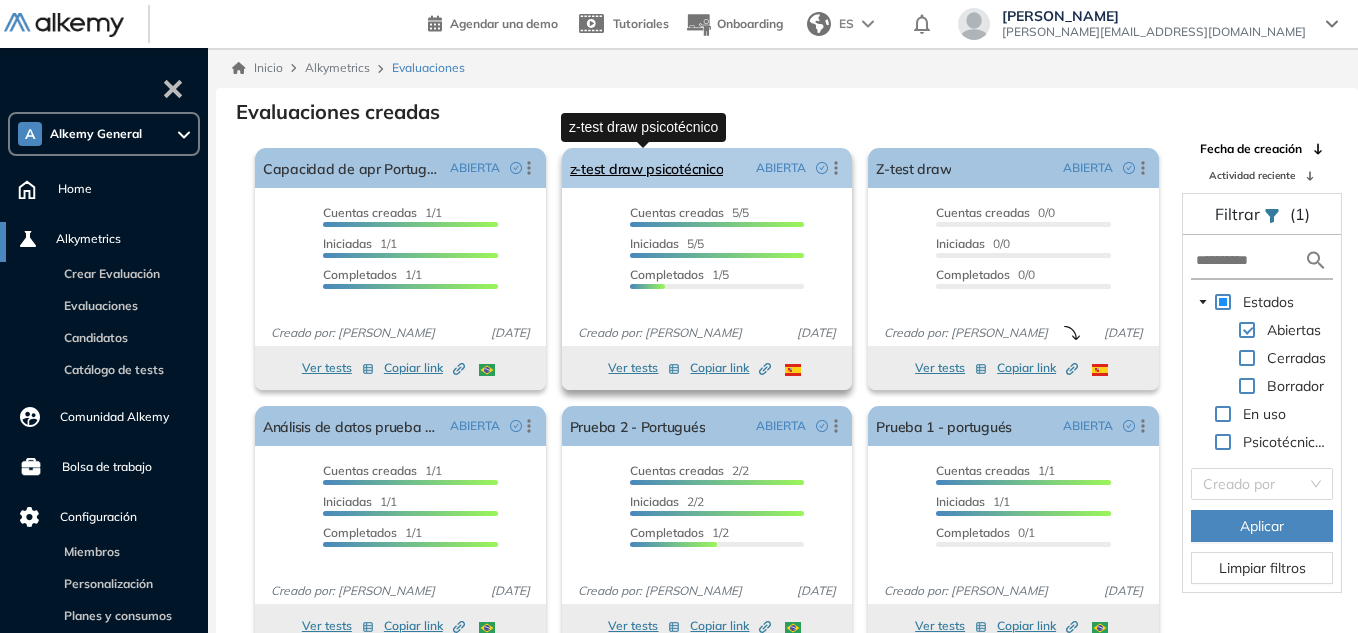 click on "z-test draw psicotécnico" at bounding box center [647, 168] 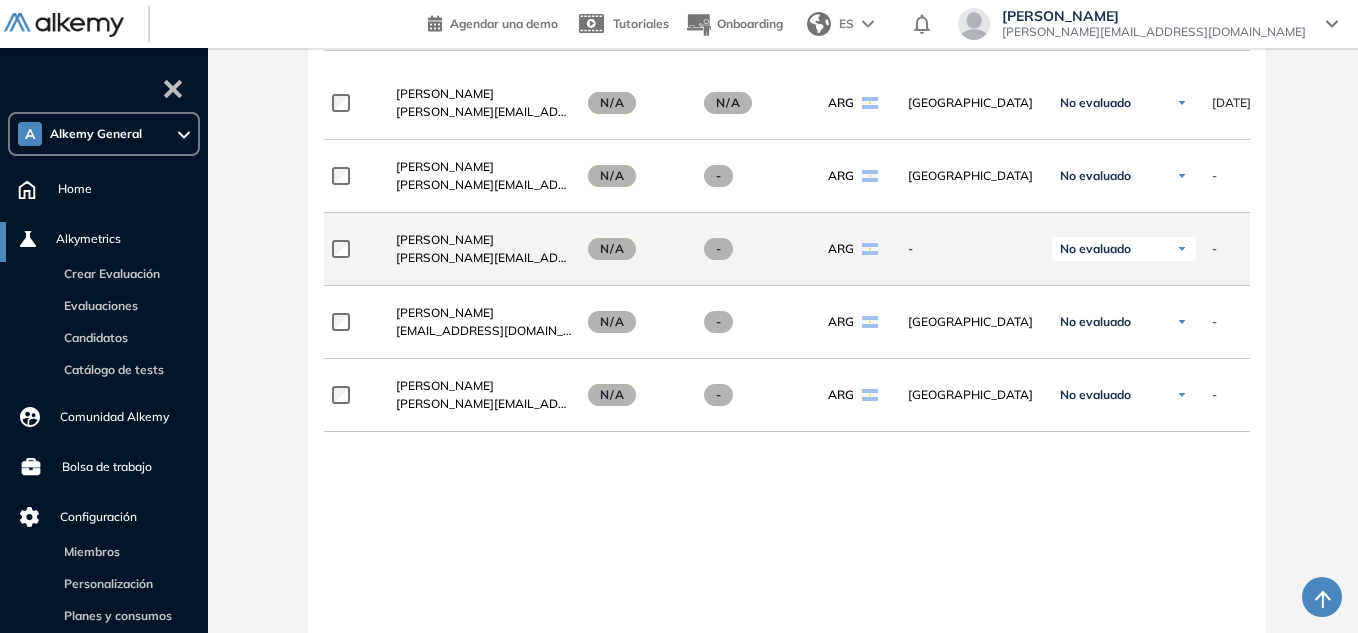 scroll, scrollTop: 502, scrollLeft: 0, axis: vertical 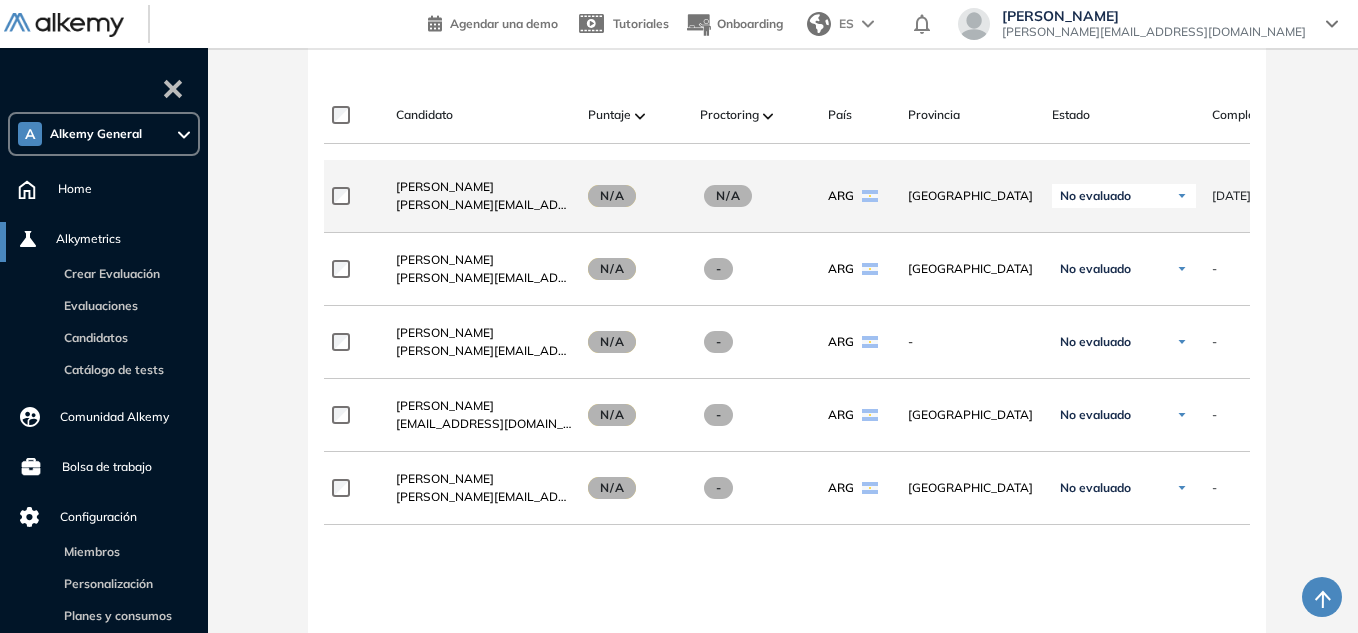 click on "No evaluado No evaluado Evaluado A entrevistar Entrevistado Finalista Oferta enviada Oferta rechazada Sin respuesta Rechazado Contratado" 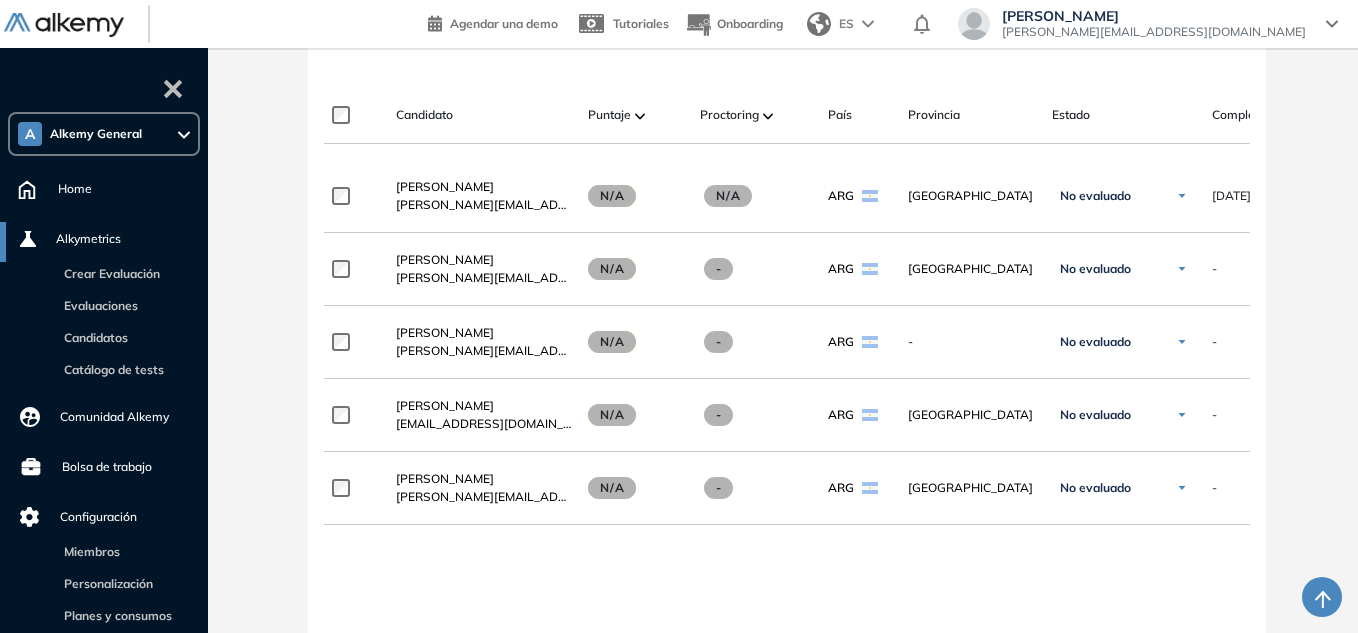 scroll, scrollTop: 0, scrollLeft: 418, axis: horizontal 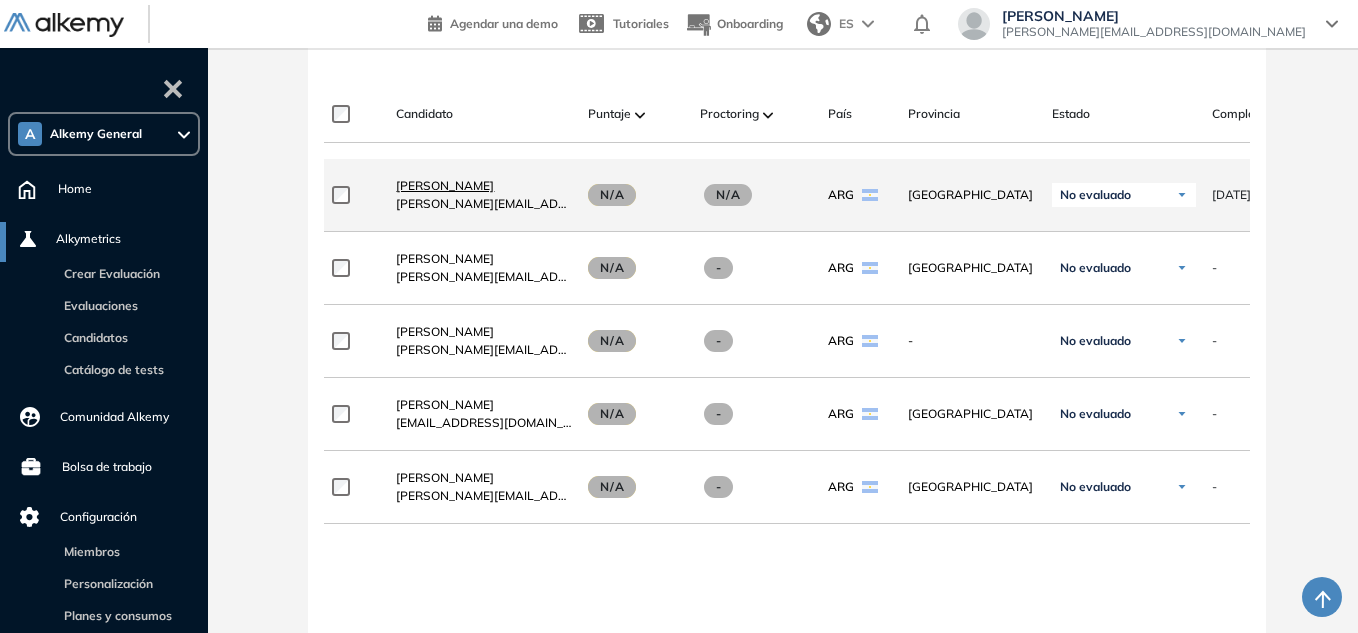 click on "[PERSON_NAME]" at bounding box center (445, 185) 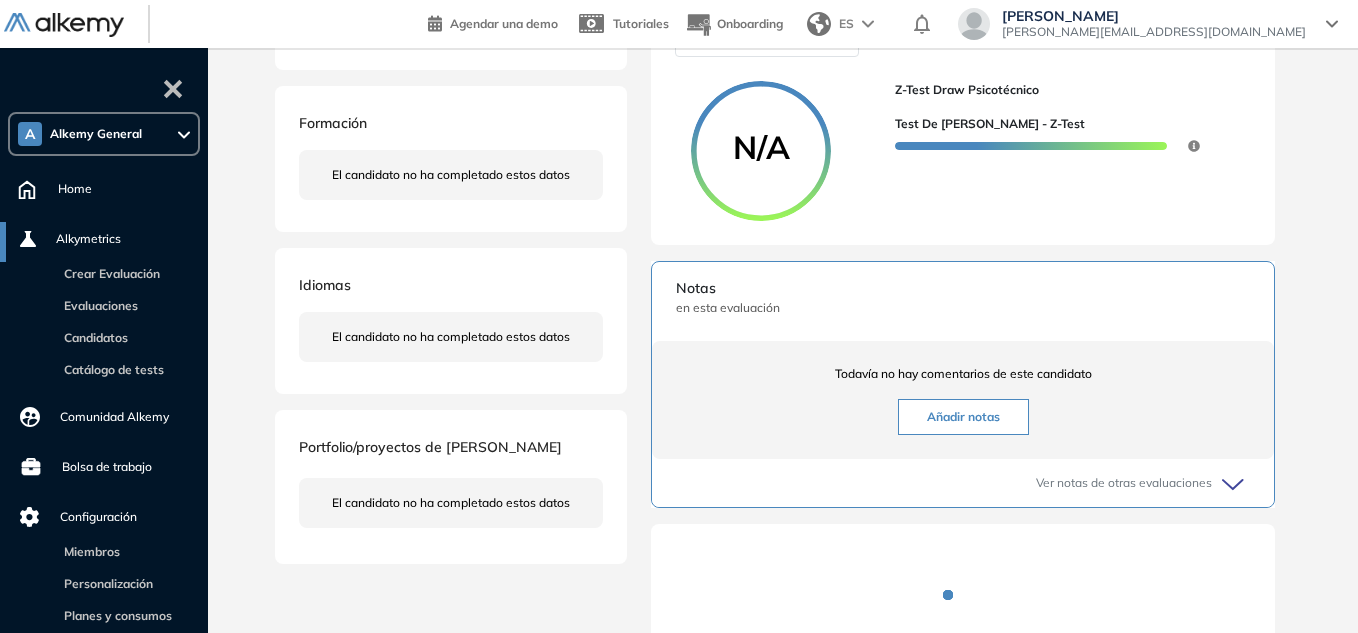 scroll, scrollTop: 472, scrollLeft: 0, axis: vertical 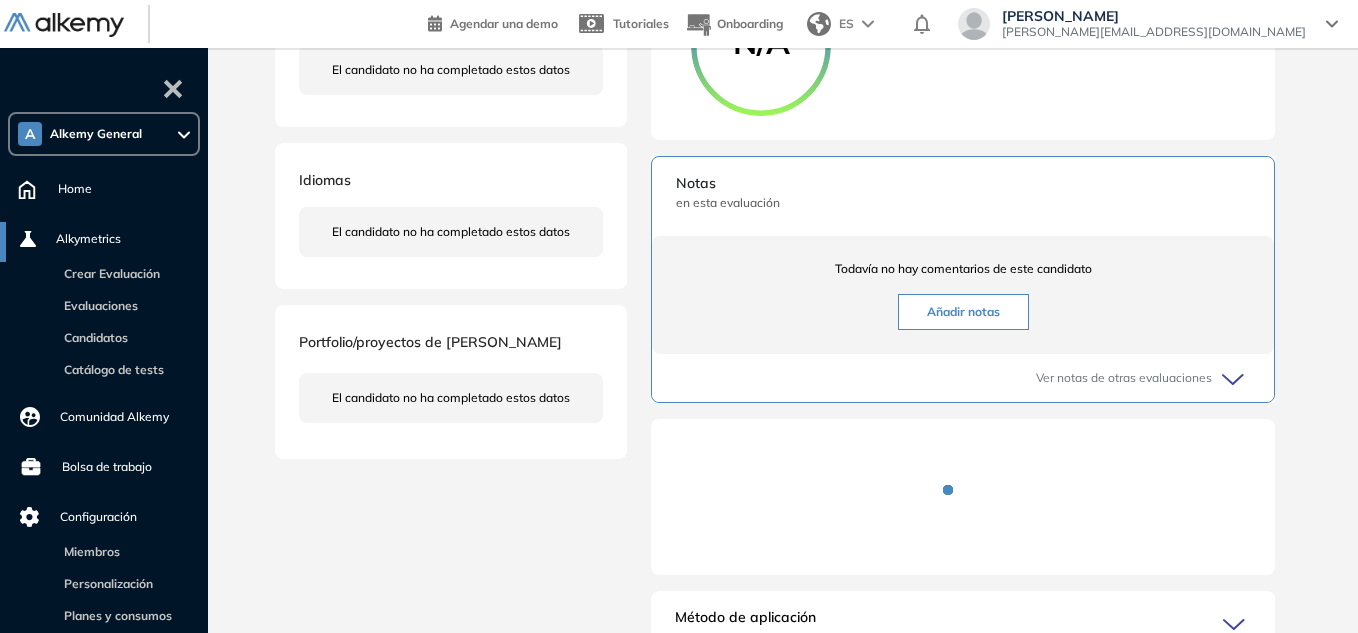 click on "Añadir notas" at bounding box center [963, 312] 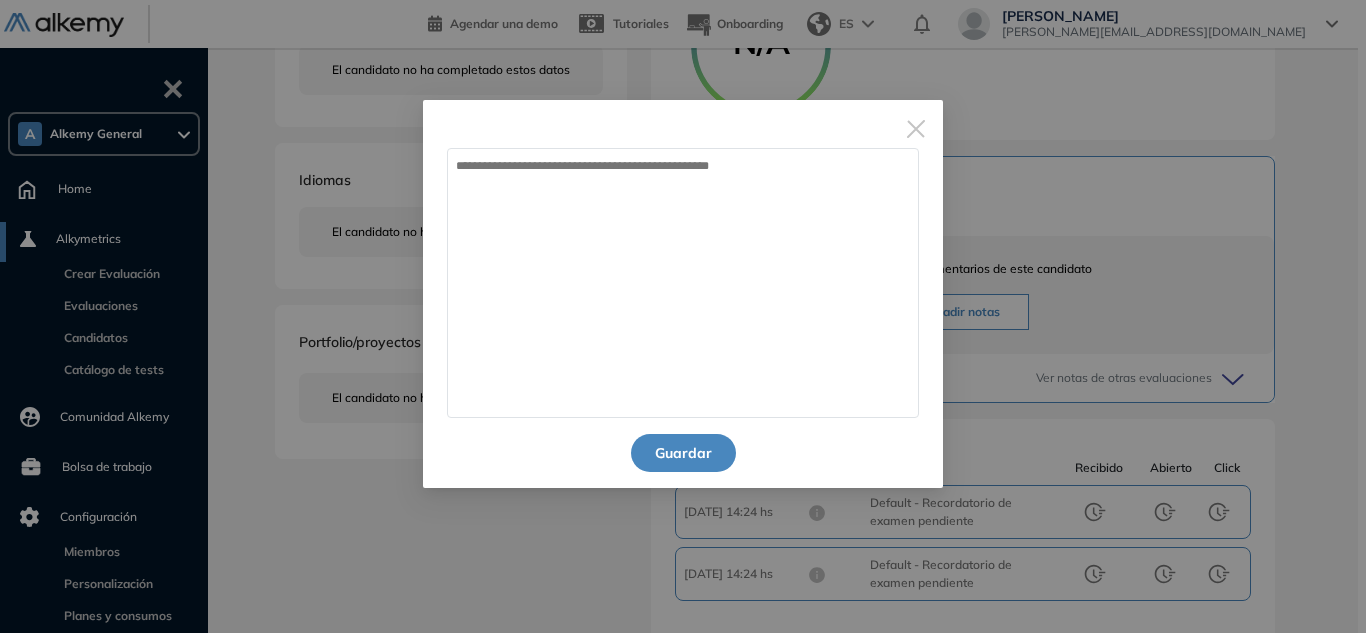 click at bounding box center [916, 129] 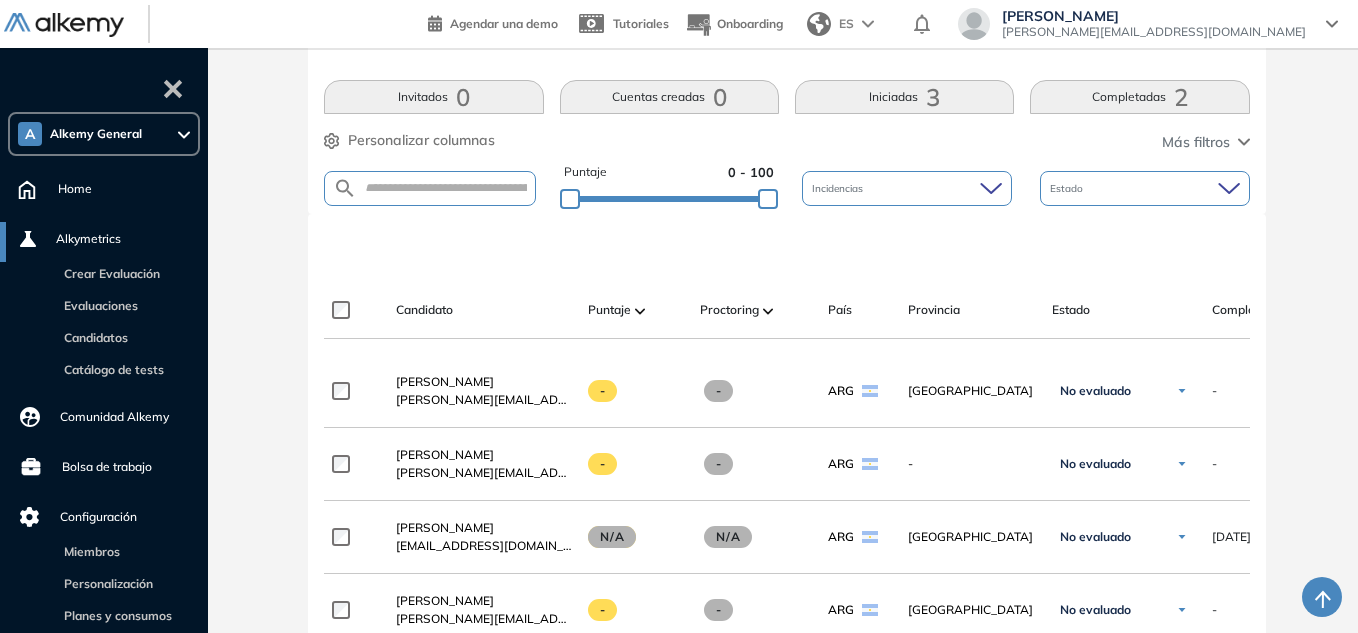 scroll, scrollTop: 308, scrollLeft: 0, axis: vertical 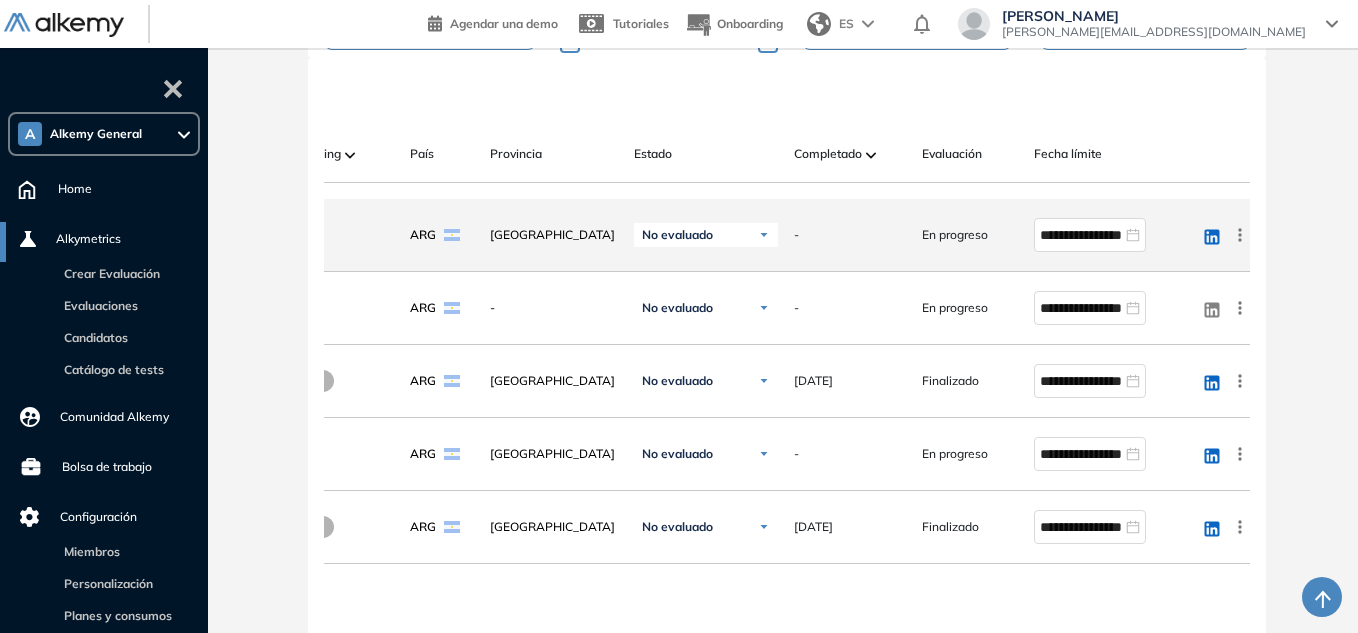 click on "No evaluado" at bounding box center [706, 235] 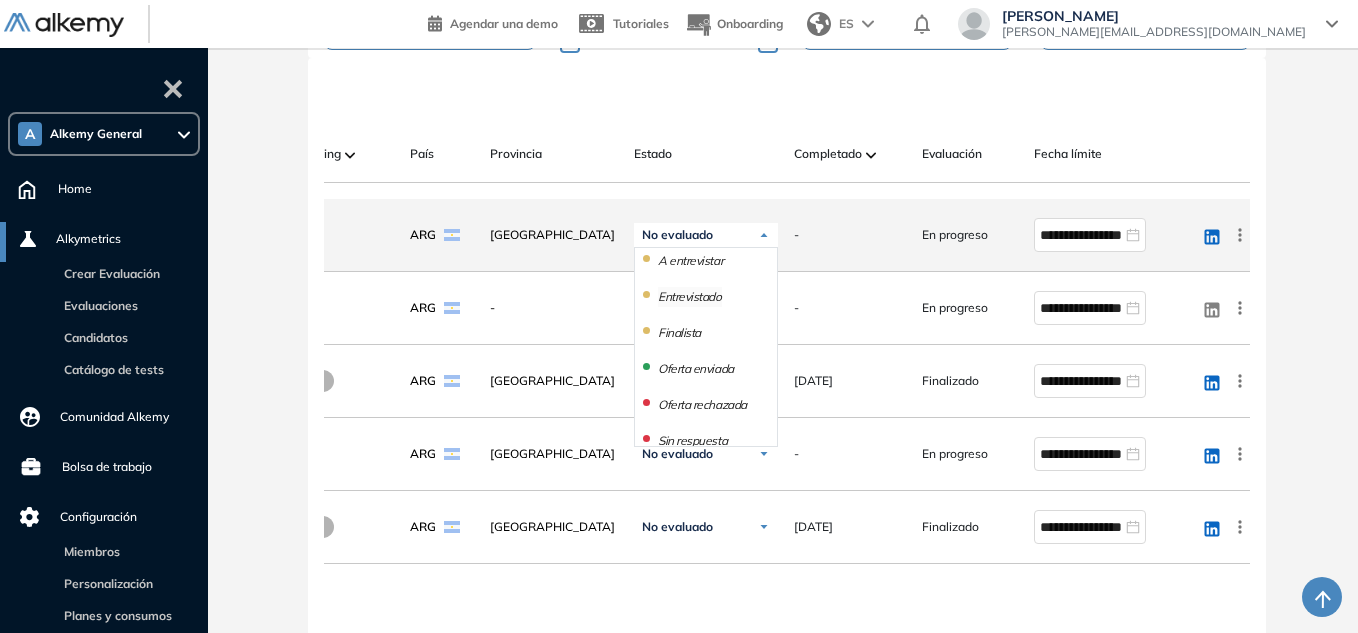 scroll, scrollTop: 178, scrollLeft: 0, axis: vertical 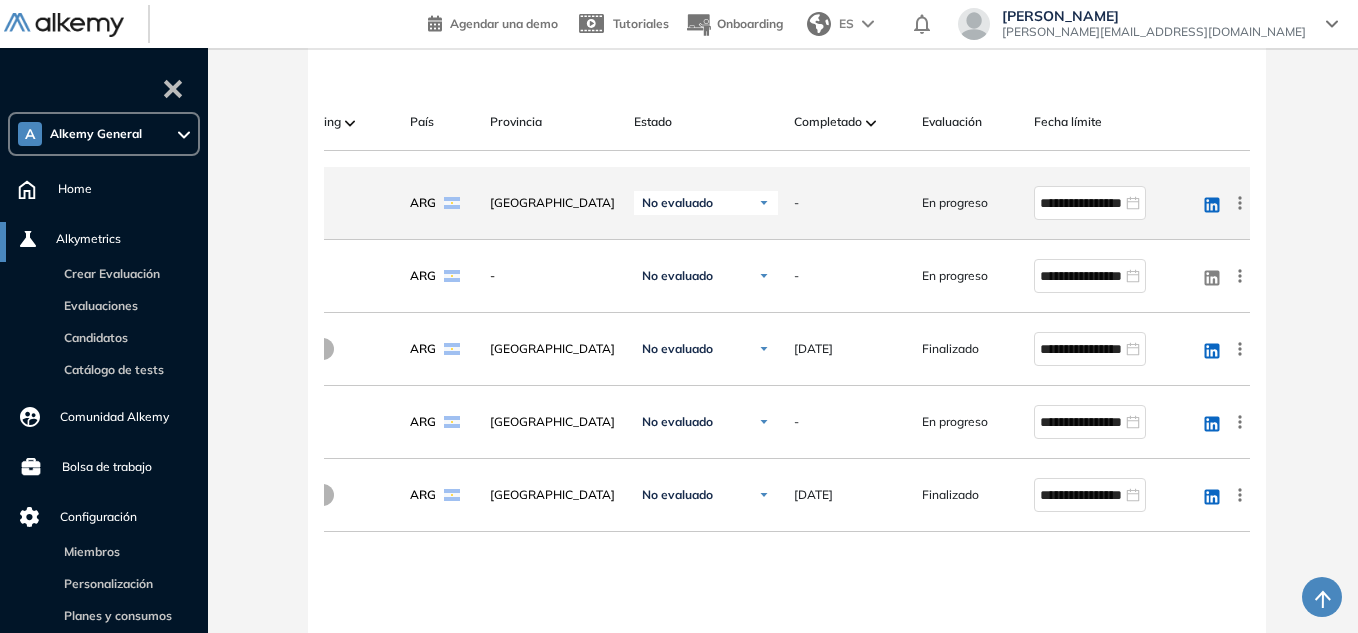 click on "Buenos Aires" 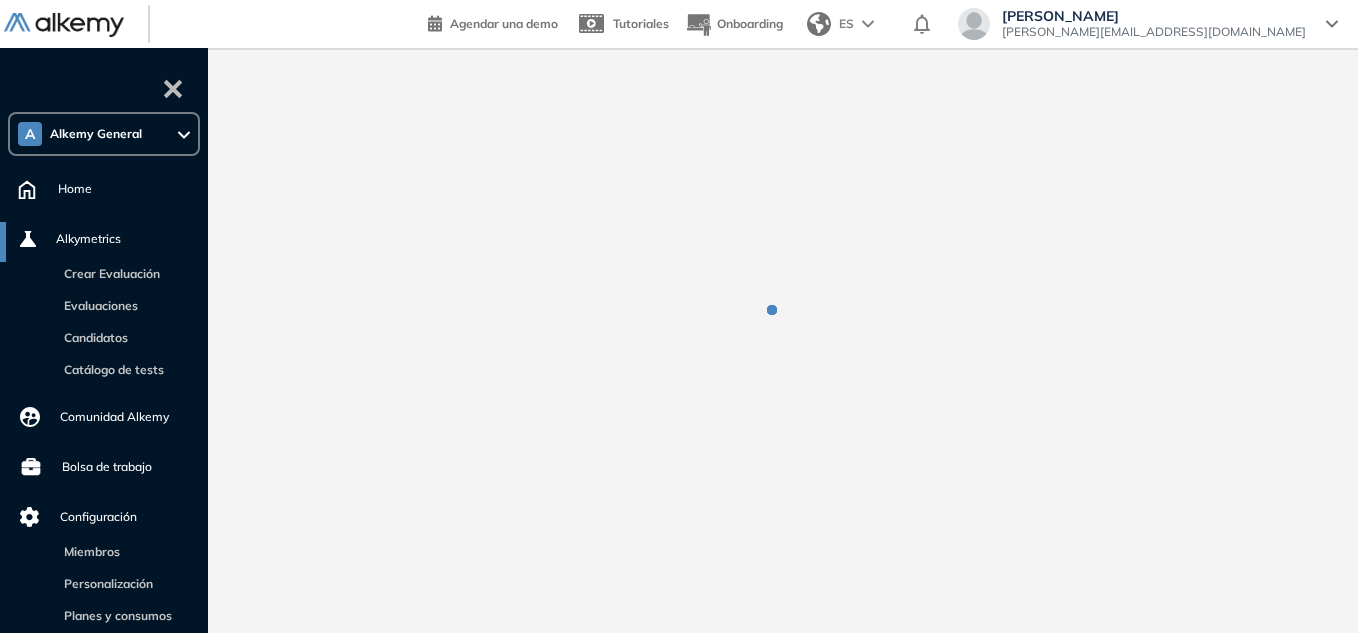 scroll, scrollTop: 0, scrollLeft: 0, axis: both 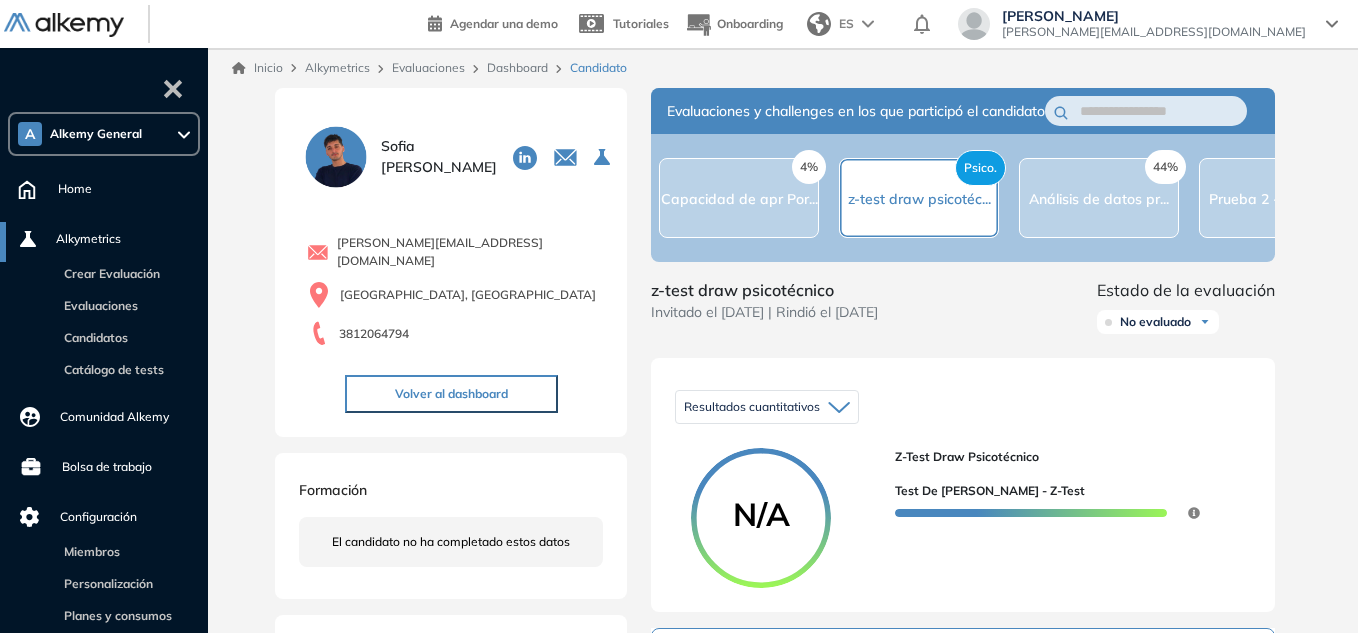 click on "Dashboard" at bounding box center [517, 67] 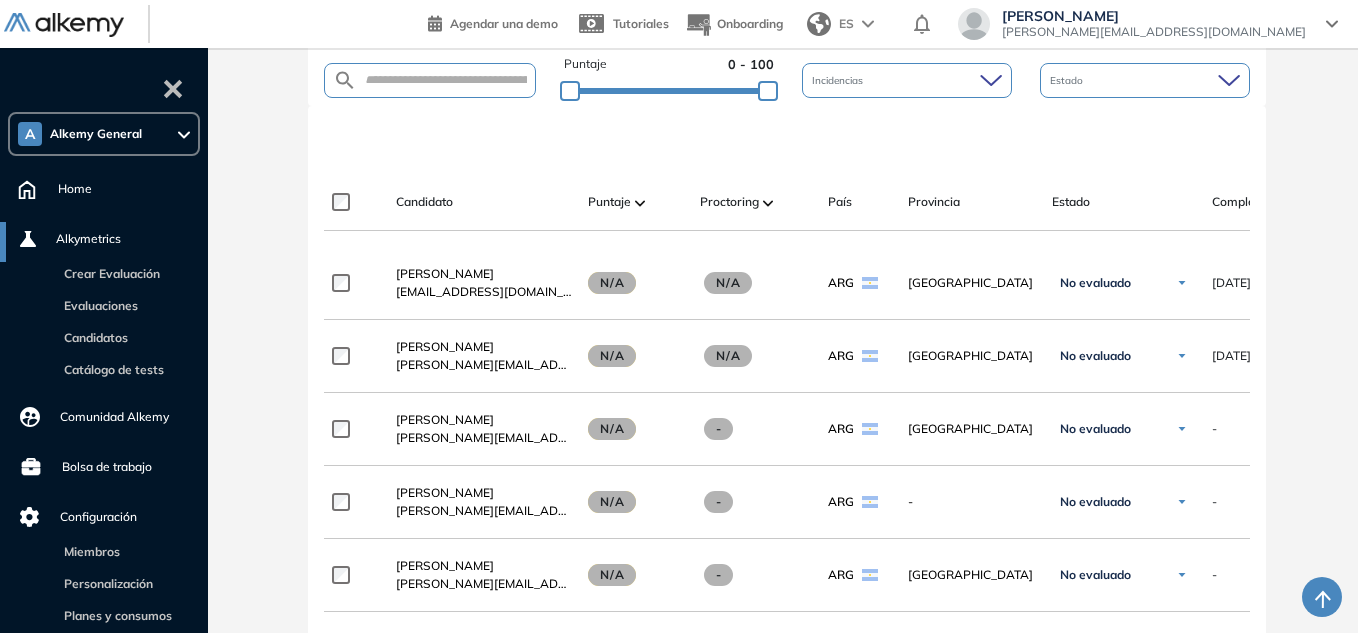 scroll, scrollTop: 420, scrollLeft: 0, axis: vertical 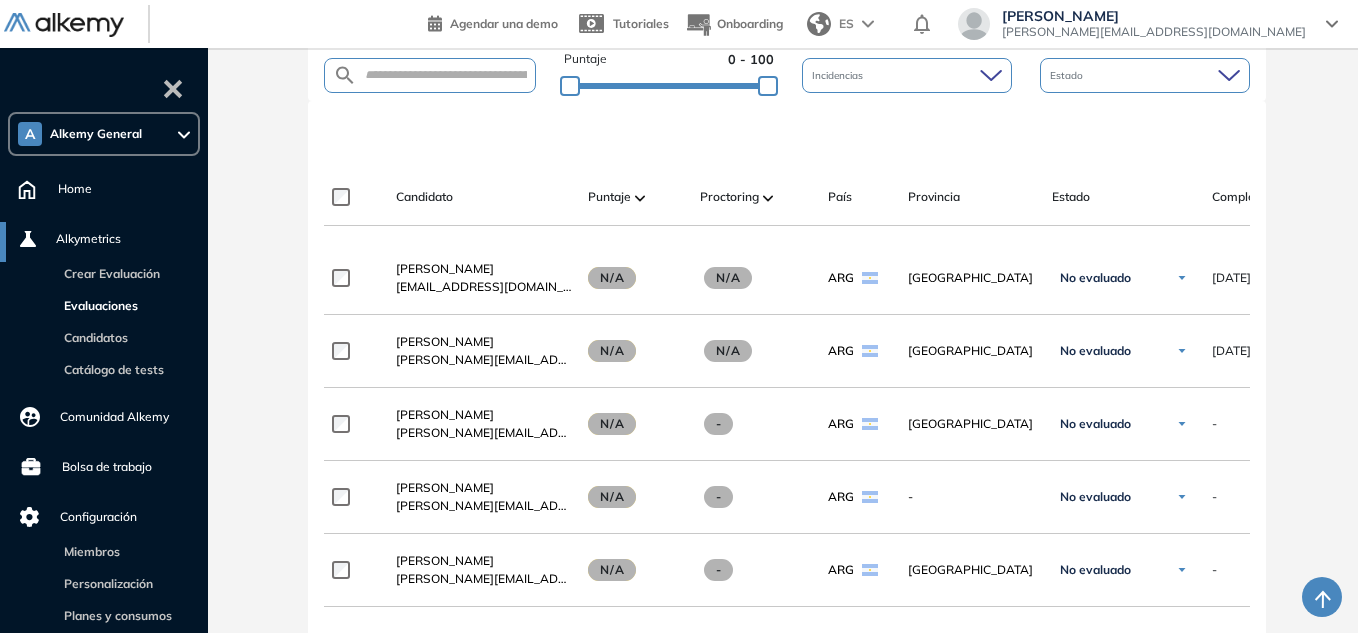 click on "Evaluaciones" at bounding box center [97, 305] 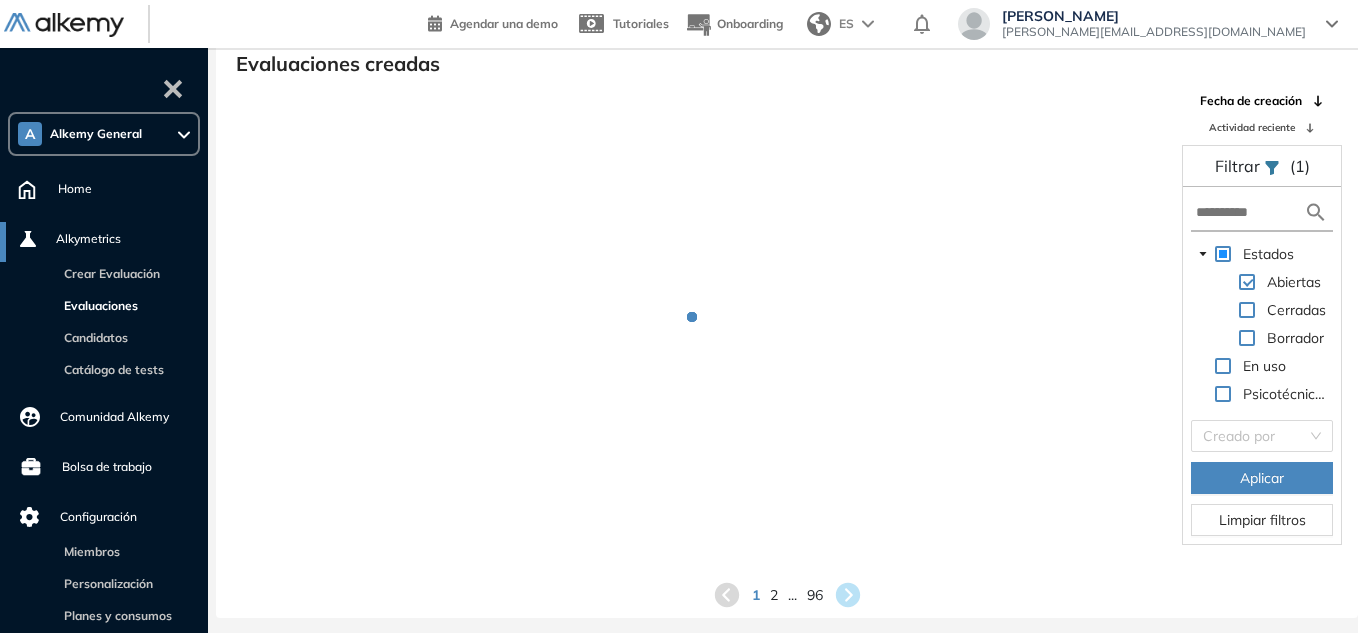 scroll, scrollTop: 48, scrollLeft: 0, axis: vertical 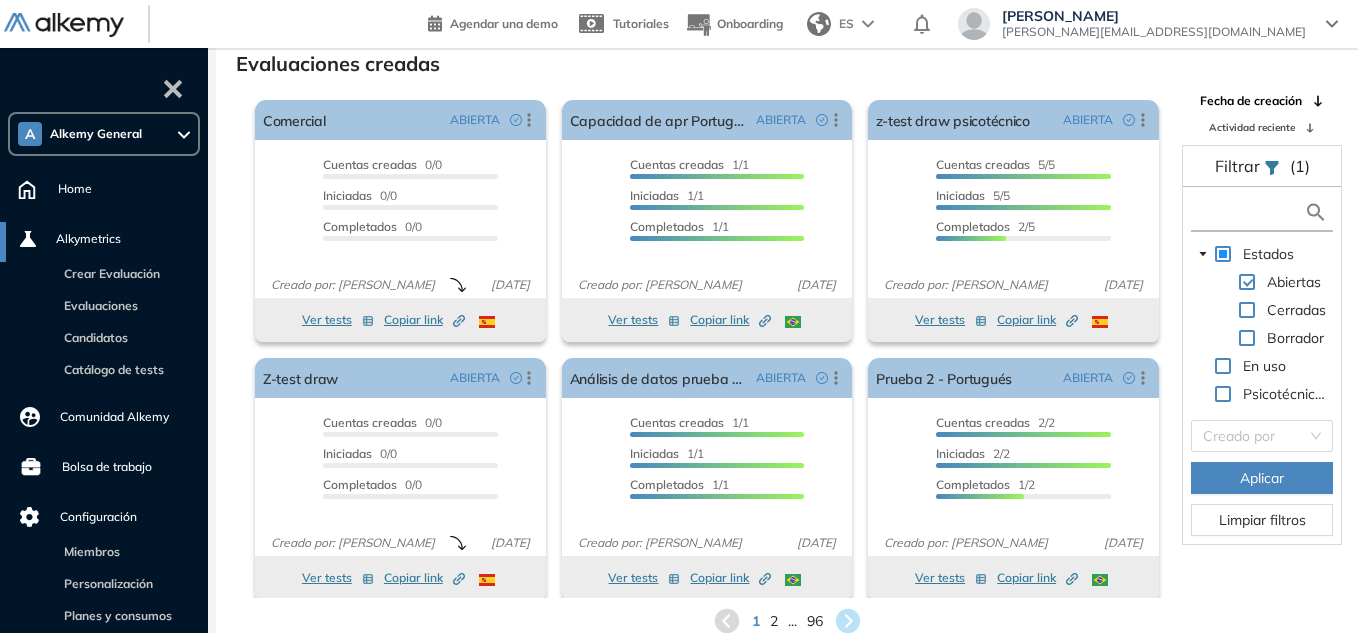 click at bounding box center (1250, 212) 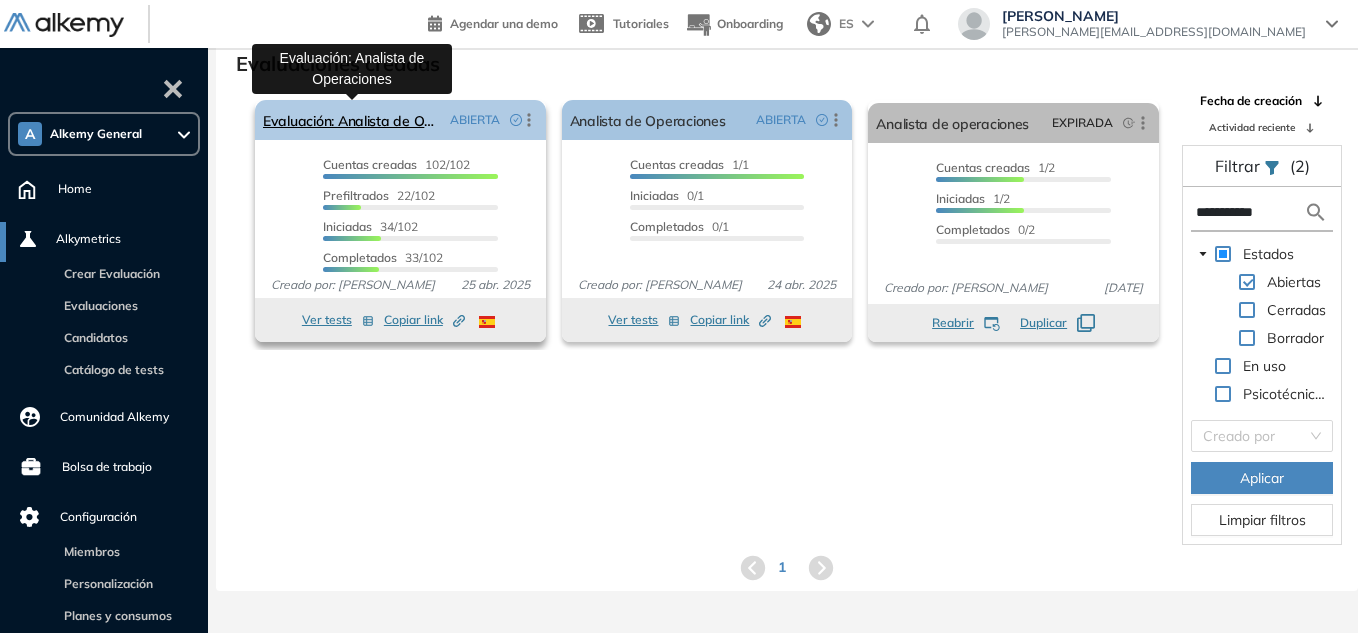 type on "**********" 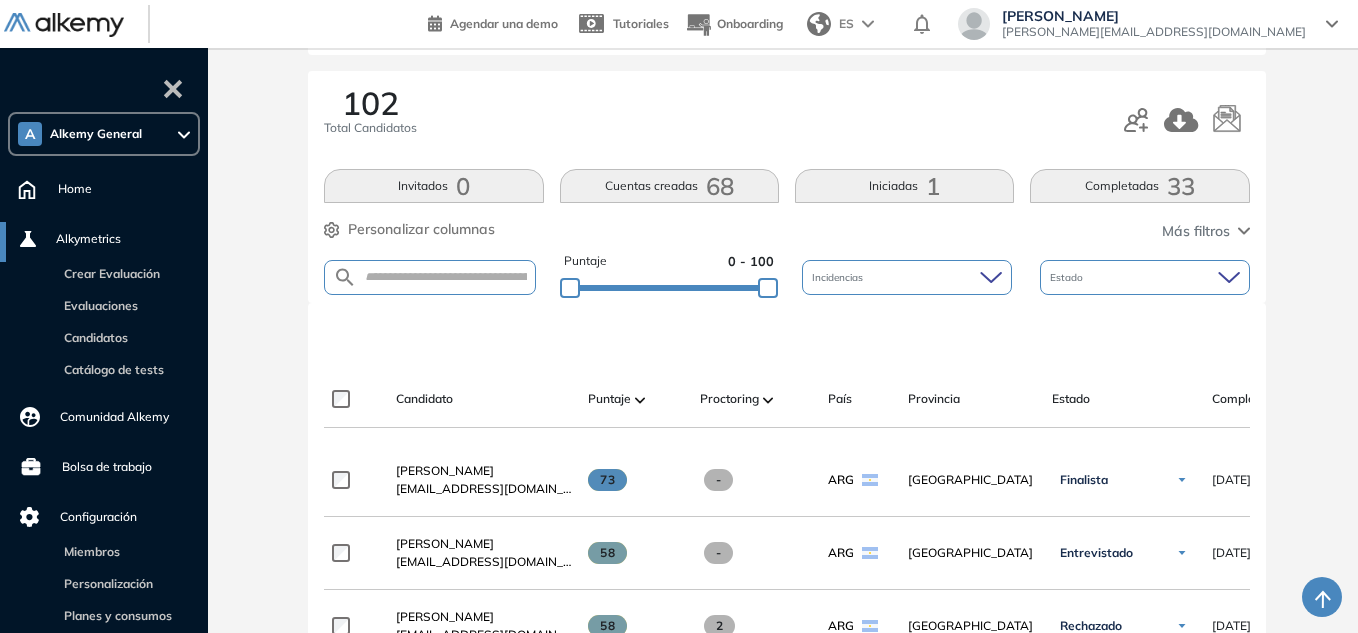 scroll, scrollTop: 456, scrollLeft: 0, axis: vertical 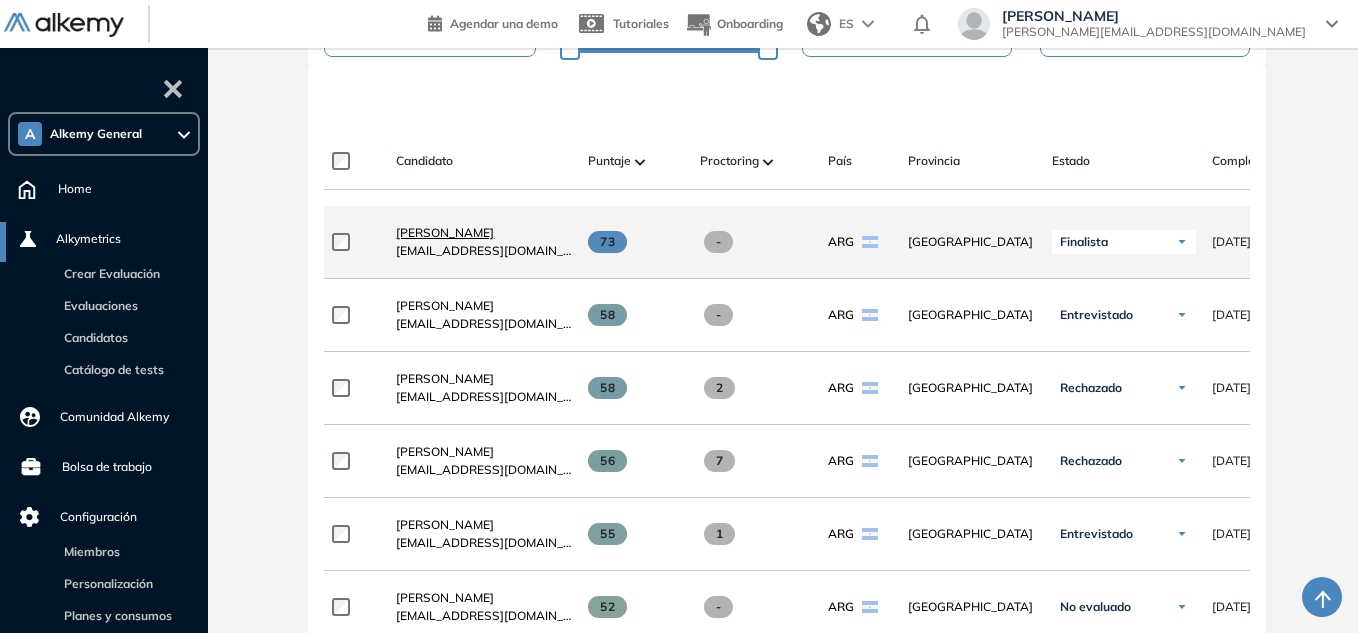 click on "Emanuel Eduardo Culasso Pérez" at bounding box center [445, 232] 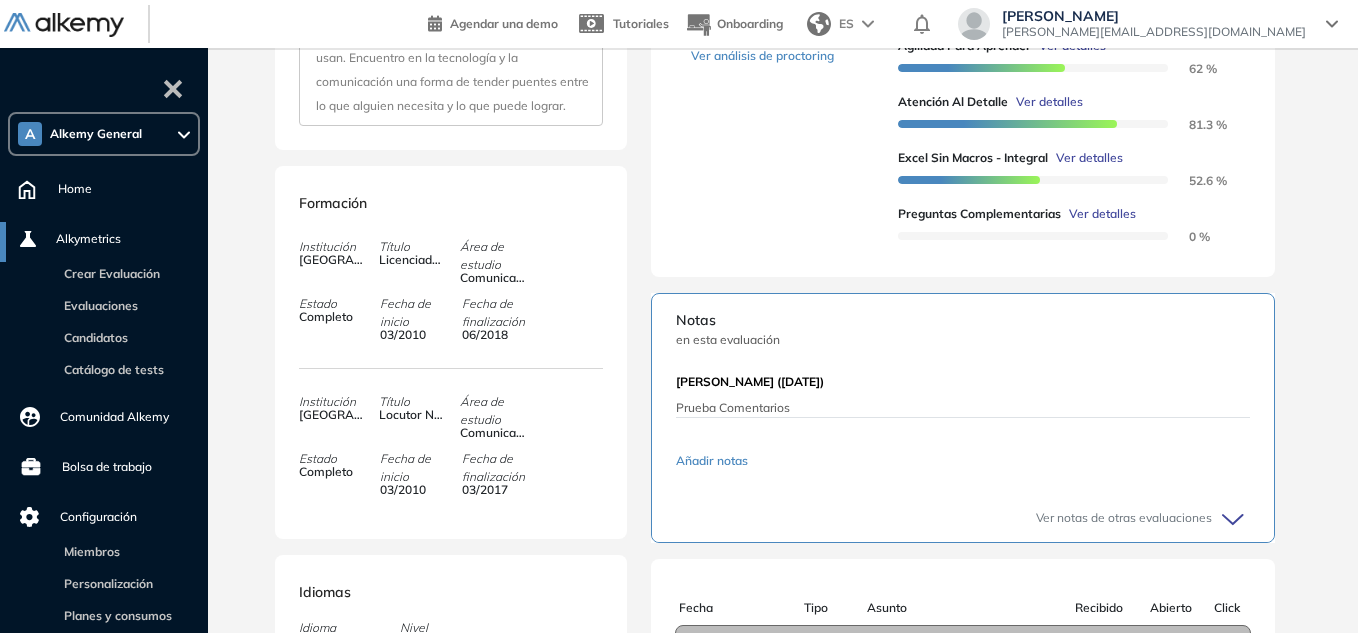 scroll, scrollTop: 0, scrollLeft: 0, axis: both 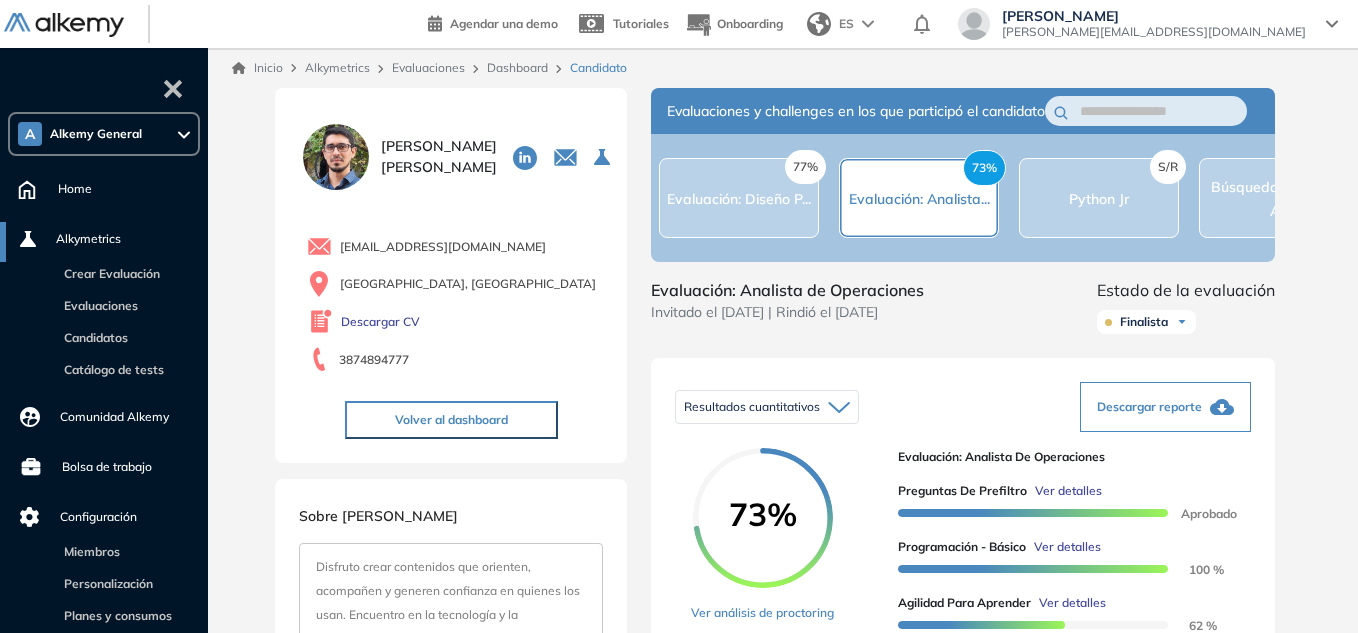 click on "Dashboard" at bounding box center [517, 67] 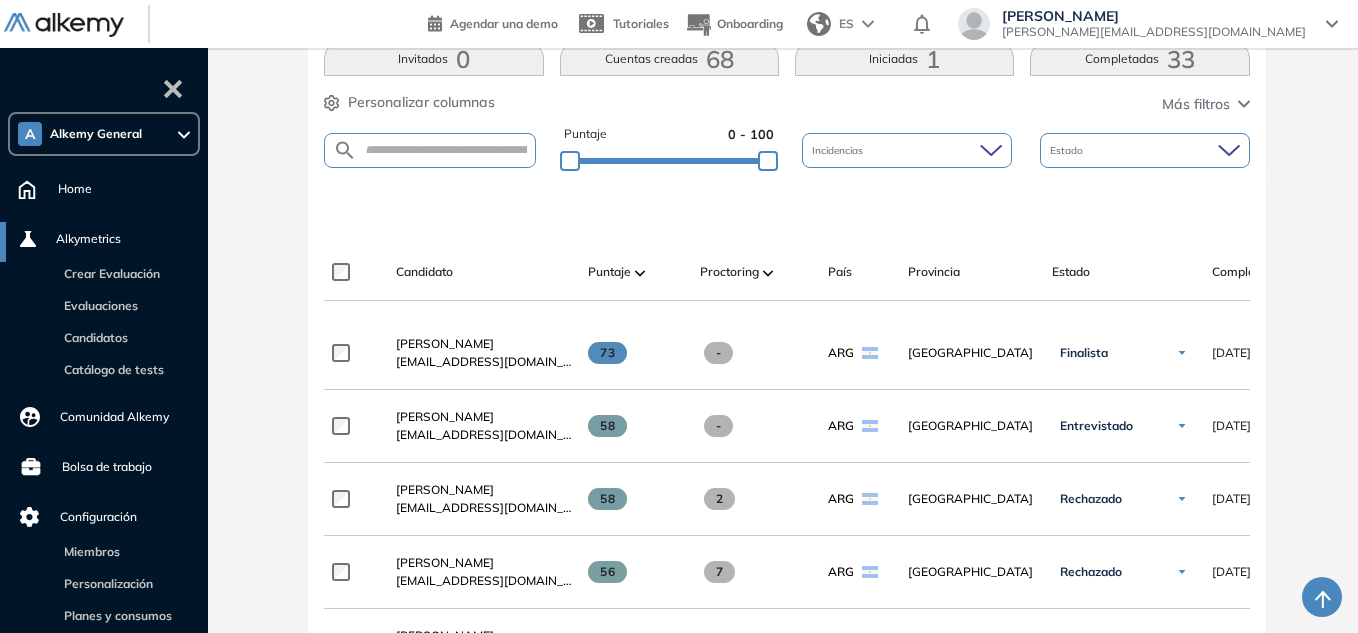 scroll, scrollTop: 346, scrollLeft: 0, axis: vertical 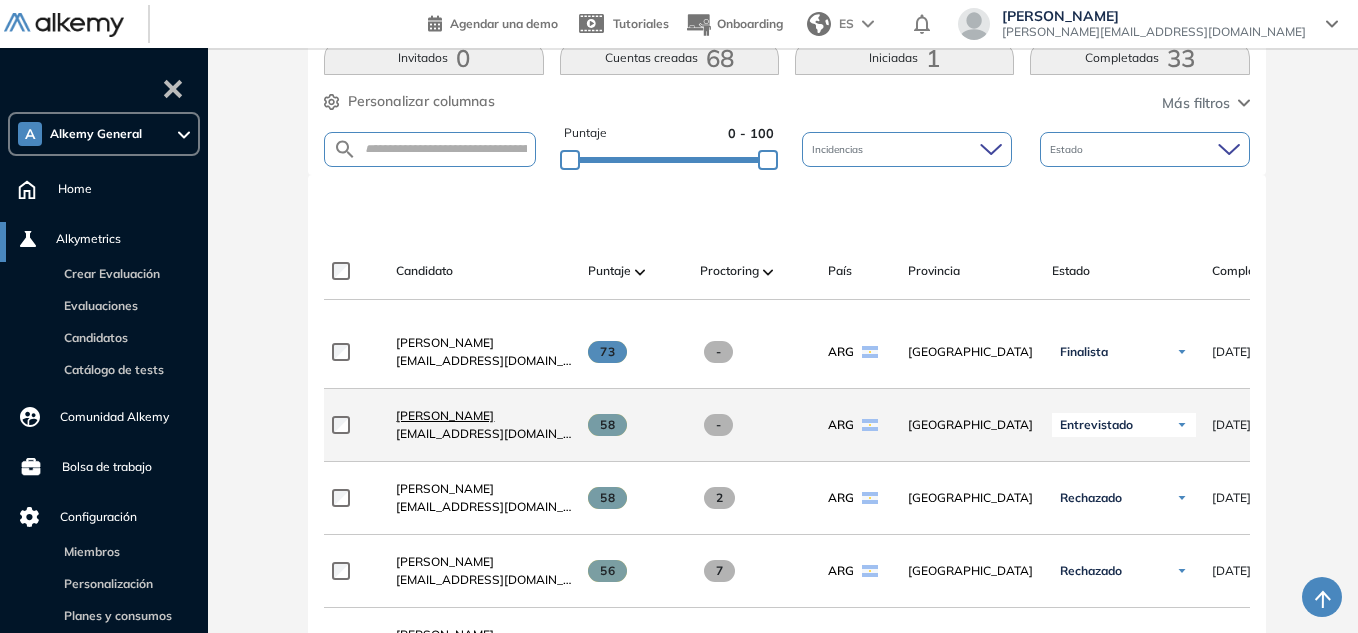 click on "Pau Kamien" at bounding box center [445, 415] 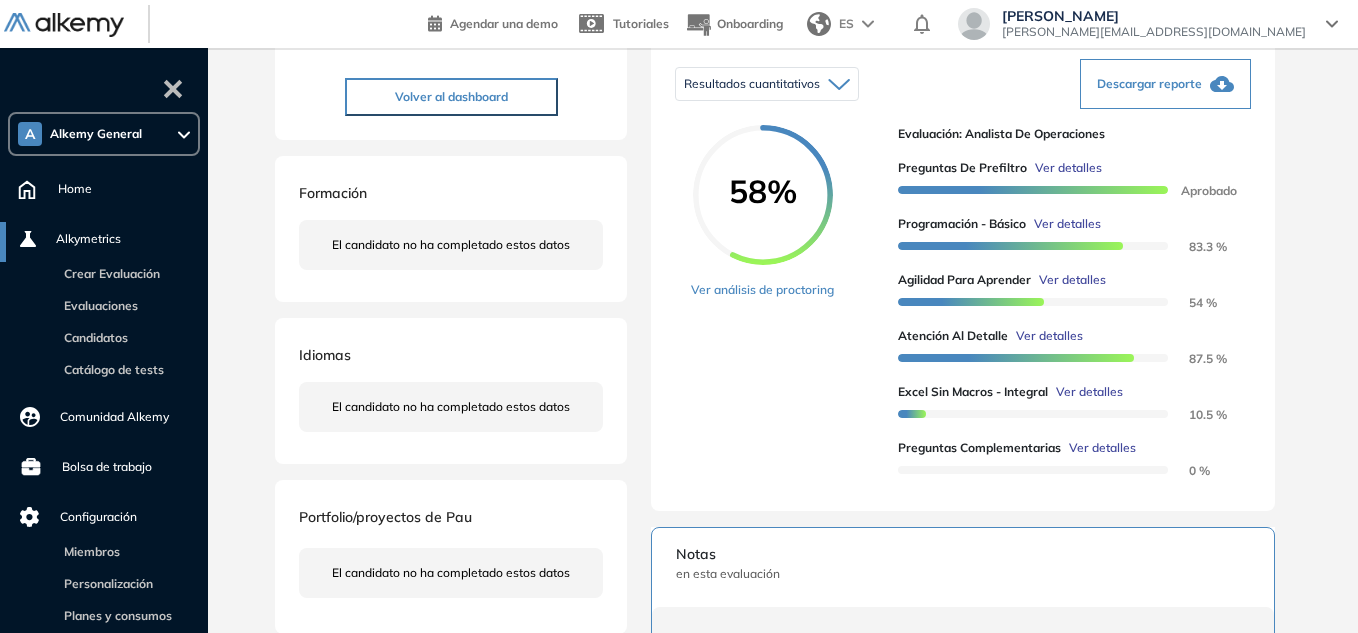 scroll, scrollTop: 0, scrollLeft: 0, axis: both 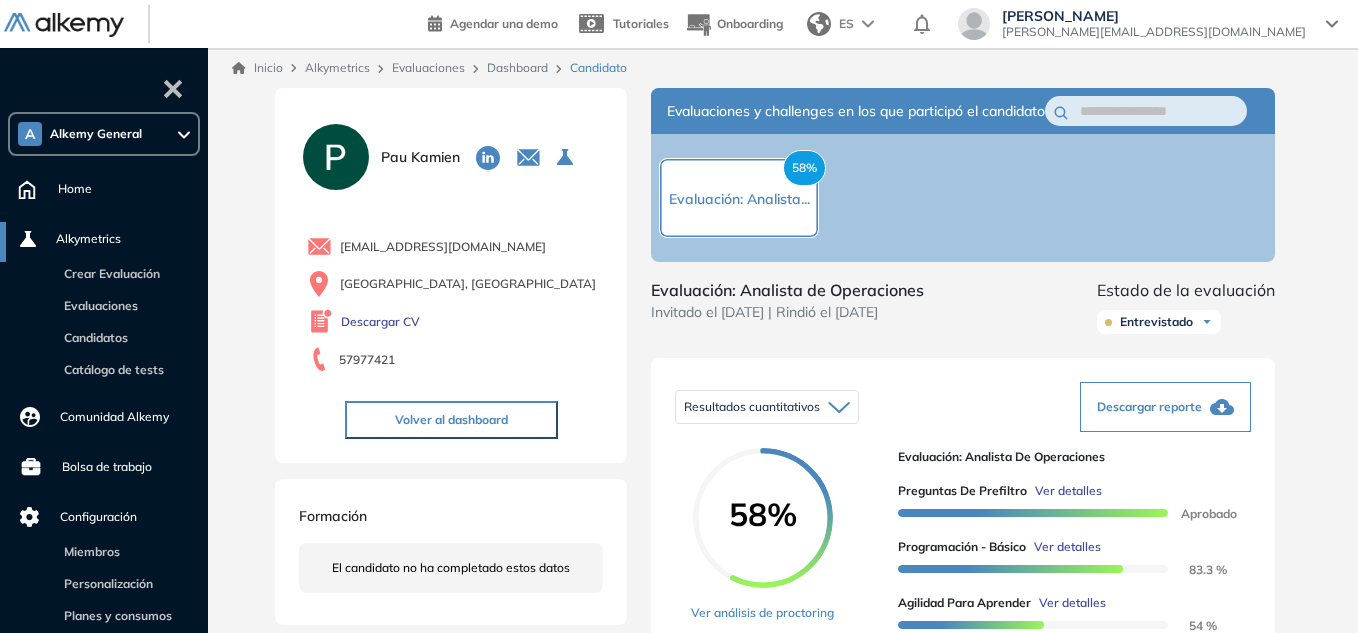 click on "Dashboard" at bounding box center [520, 68] 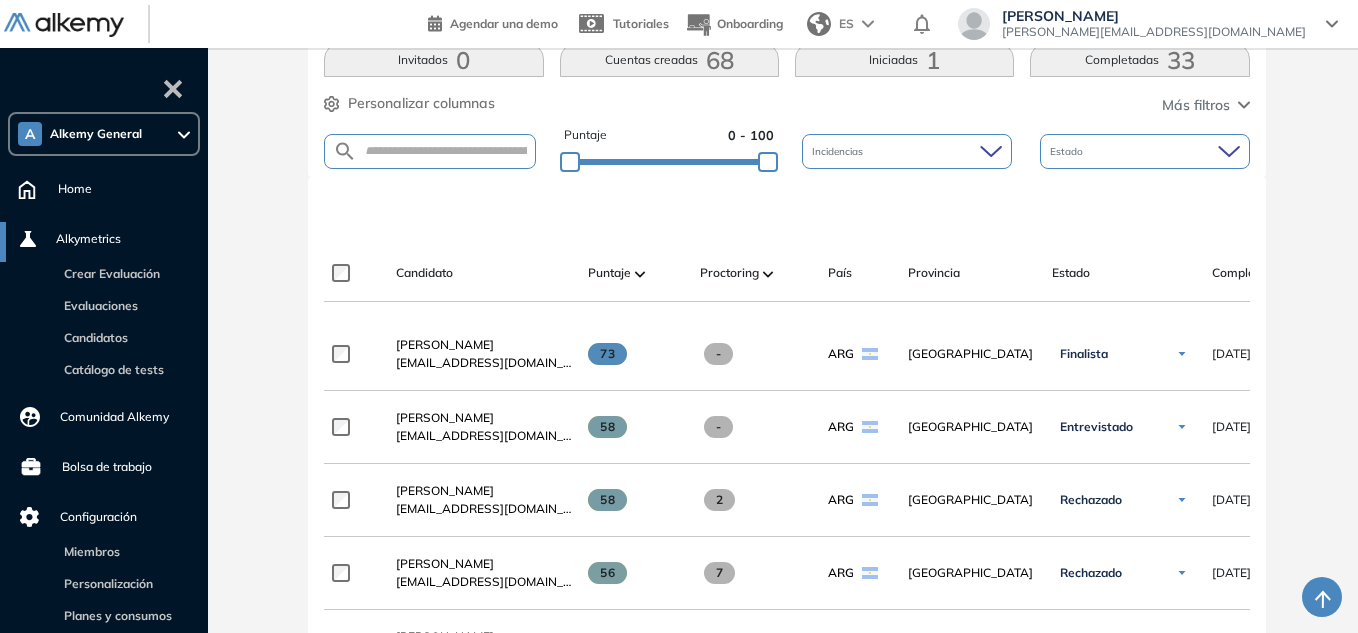 scroll, scrollTop: 343, scrollLeft: 0, axis: vertical 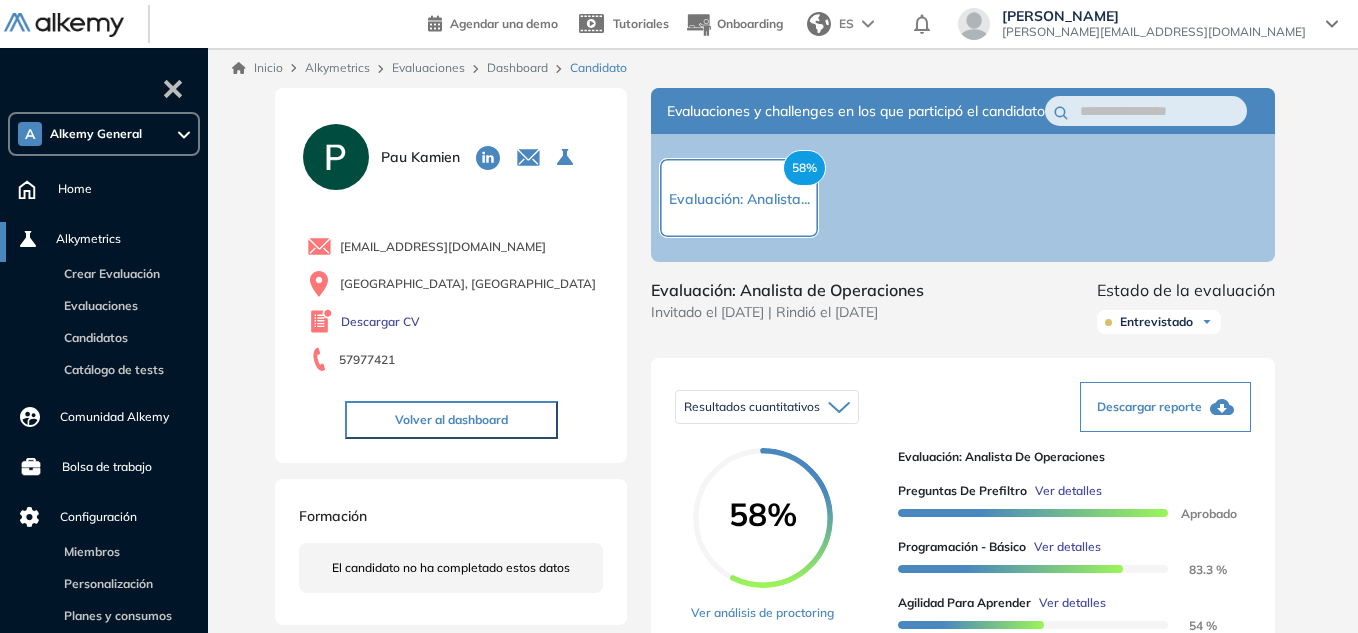 click on "Dashboard" at bounding box center (517, 67) 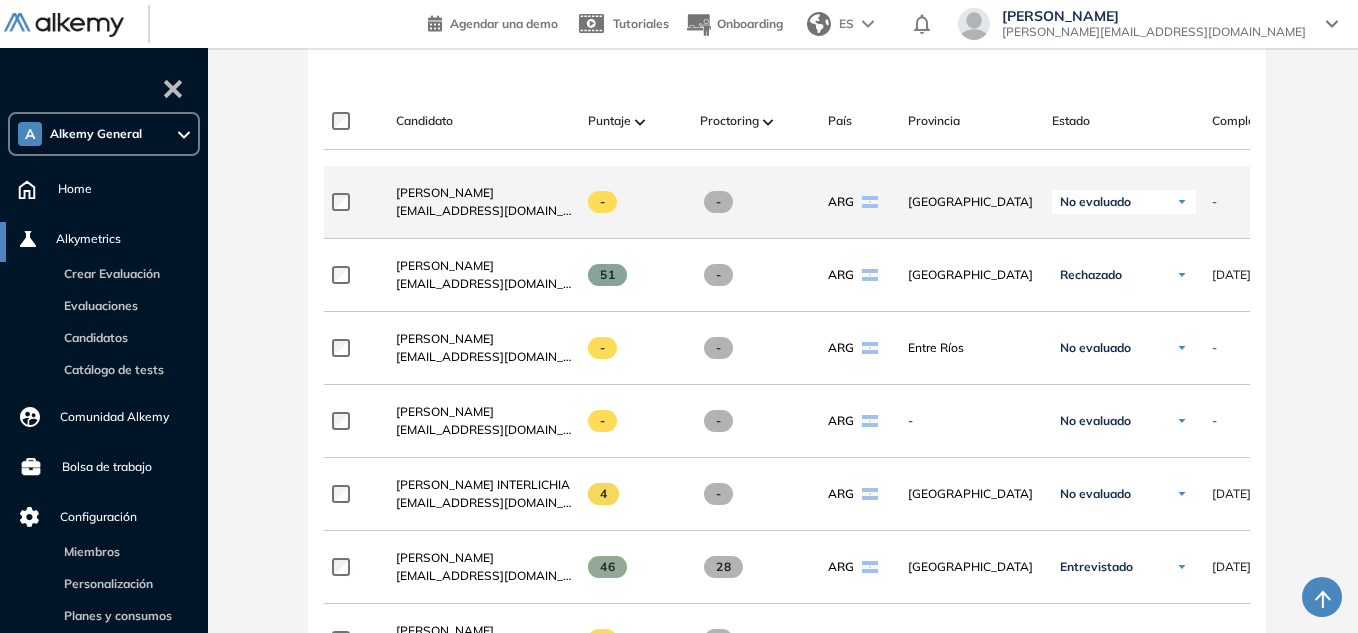 scroll, scrollTop: 437, scrollLeft: 0, axis: vertical 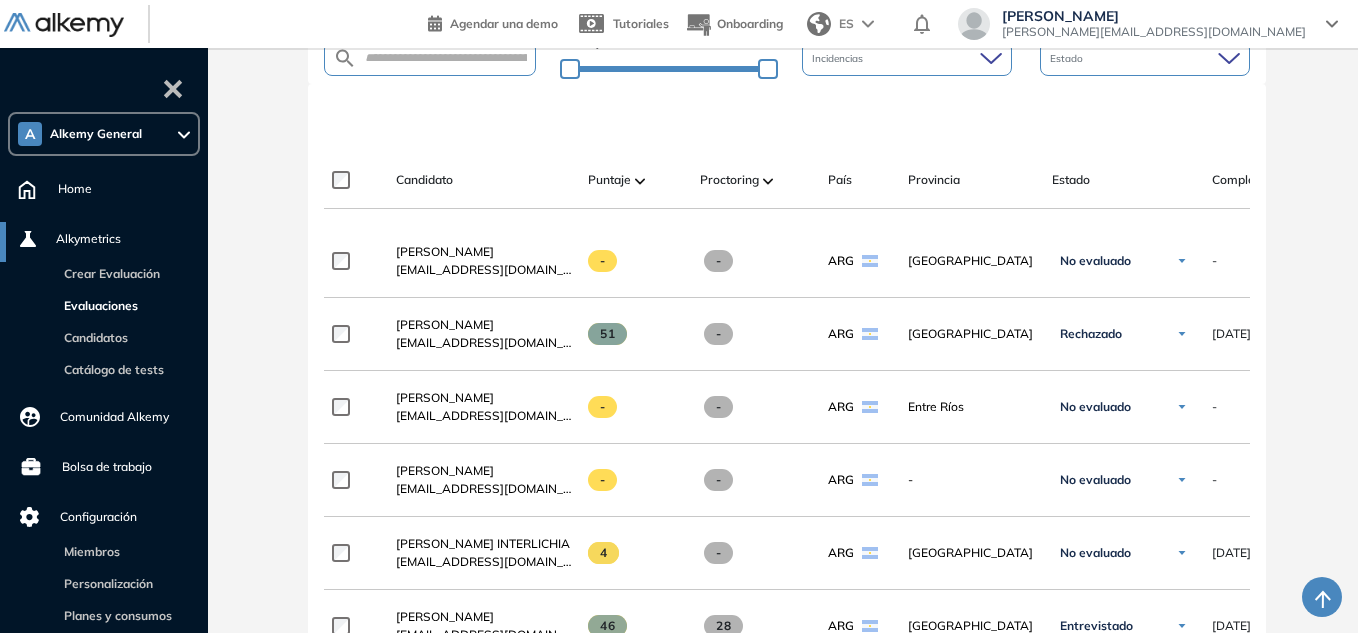 click on "Evaluaciones" at bounding box center [97, 305] 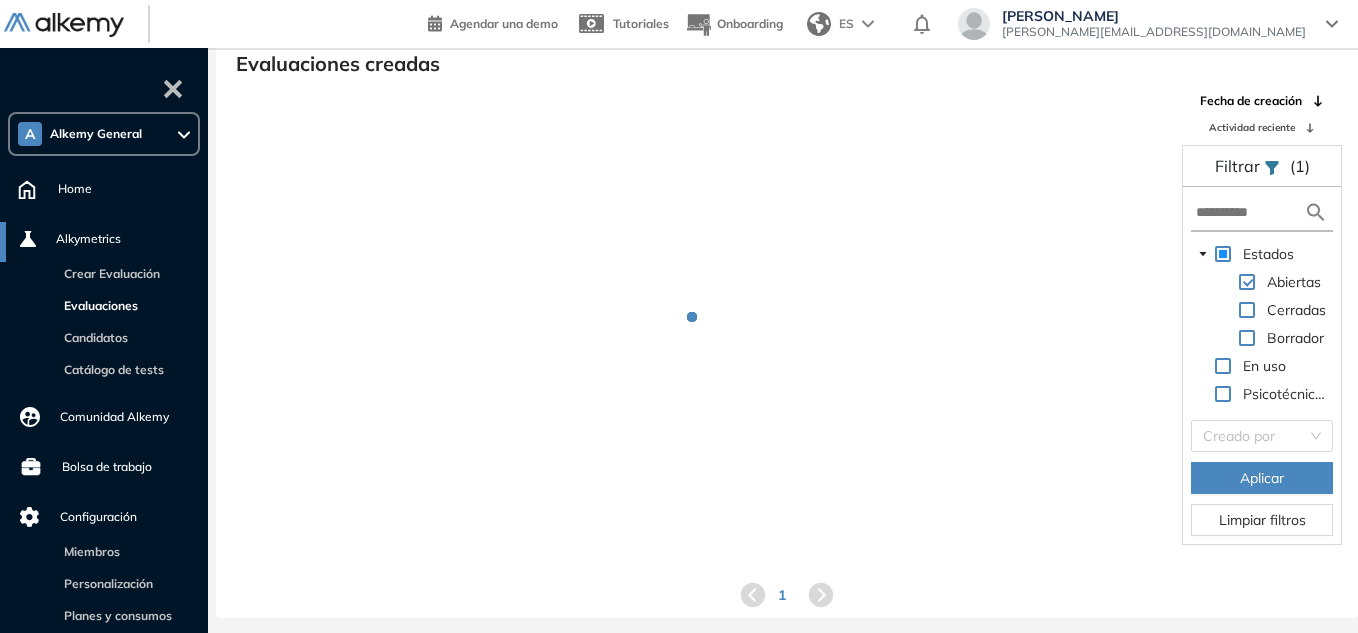 scroll, scrollTop: 48, scrollLeft: 0, axis: vertical 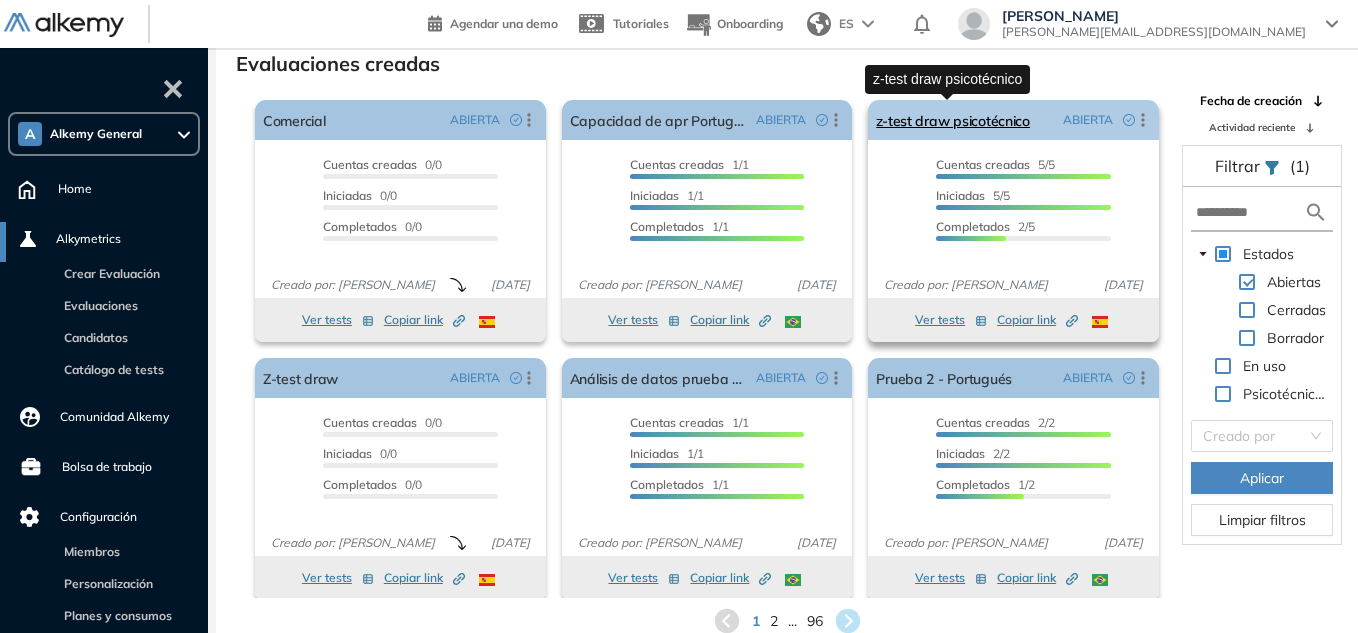 click on "z-test draw psicotécnico" at bounding box center [953, 120] 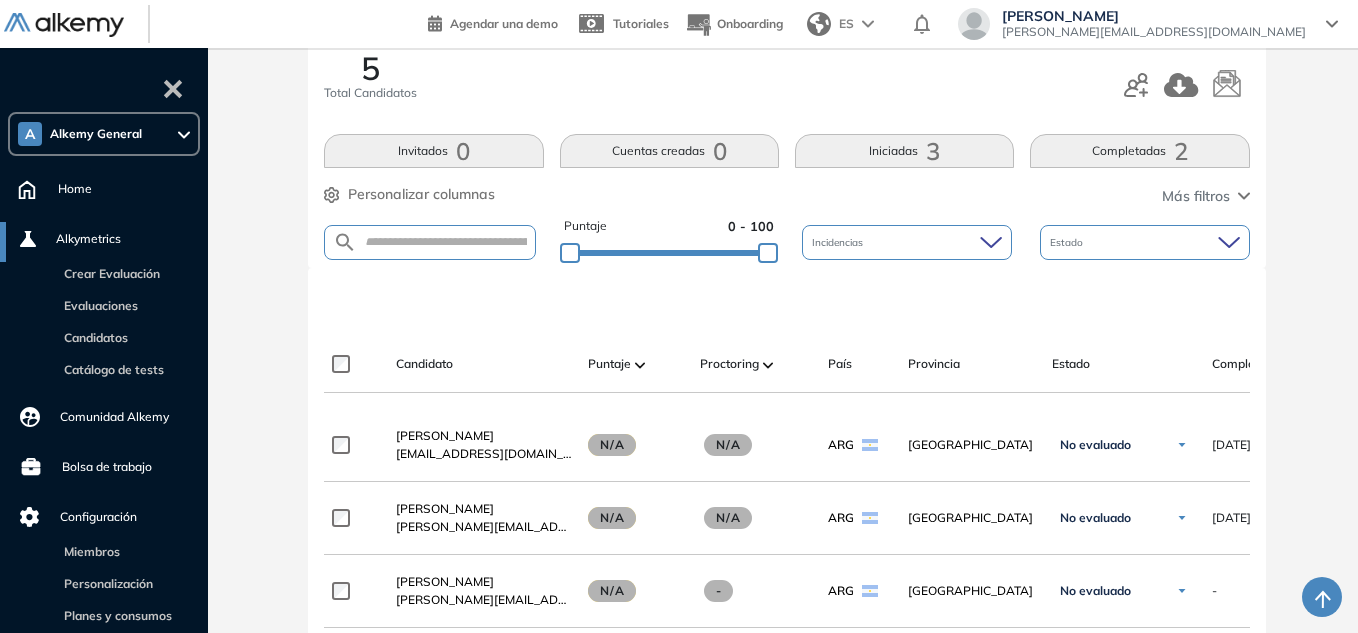 scroll, scrollTop: 257, scrollLeft: 0, axis: vertical 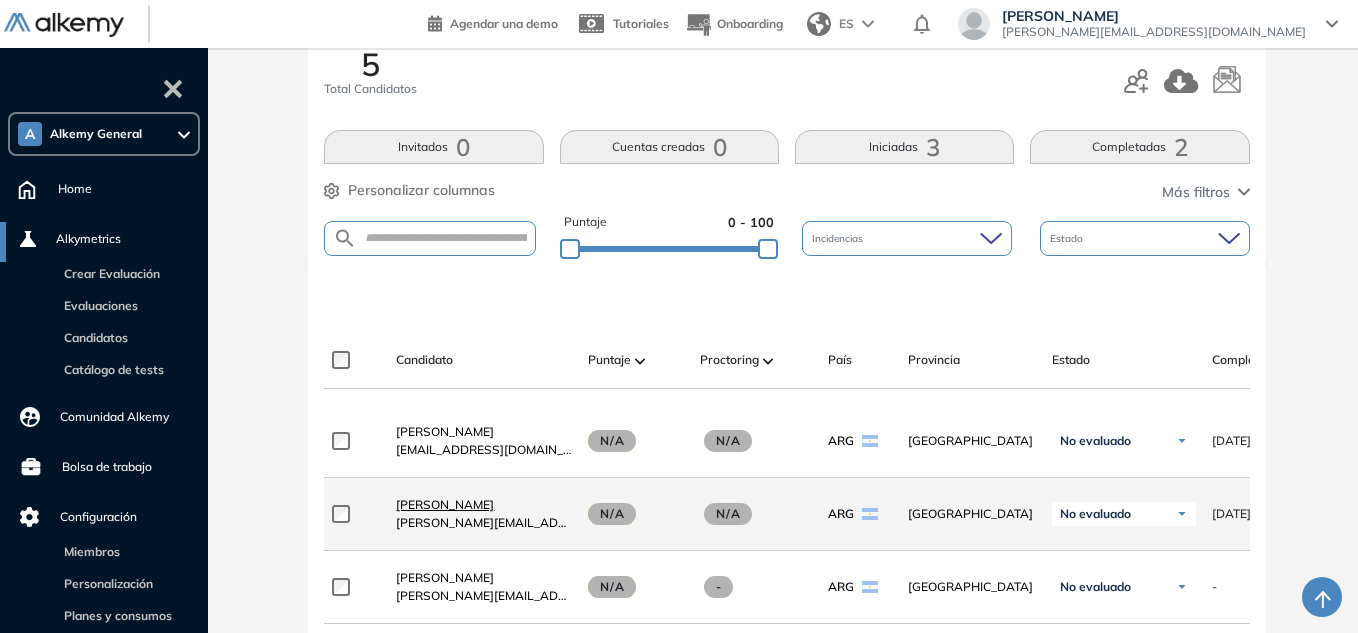 click on "[PERSON_NAME]" at bounding box center (445, 504) 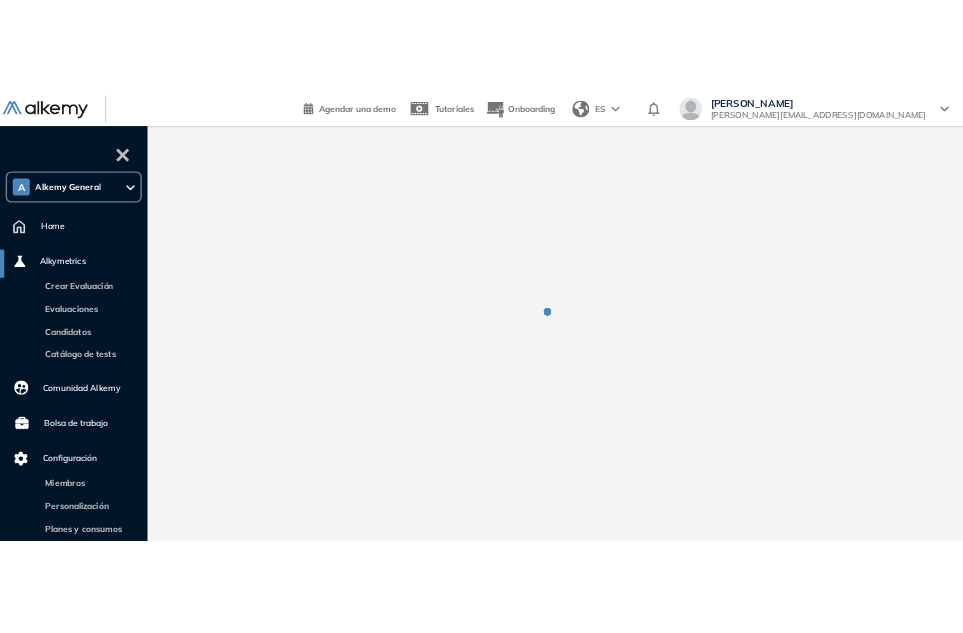 scroll, scrollTop: 0, scrollLeft: 0, axis: both 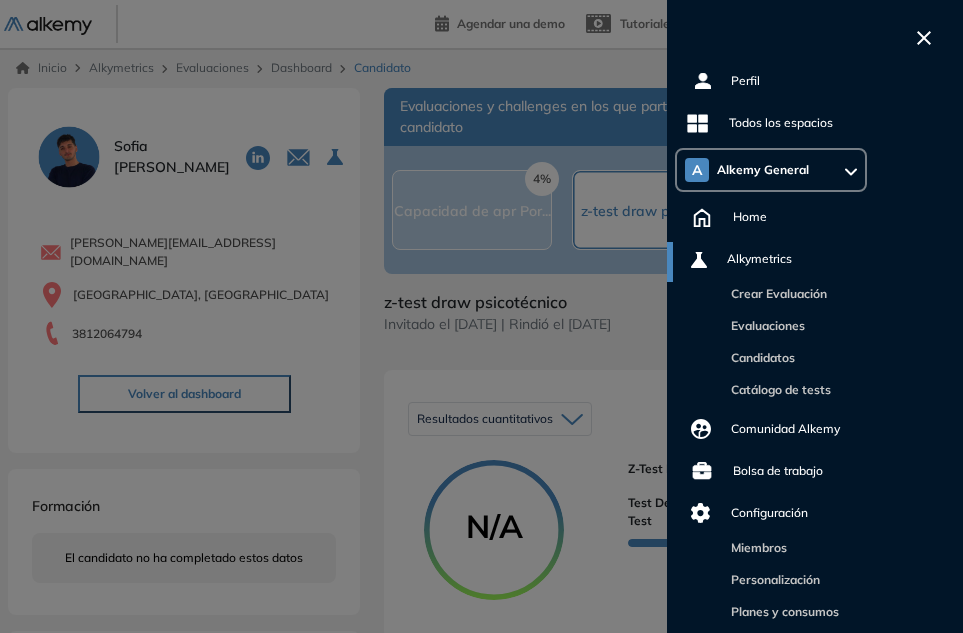 click at bounding box center [924, 36] 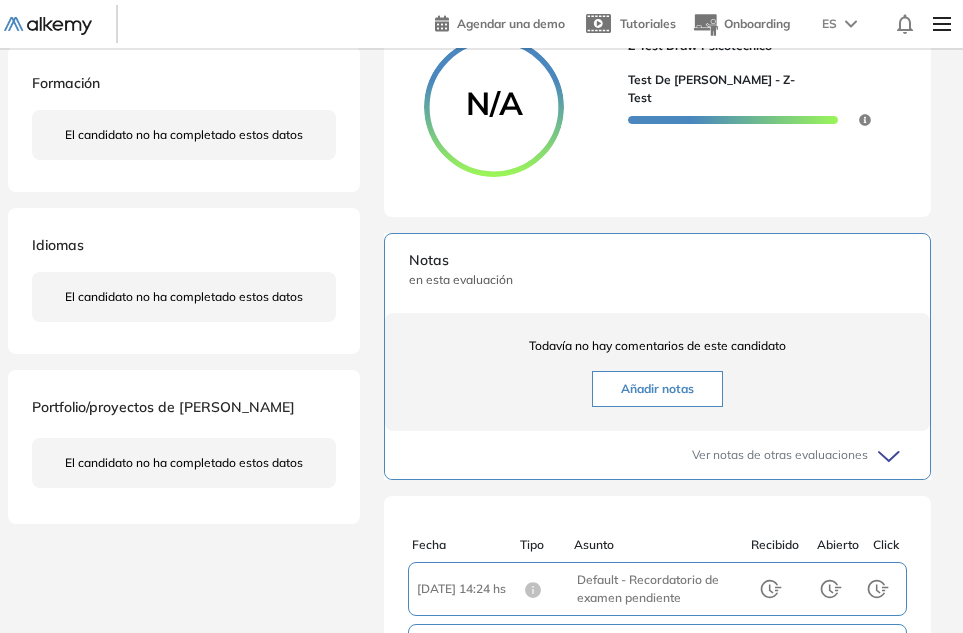 scroll, scrollTop: 713, scrollLeft: 0, axis: vertical 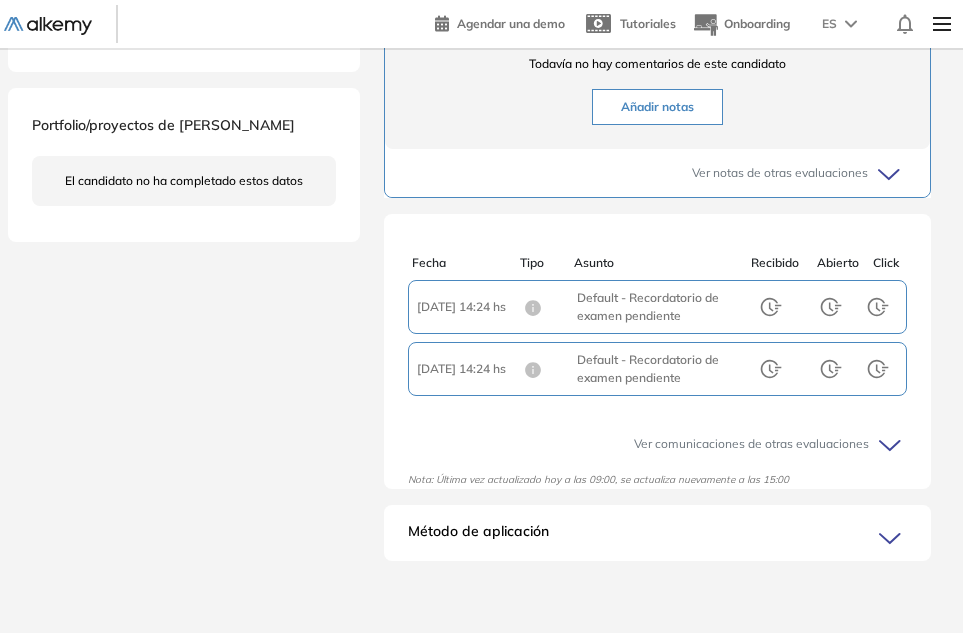 click on "Añadir notas" at bounding box center (657, 107) 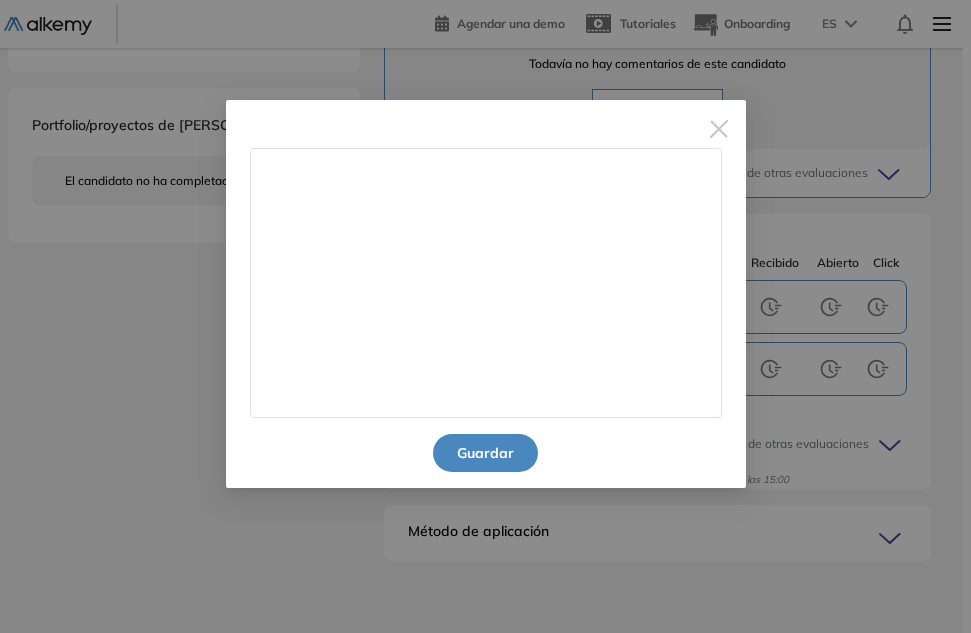 click at bounding box center [486, 283] 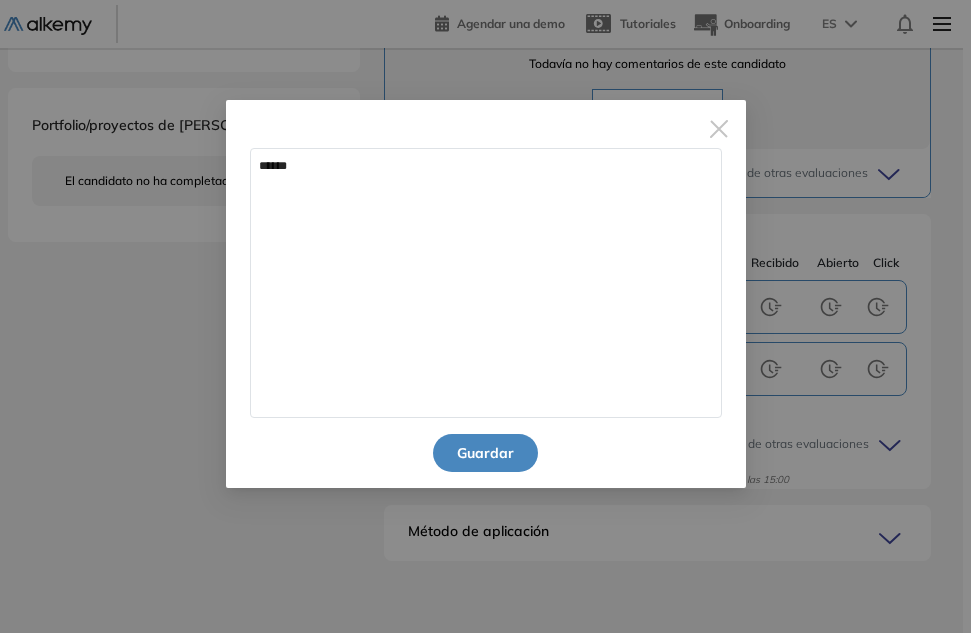 type on "******" 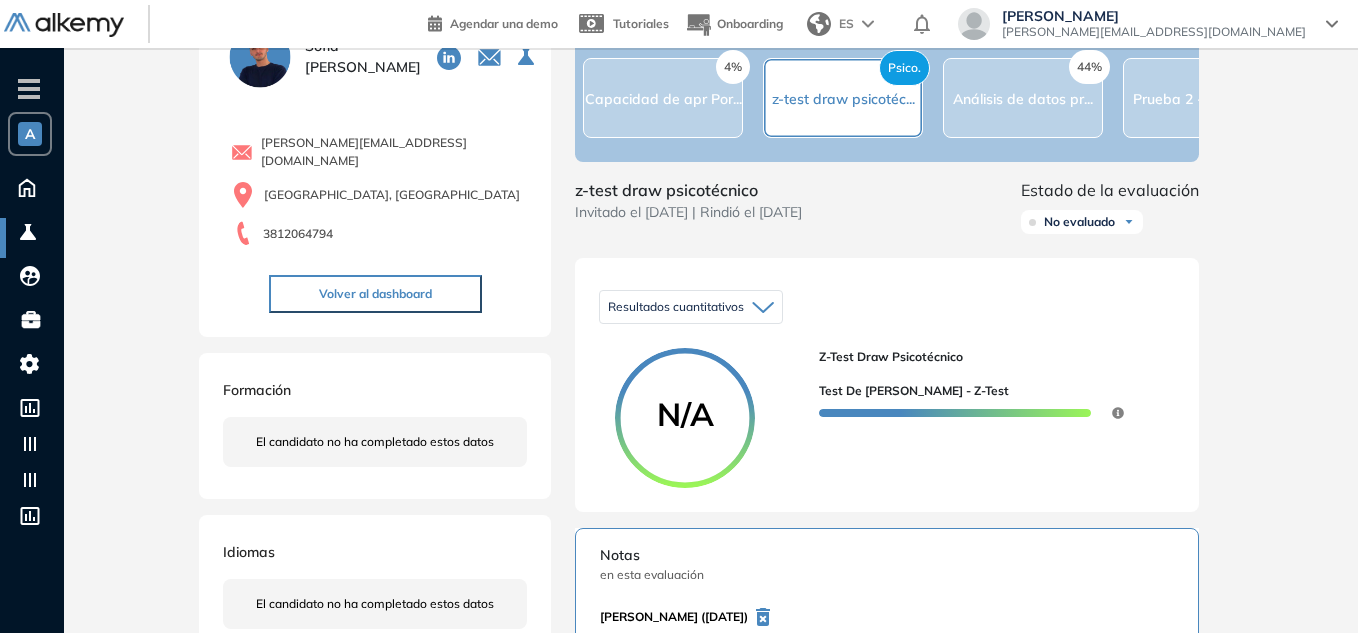 scroll, scrollTop: 0, scrollLeft: 0, axis: both 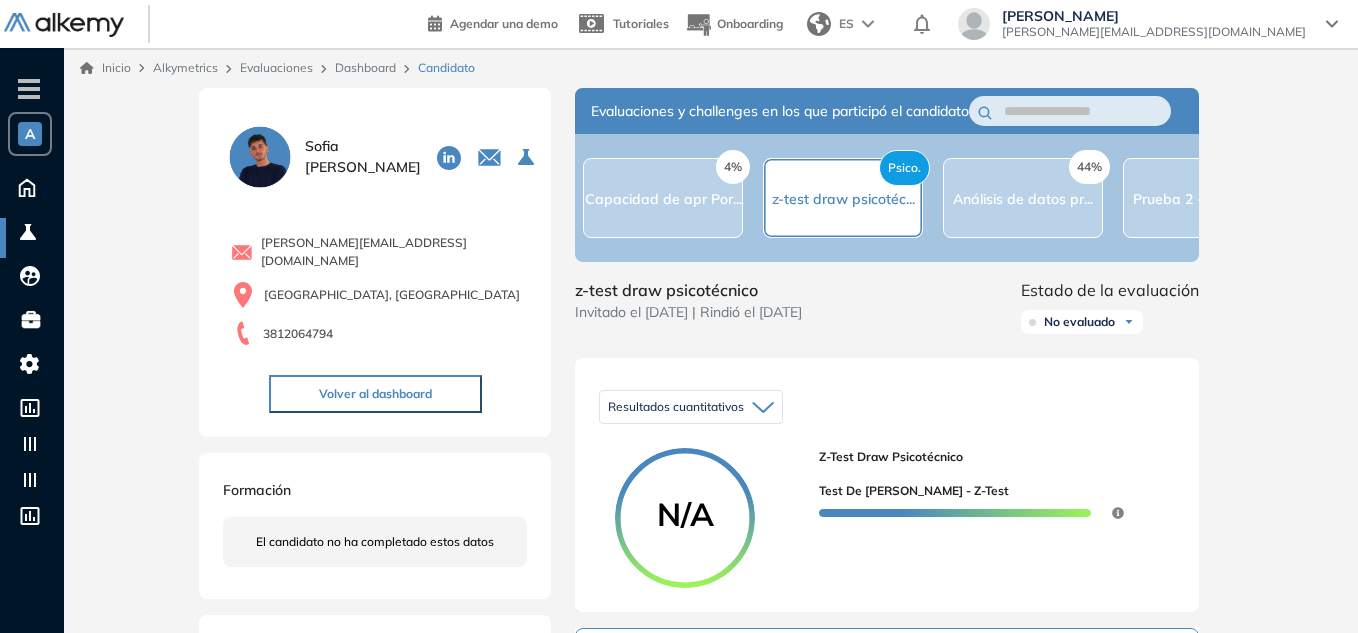 click on "Dashboard" at bounding box center (365, 67) 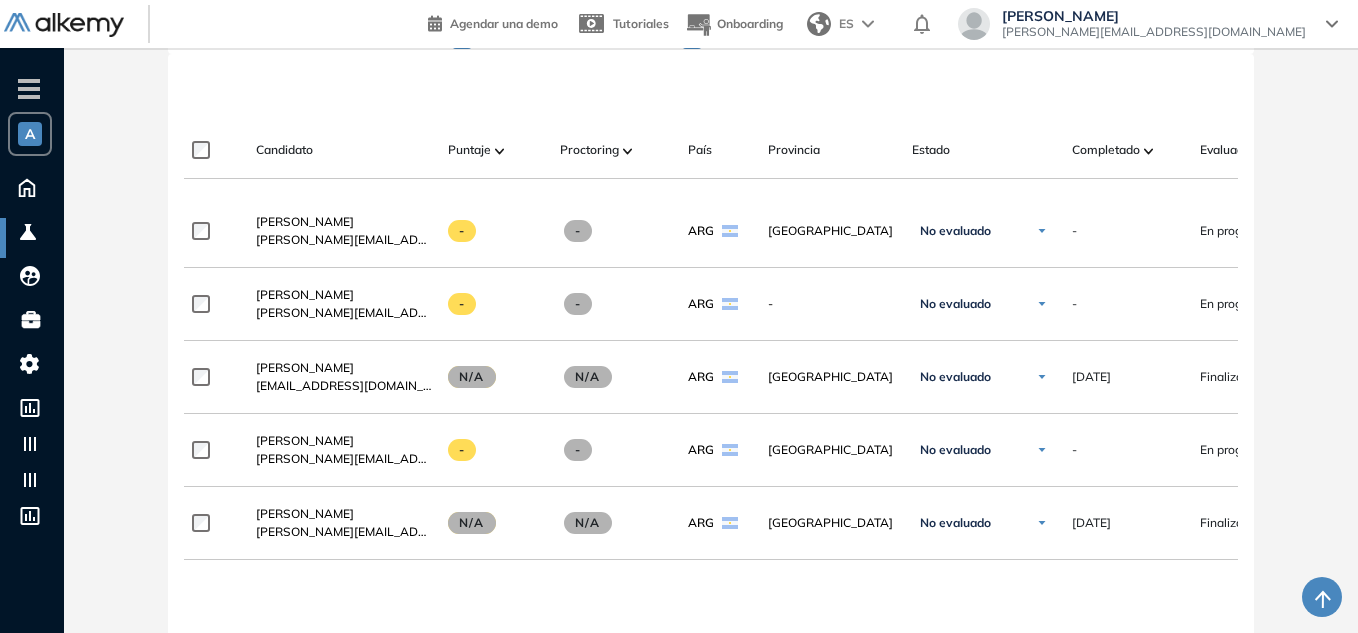 scroll, scrollTop: 469, scrollLeft: 0, axis: vertical 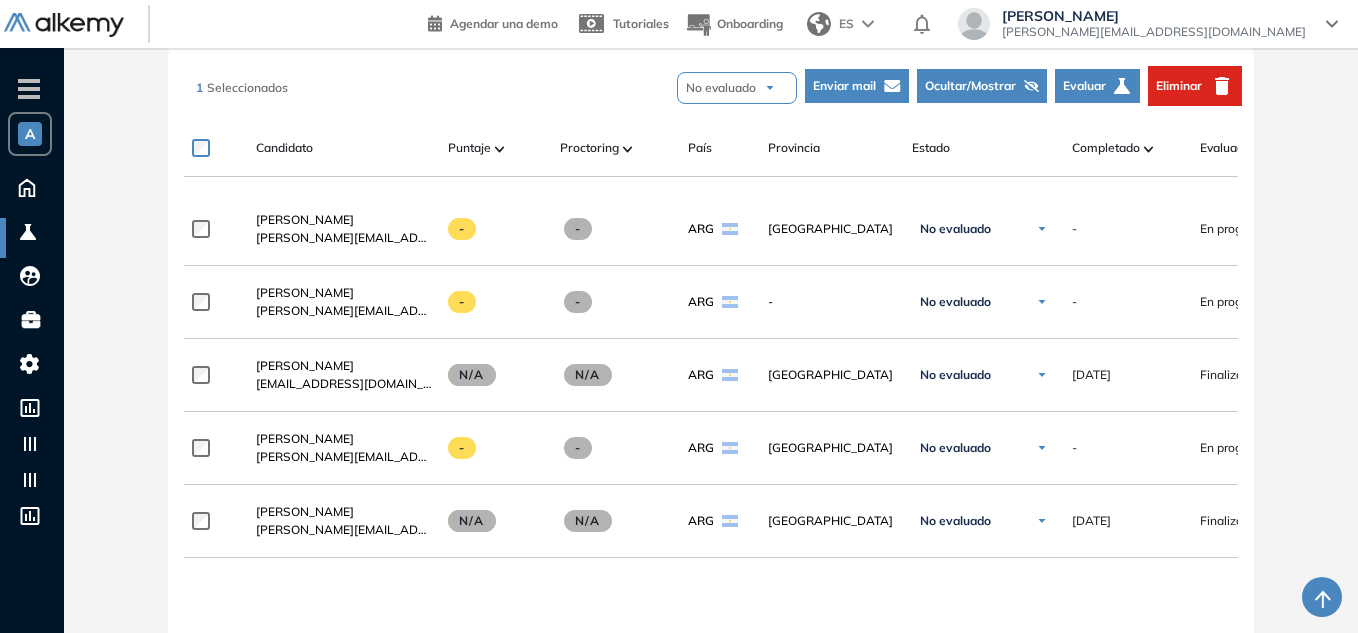 click on "Ocultar/Mostrar" at bounding box center (982, 86) 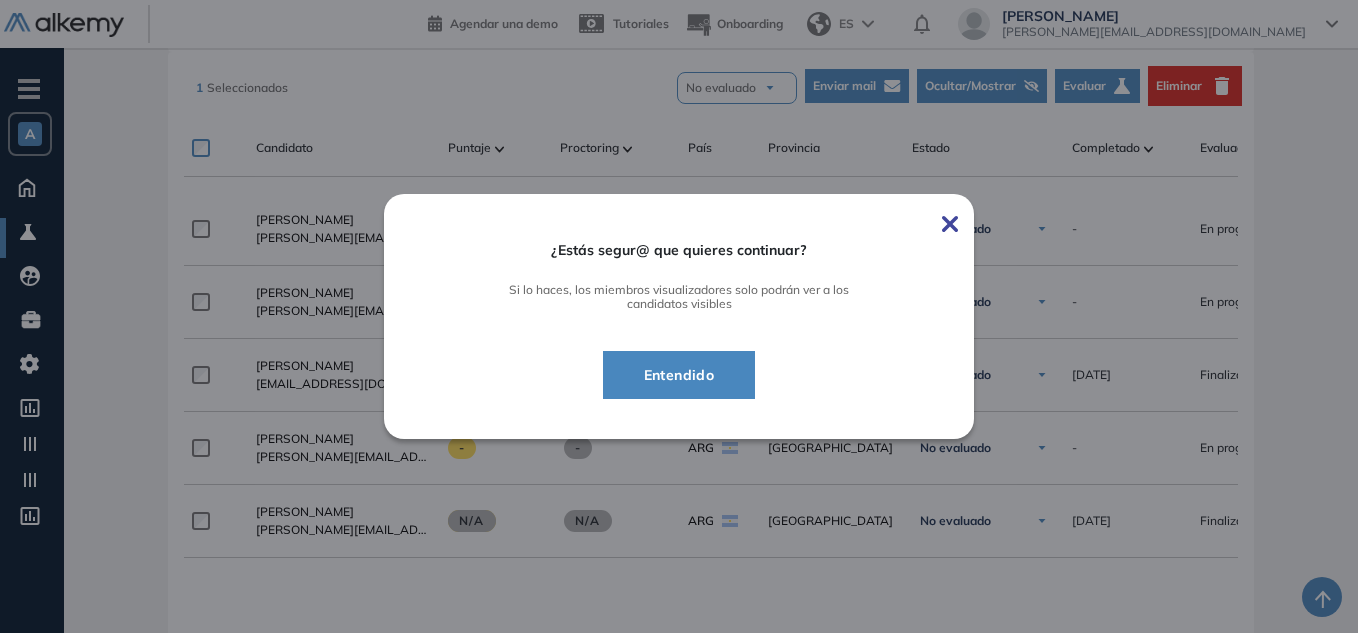 click on "Entendido" at bounding box center [679, 375] 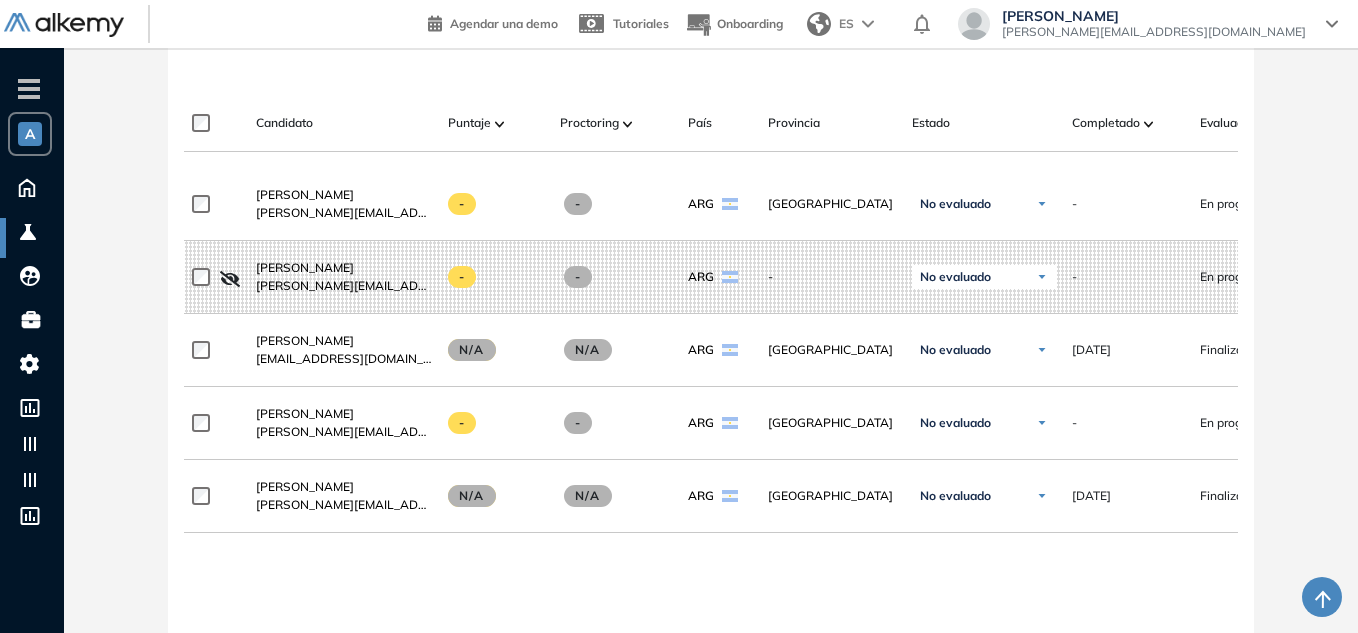 scroll, scrollTop: 495, scrollLeft: 0, axis: vertical 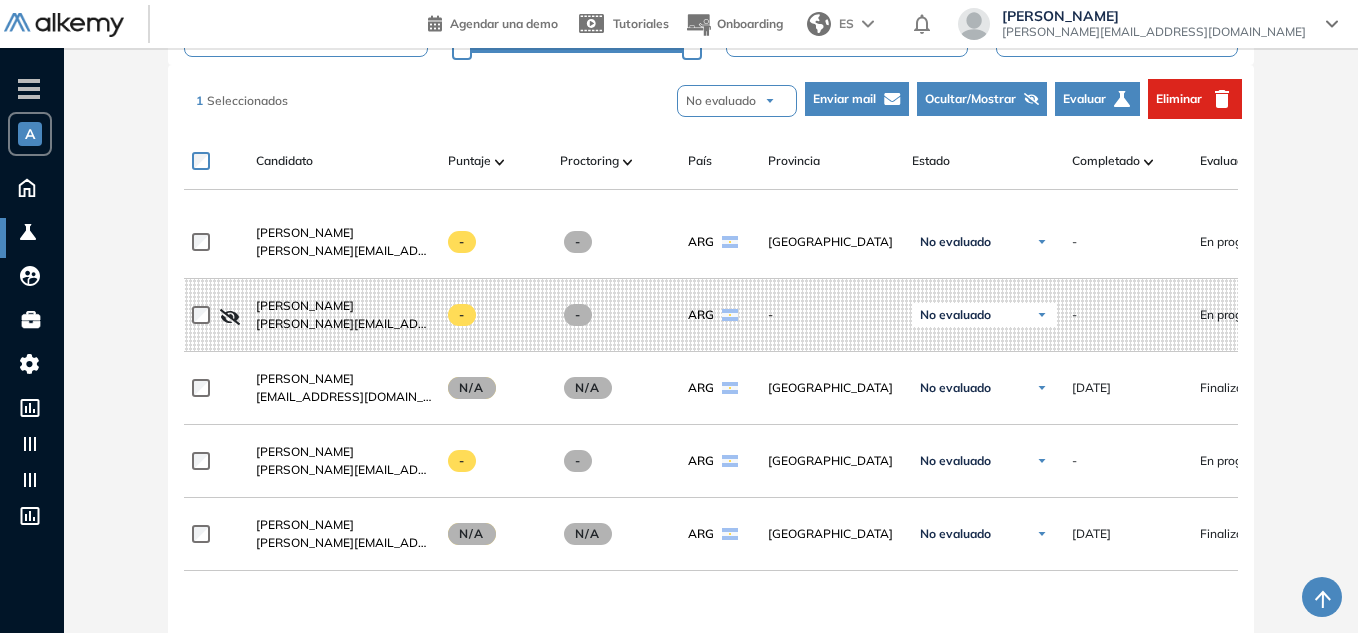 click on "Evaluar" at bounding box center (1084, 99) 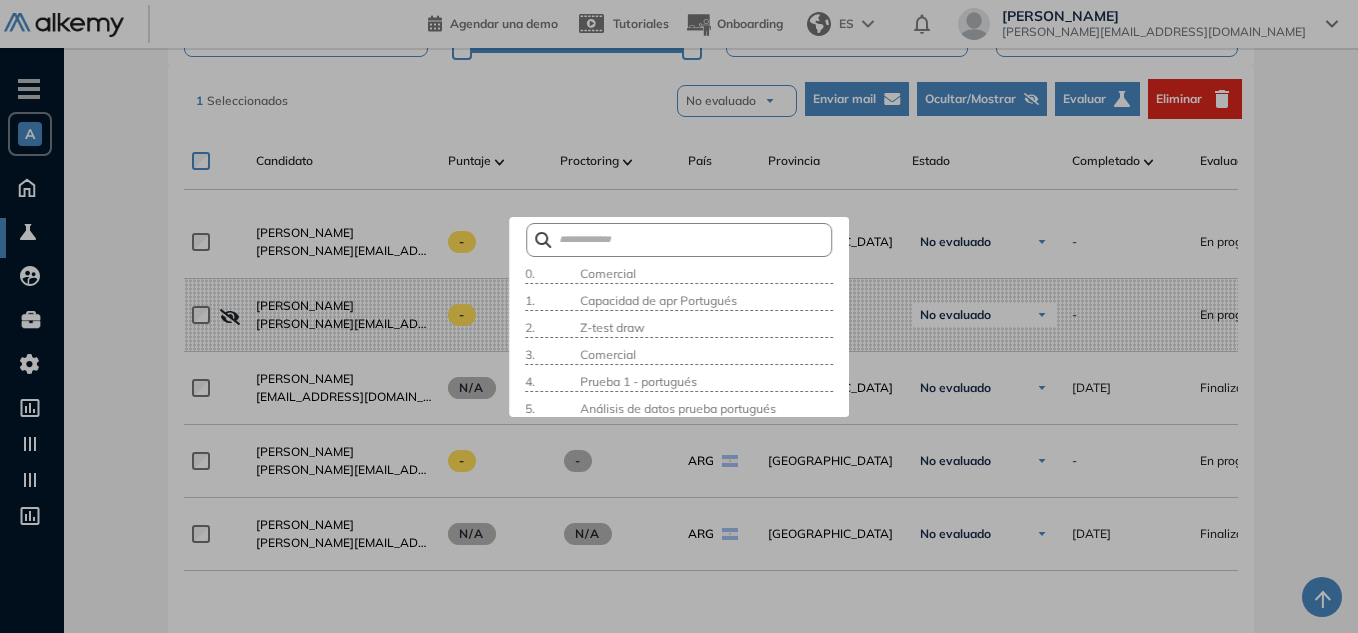 scroll, scrollTop: 0, scrollLeft: 0, axis: both 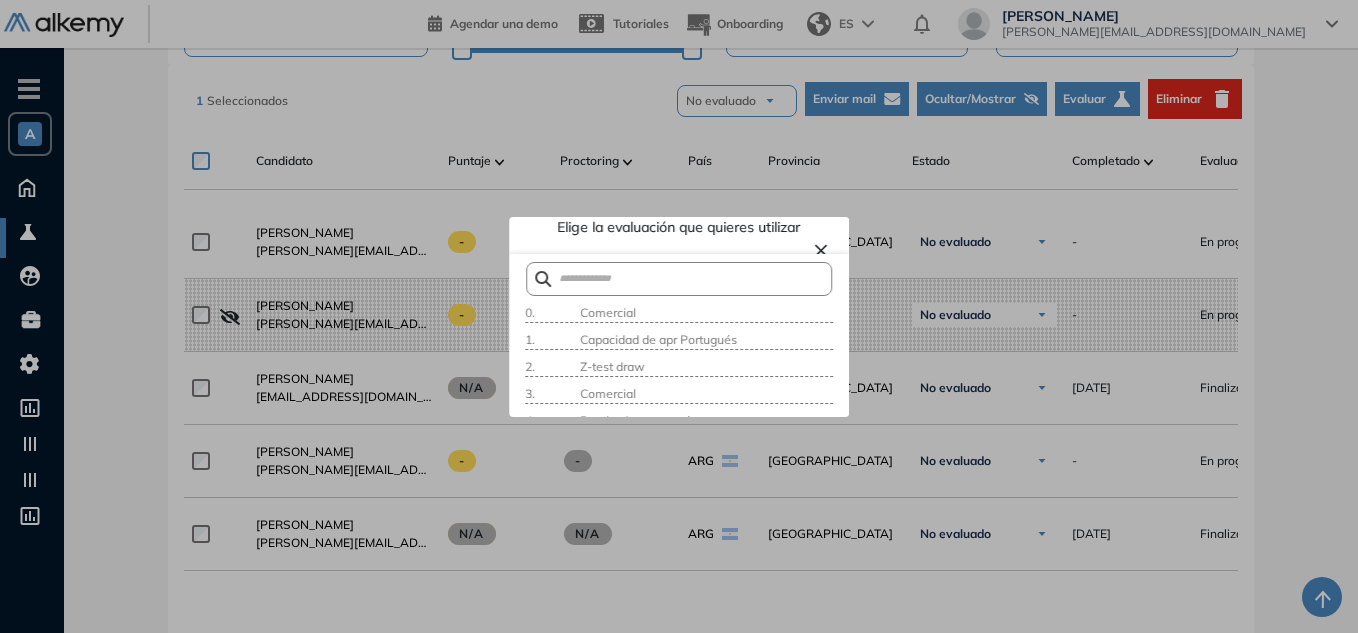 click on "× Elige la evaluación que quieres utilizar 0 . Comercial 1 . Capacidad de apr Portugués 2 . Z-test draw 3 . Comercial 4 . Prueba 1 - portugués 5 . Análisis de datos prueba portugués 6 . Prueba 2 - Portugués 7 . z-test draw psicotécnico 8 . Ejecutivo de cuenta 9 . Venta V2 10 . Venta 11 . Desafío Técnico 12 . Entrevista Barista 13 . Desafío Business 14 . Jovenes Talentos 15 . Personal de metro 16 . Prueba B 17 . Prueba A 18 . Agente AI prueba 19 . Chofer 20 . Psicotécnico | Océano Chile 21 . Posición estratégica 22 . Entrevista AI 23 . Dev Python 24 . Fibonacci 25 . Psicotécnico de ejemplo sofi 26 . KAM 27 . prueba personalidades 28 . Prueba Excel Básico y Avanzado 29 . Demo ProctoringAI 30 . Prueba incidentes críticos 31 . Desarrollador 32 . Prueba Z-Test Sofi 33 . Psicotécnico CNCMASTER | Técnico-Administrativo 34 . Comercial 35 . Nombre del perfil 36 . Ventas 37 . Sin nombre 38 . Analista funcional 39 . Asesor de cartera 40 . No name 41 . Prueba excel 42 . SFIA - Consejo y Guía 43 . 44" at bounding box center (679, 317) 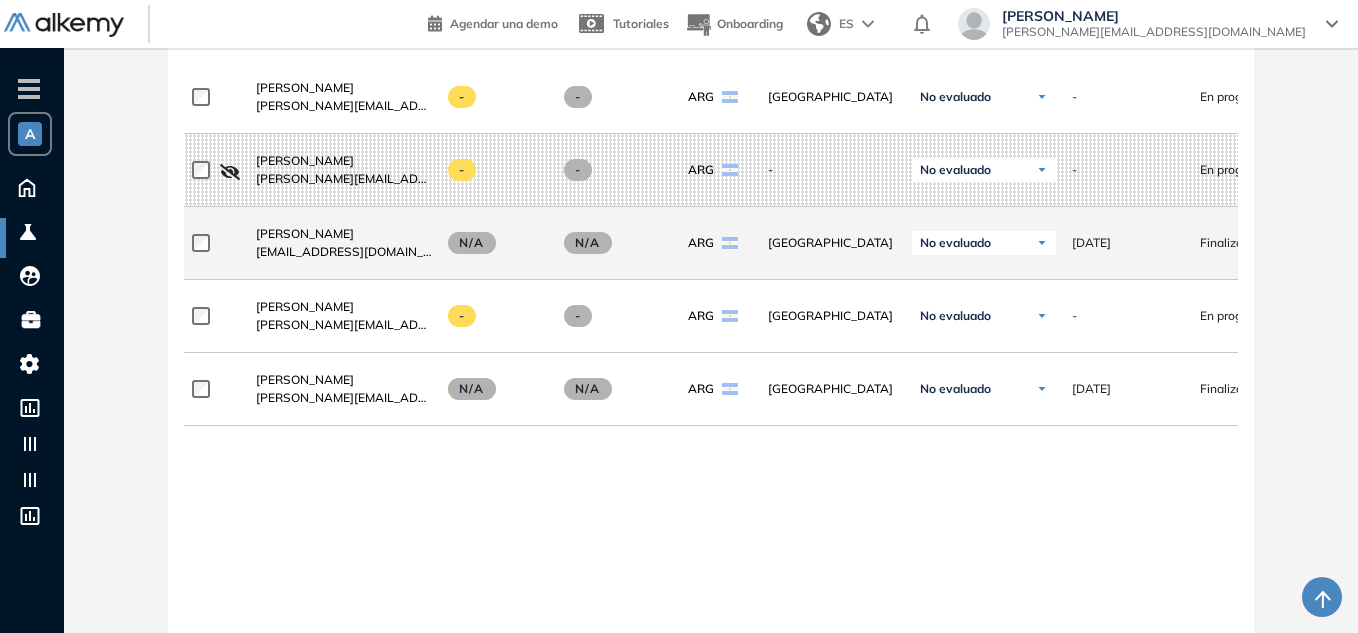 scroll, scrollTop: 605, scrollLeft: 0, axis: vertical 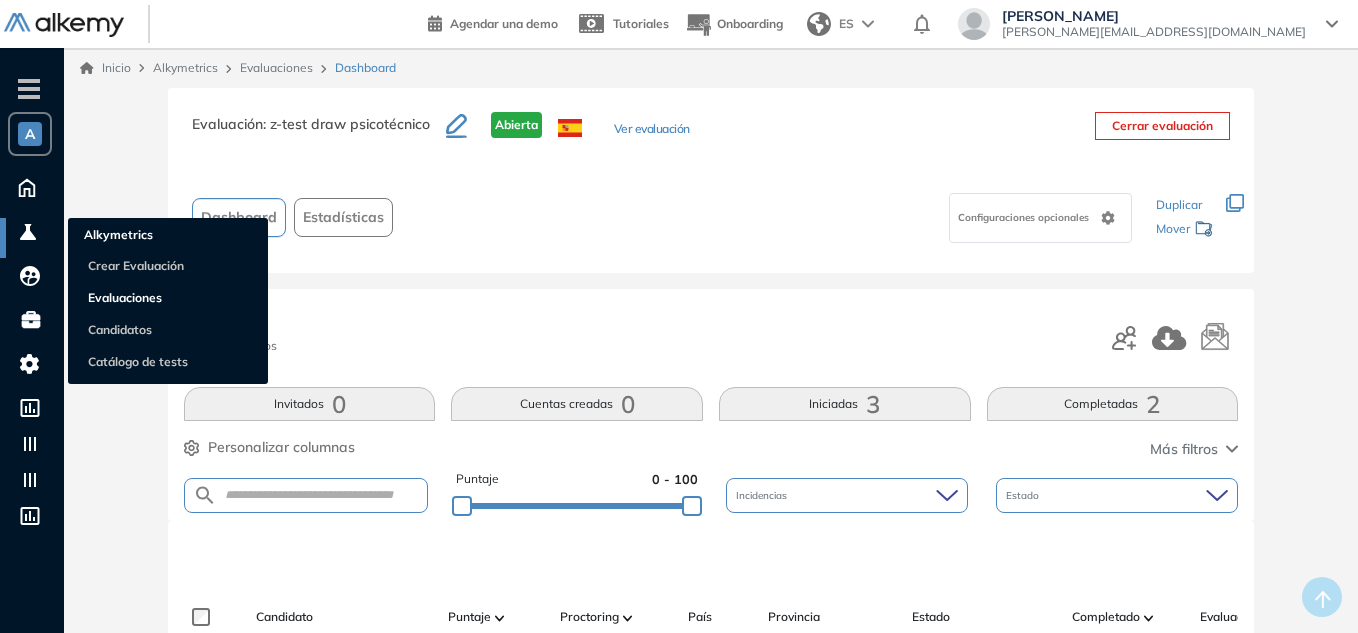 click on "Evaluaciones" at bounding box center [125, 297] 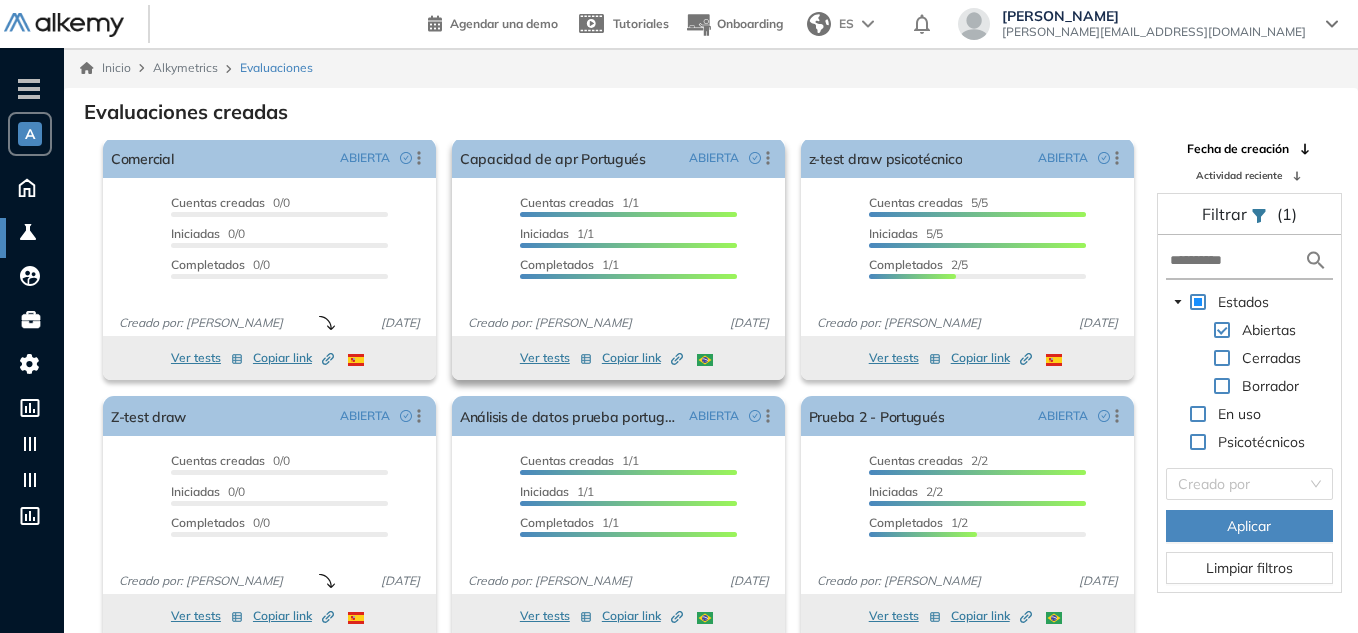 scroll, scrollTop: 0, scrollLeft: 0, axis: both 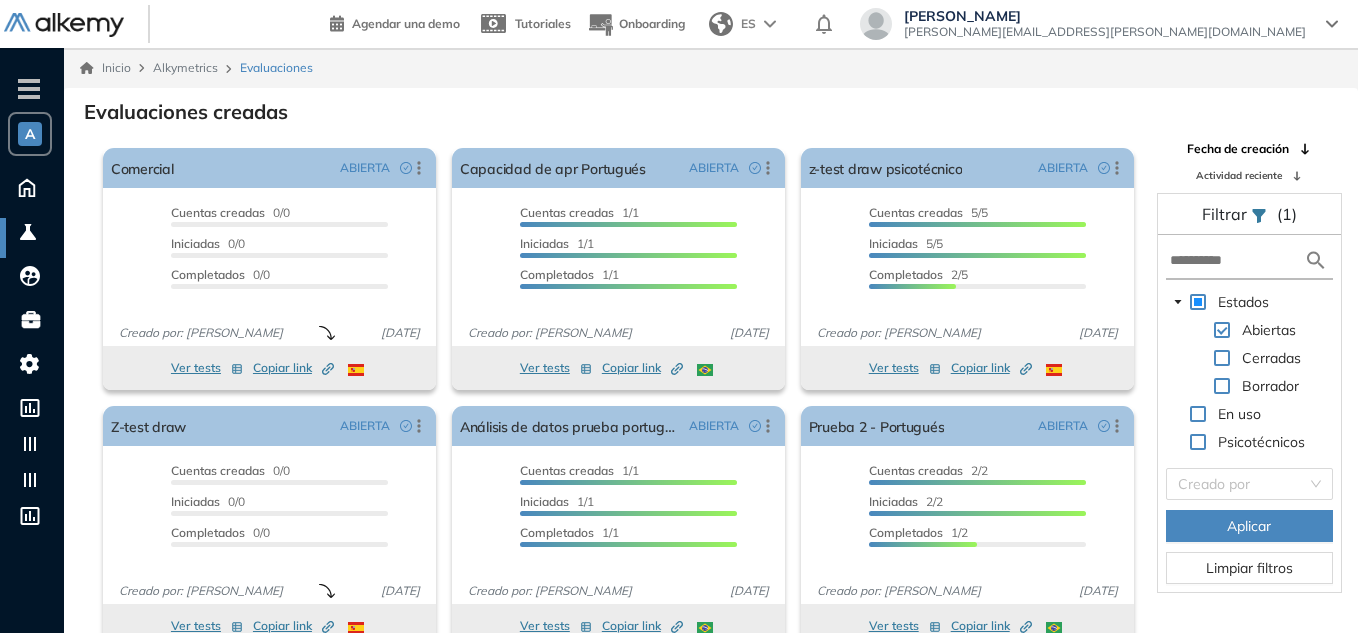 click on "A" at bounding box center [30, 134] 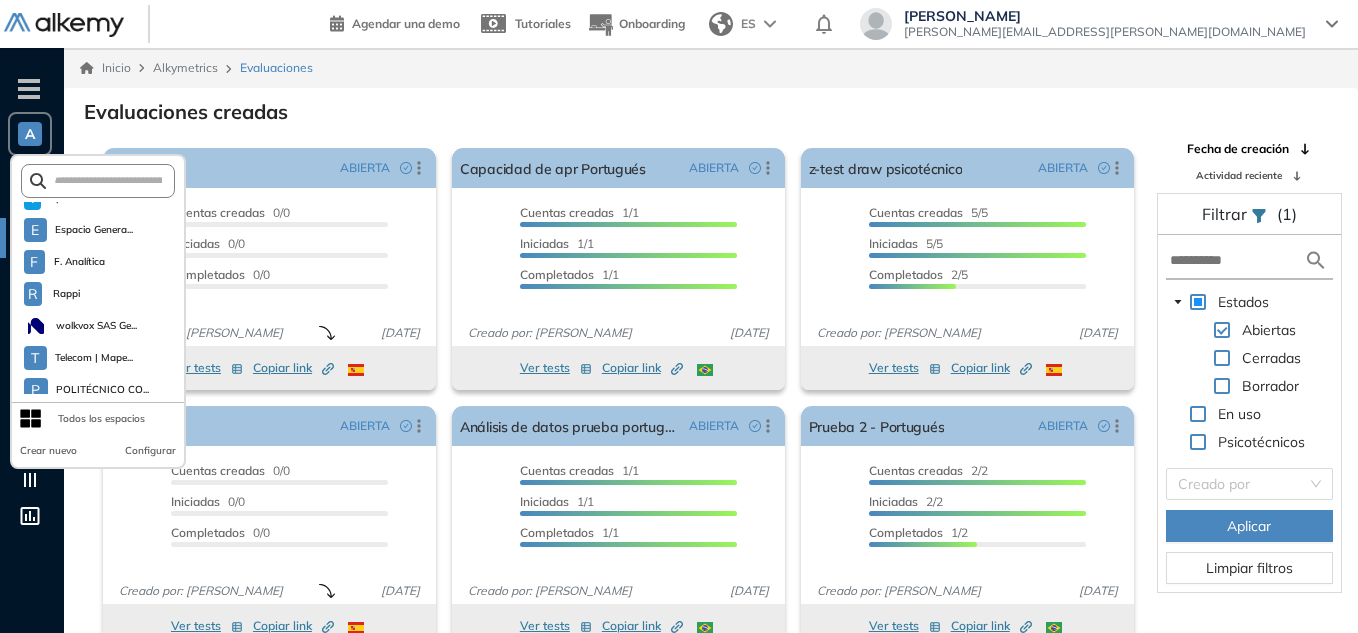 scroll, scrollTop: 1464, scrollLeft: 0, axis: vertical 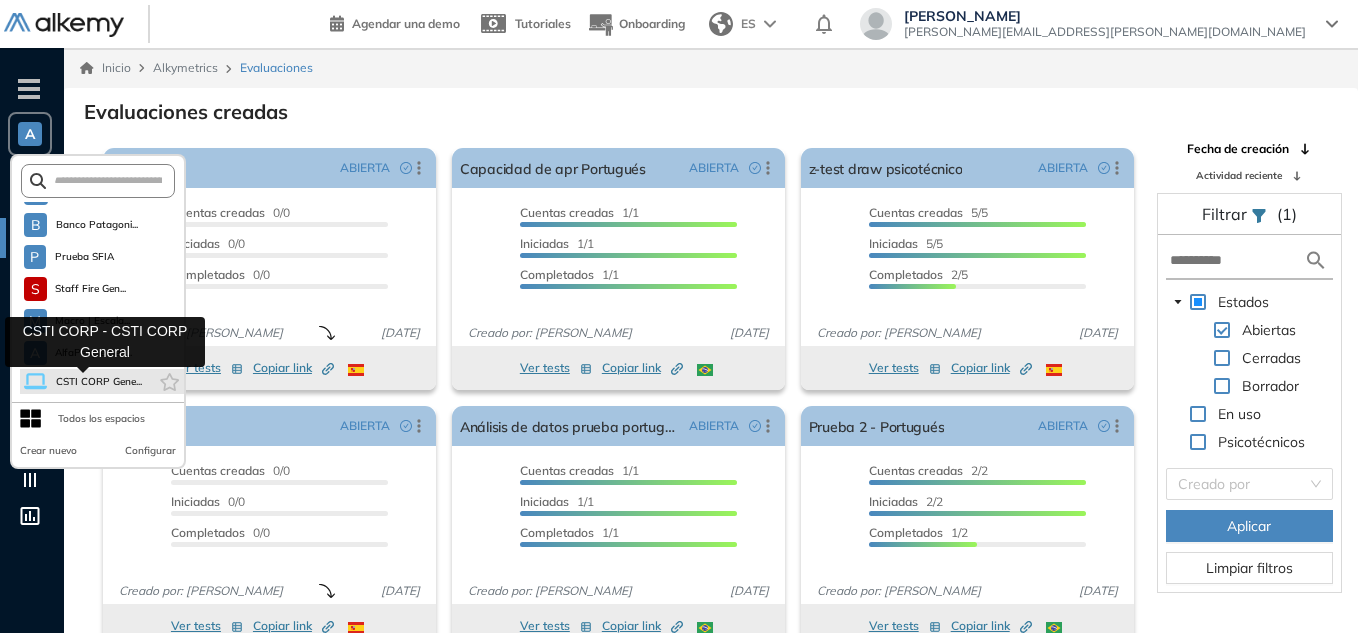 click on "CSTI CORP Gene..." at bounding box center [98, 382] 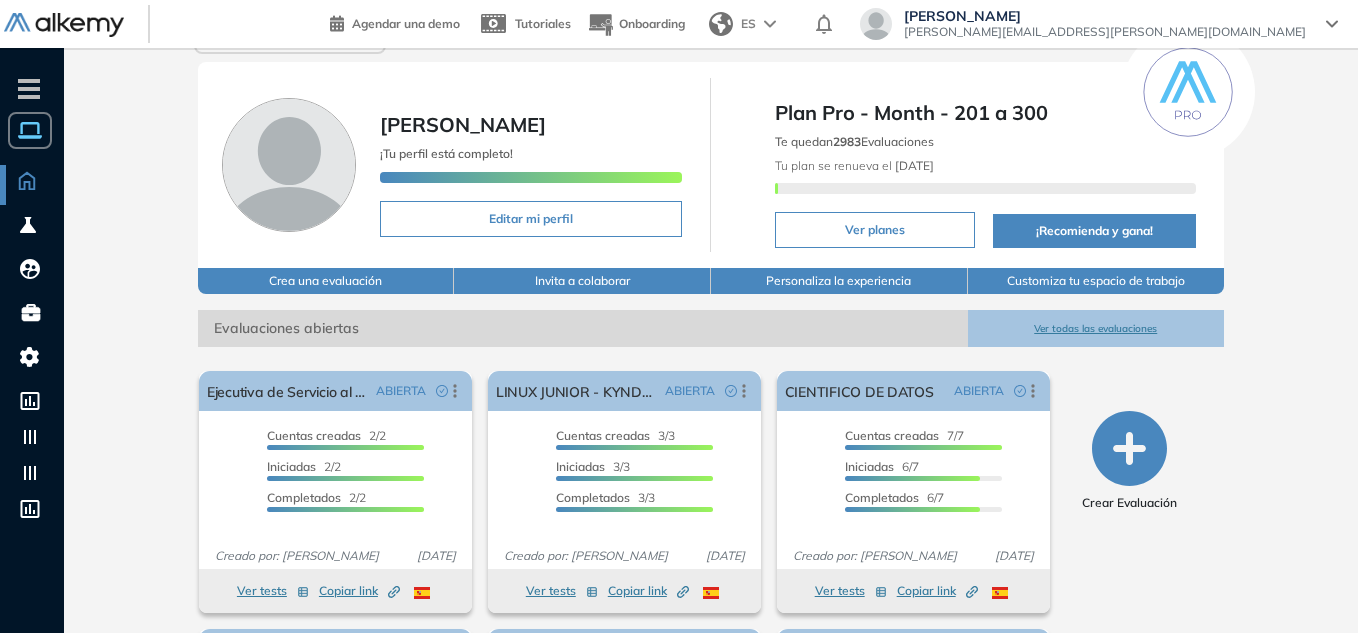 scroll, scrollTop: 0, scrollLeft: 0, axis: both 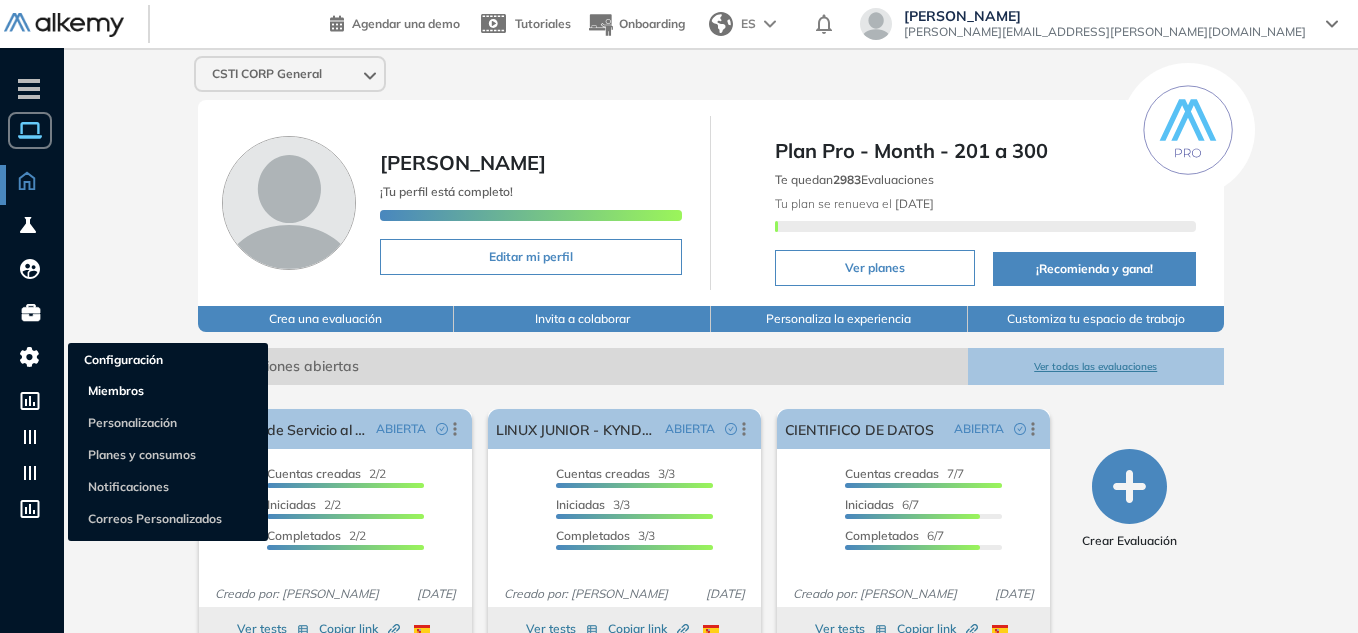 click on "Miembros" at bounding box center [116, 390] 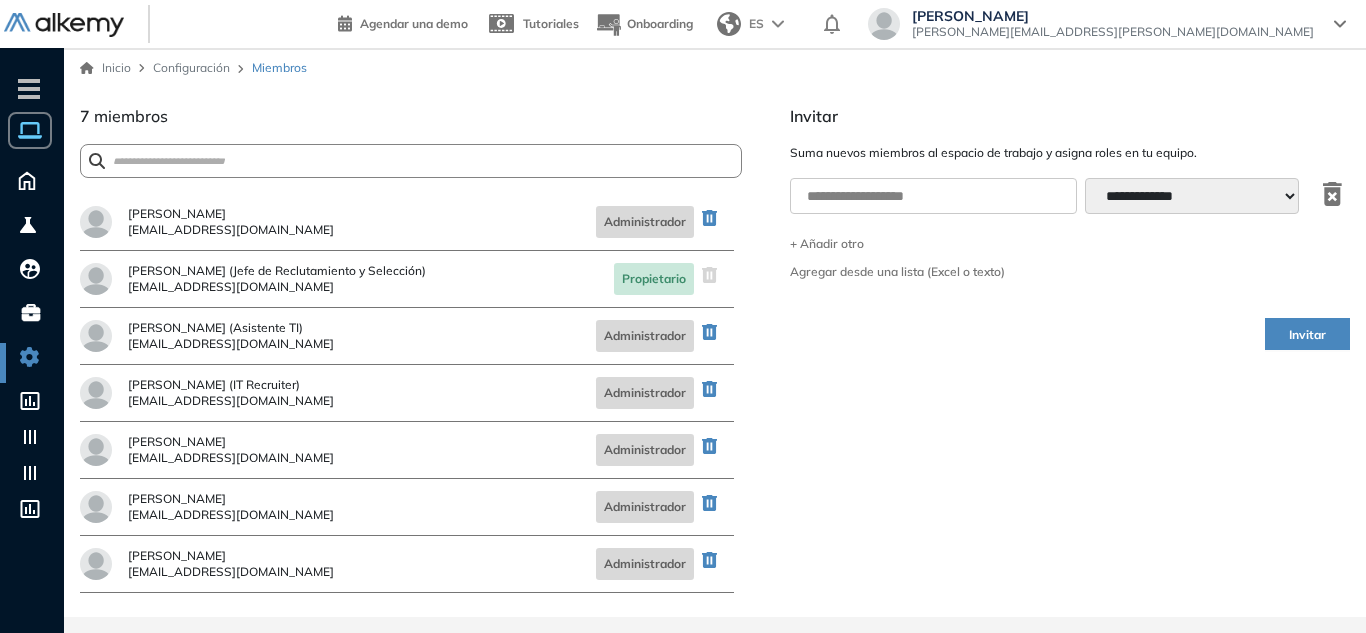 click on "-" at bounding box center [29, 87] 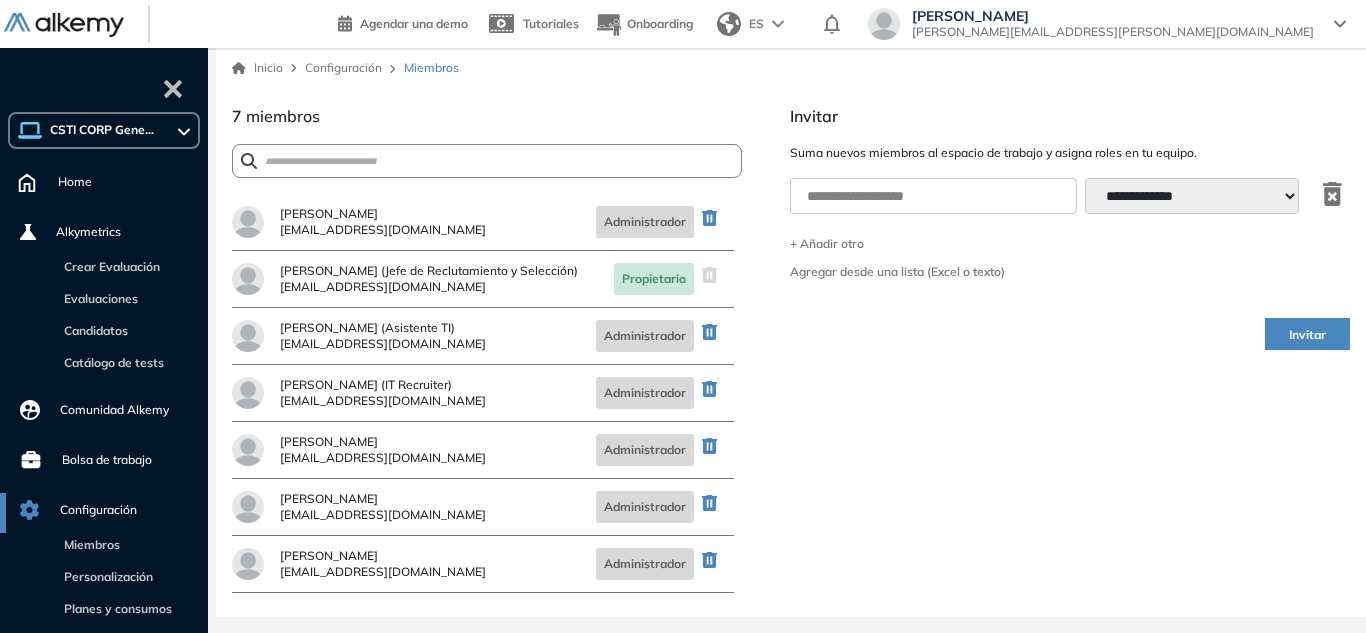 click on "7 miembros ¿Estás seguro que quieres eliminar a este miembro? Cancelar Eliminar Emily Flores eflores@csticorp.biz Administrador Frescia  Campos (Jefe de Reclutamiento y Selección) dcampos@csticorp.biz Propietario Franshesca Sanchez (Asistente TI) fnsanchez@csticorp.biz Administrador Jefferson Borja (IT Recruiter) jborja@csticorp.biz Administrador Mayra Velasquez mvelasquez@csticorp.biz Administrador ANA  PAREDDES aparedes@csticorp.biz Administrador Karina Campos kcampos@csticorp.biz Administrador" at bounding box center (487, 360) 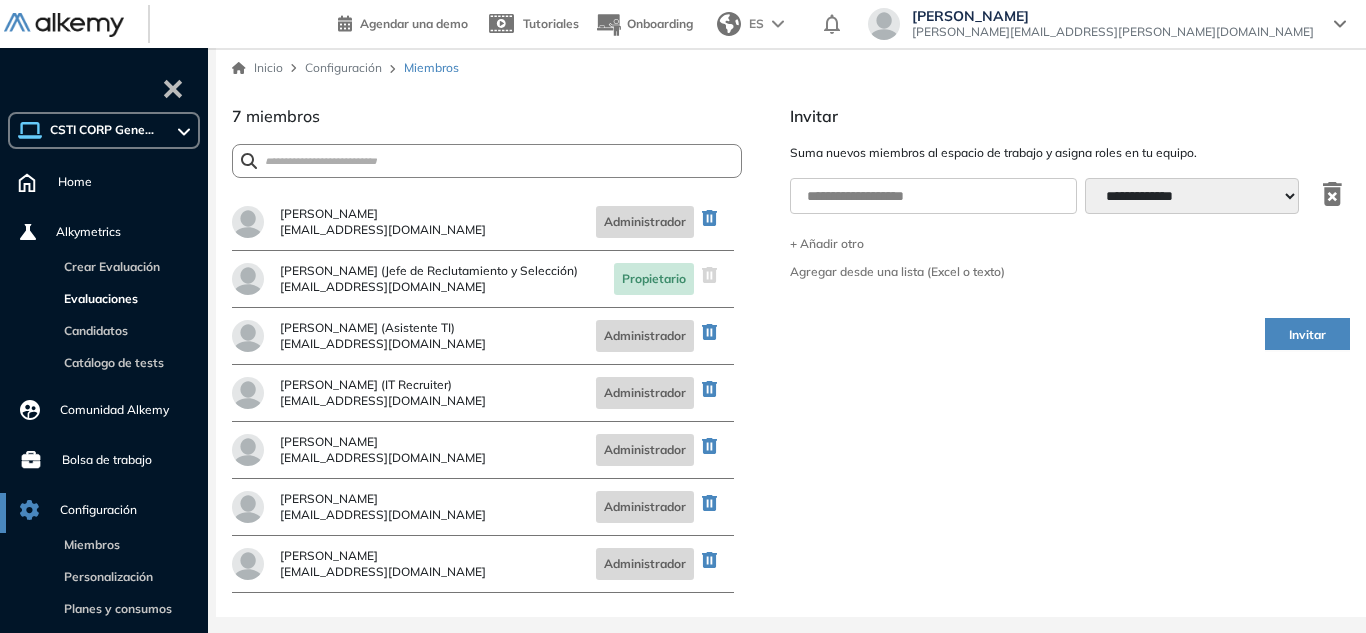 click on "Evaluaciones" at bounding box center (97, 298) 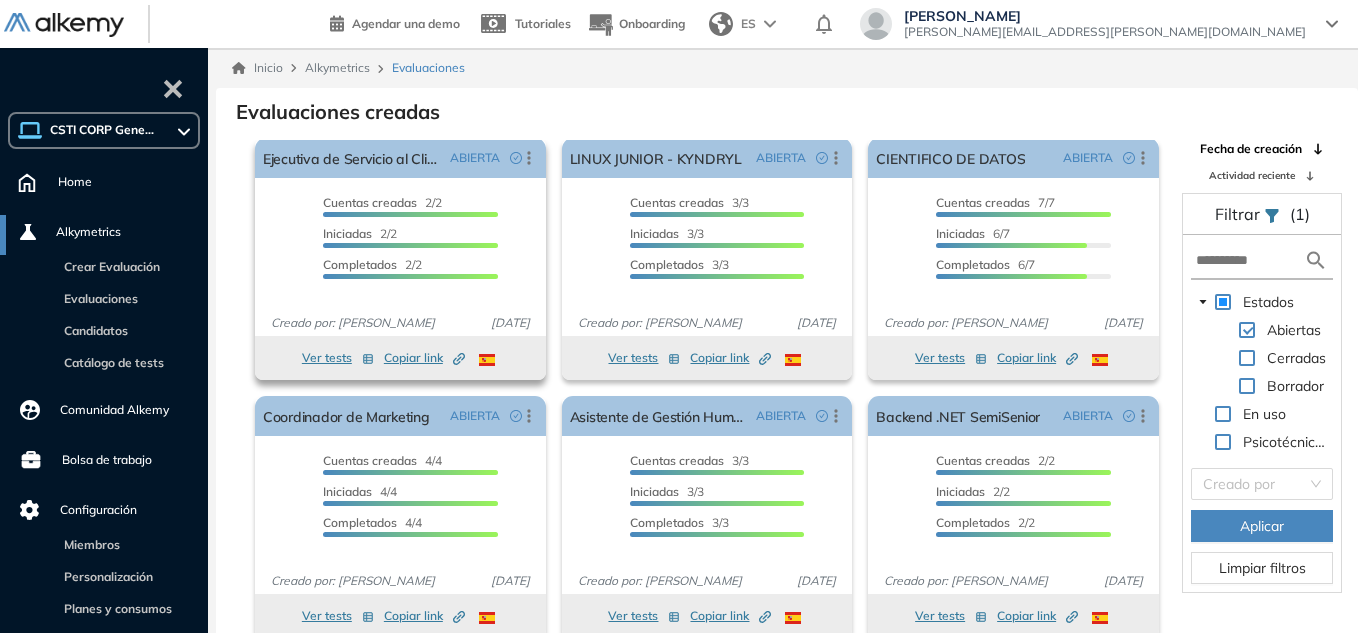 scroll, scrollTop: 0, scrollLeft: 0, axis: both 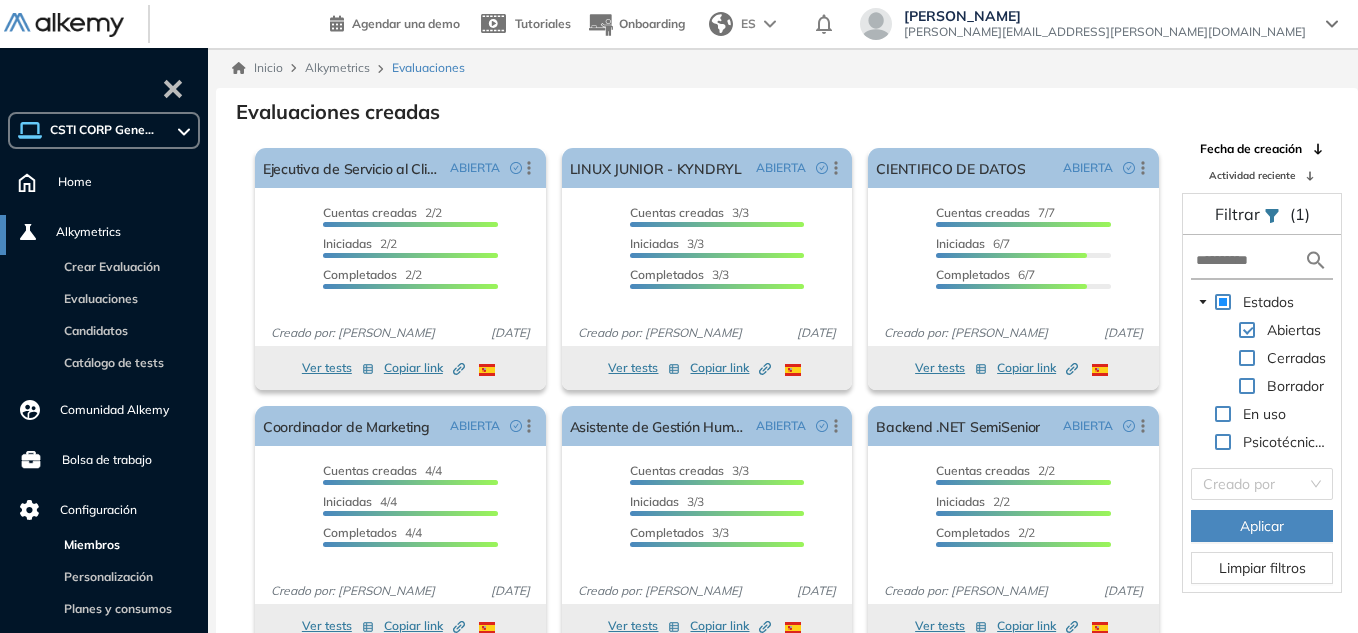 click on "Miembros" at bounding box center (88, 544) 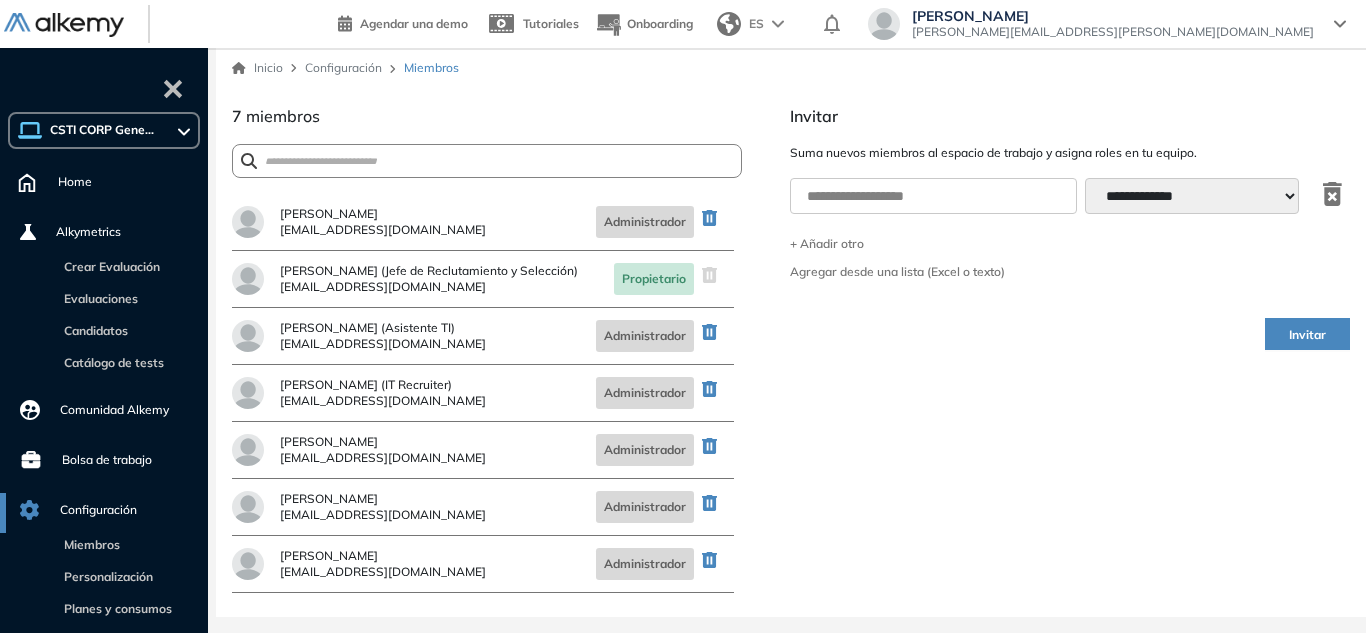 click on "mvelasquez@csticorp.biz" at bounding box center (383, 458) 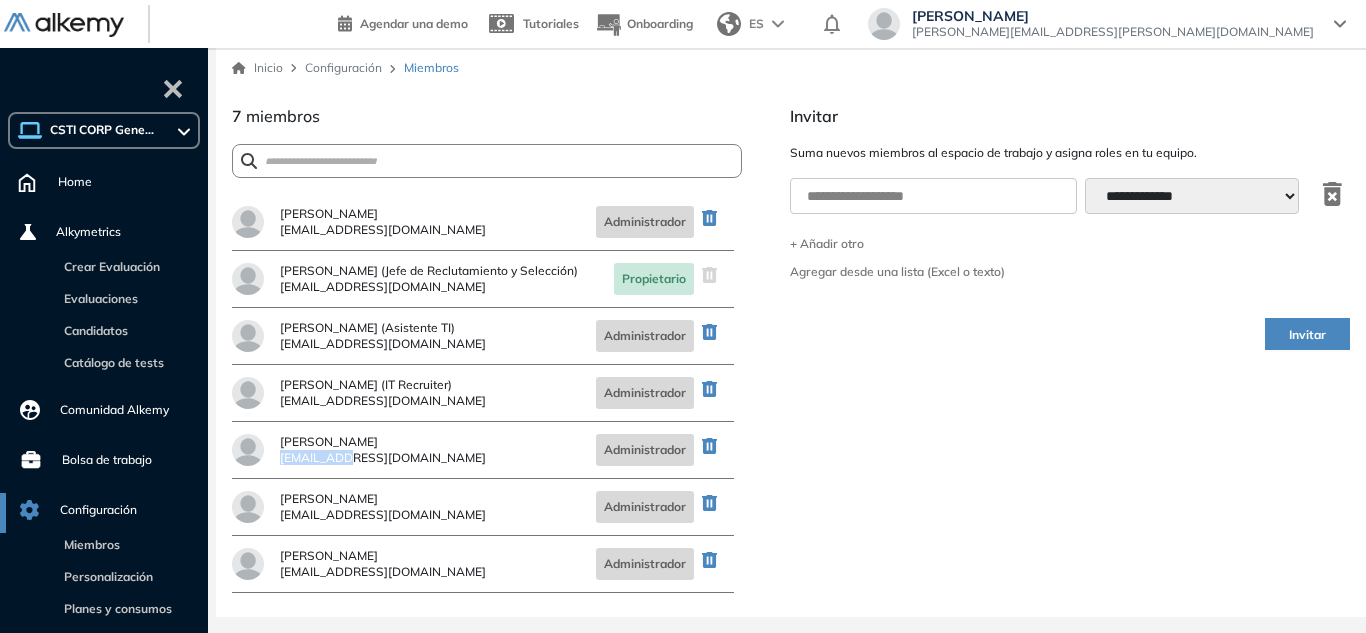 click on "mvelasquez@csticorp.biz" at bounding box center (383, 458) 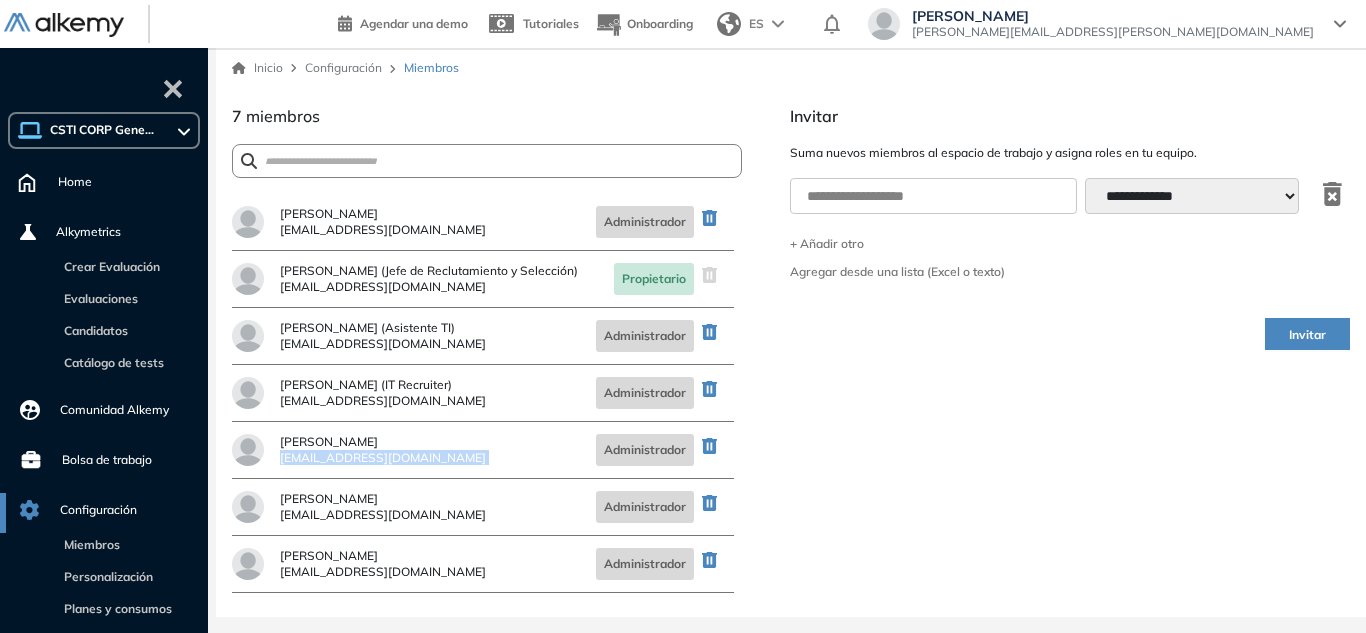 click on "mvelasquez@csticorp.biz" at bounding box center [383, 458] 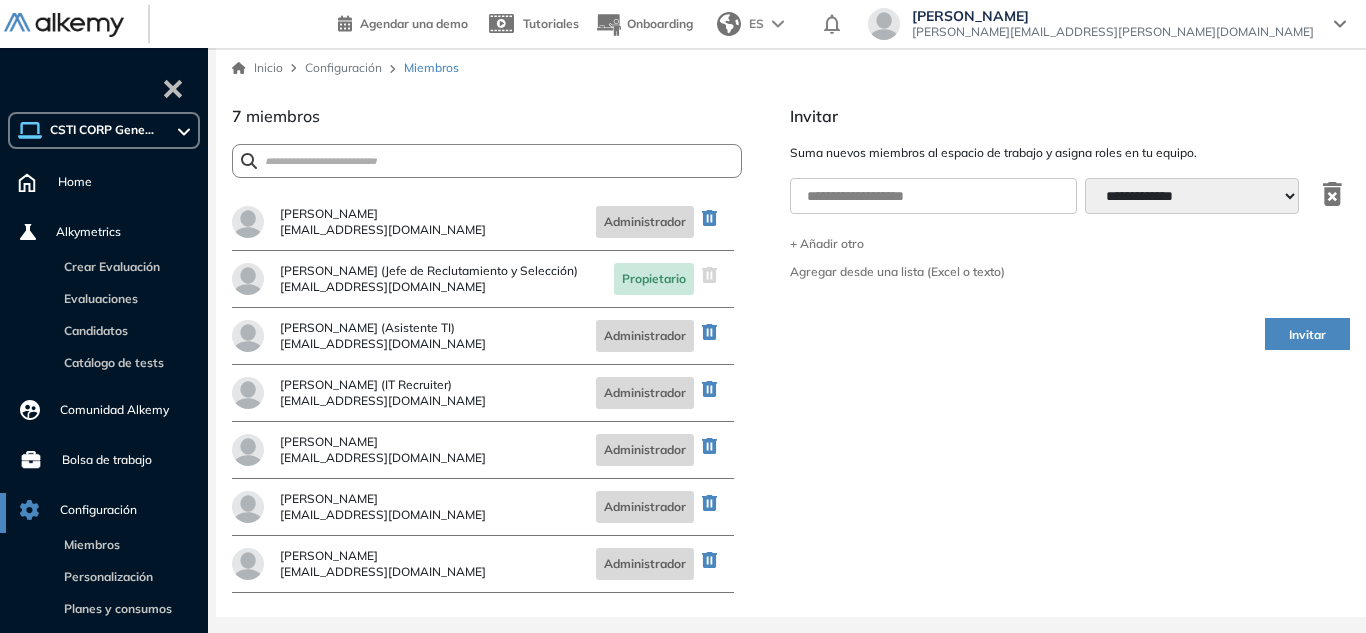 click on "eflores@csticorp.biz" at bounding box center [383, 230] 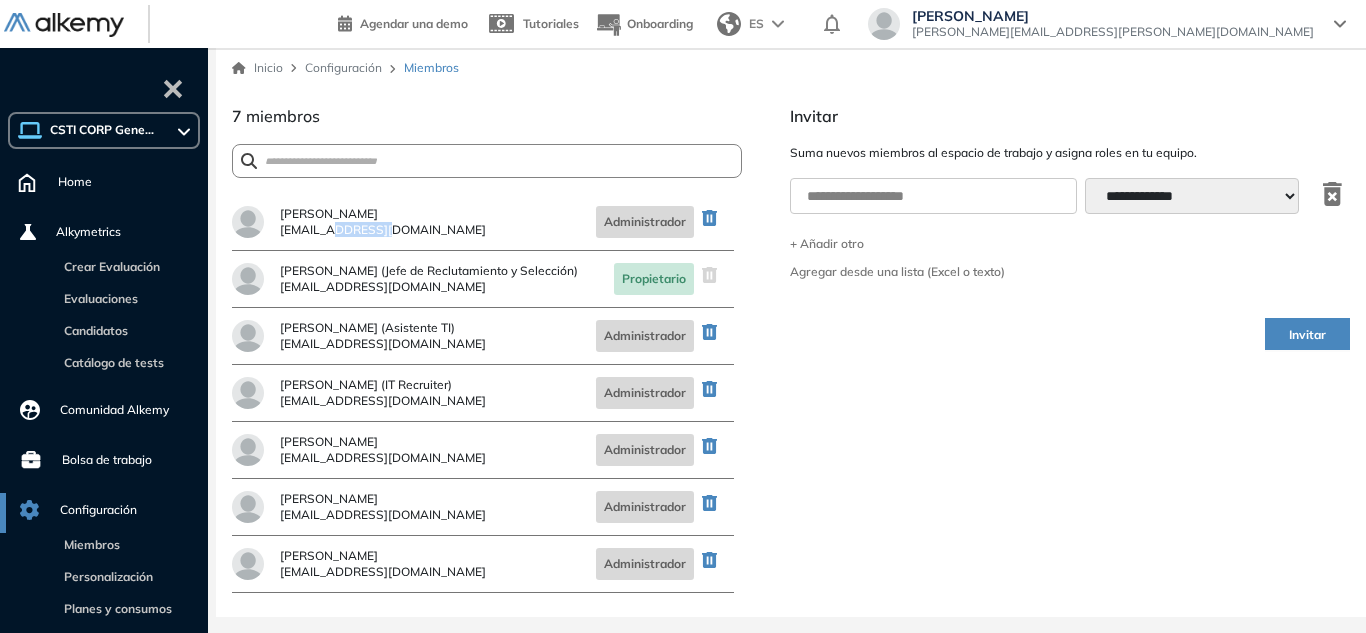 click on "eflores@csticorp.biz" at bounding box center [383, 230] 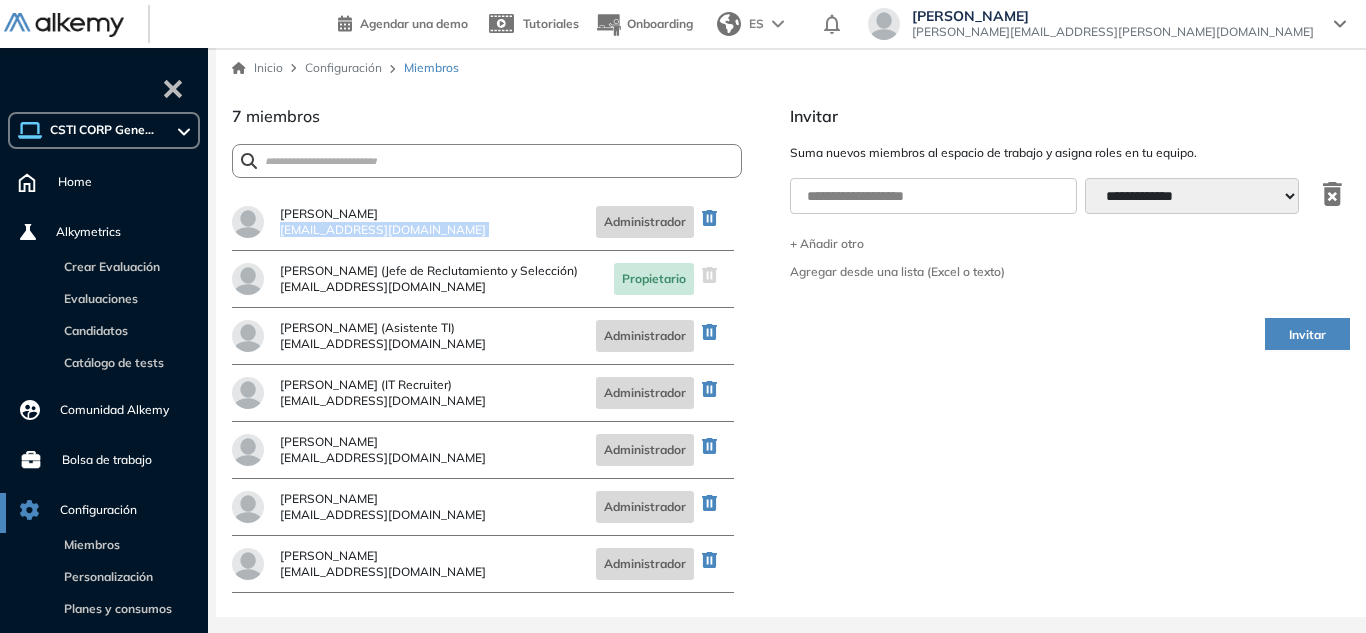 click on "eflores@csticorp.biz" at bounding box center [383, 230] 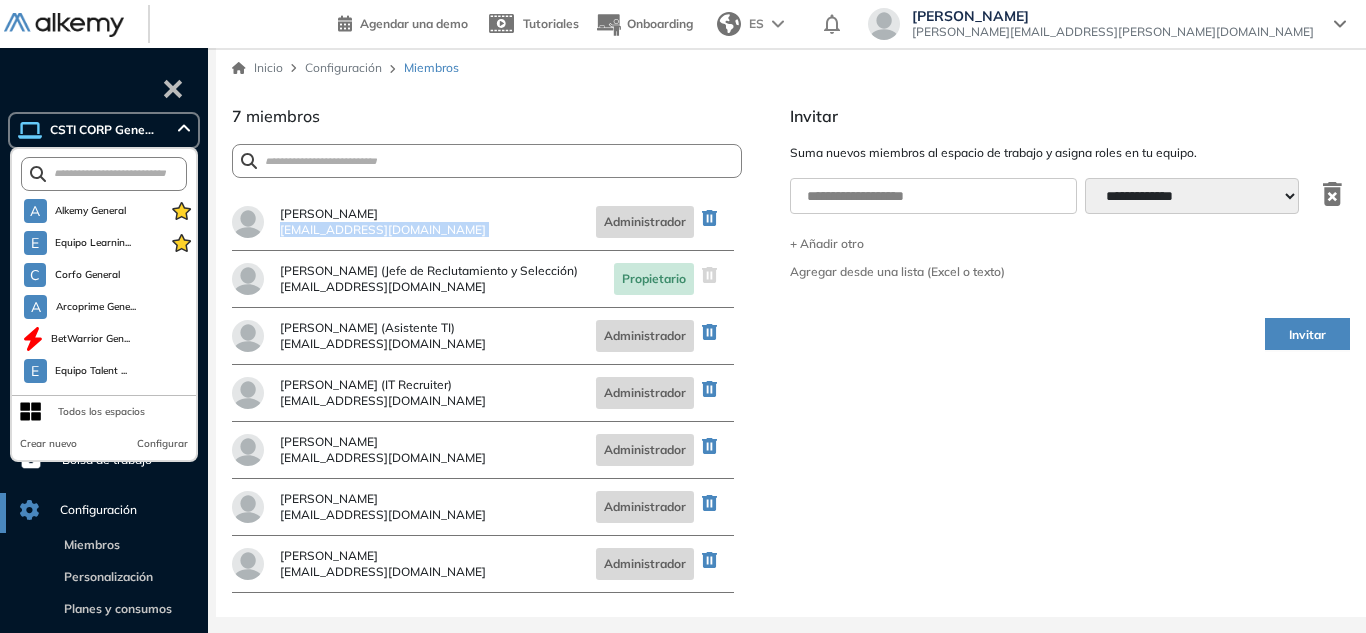 click at bounding box center (104, 174) 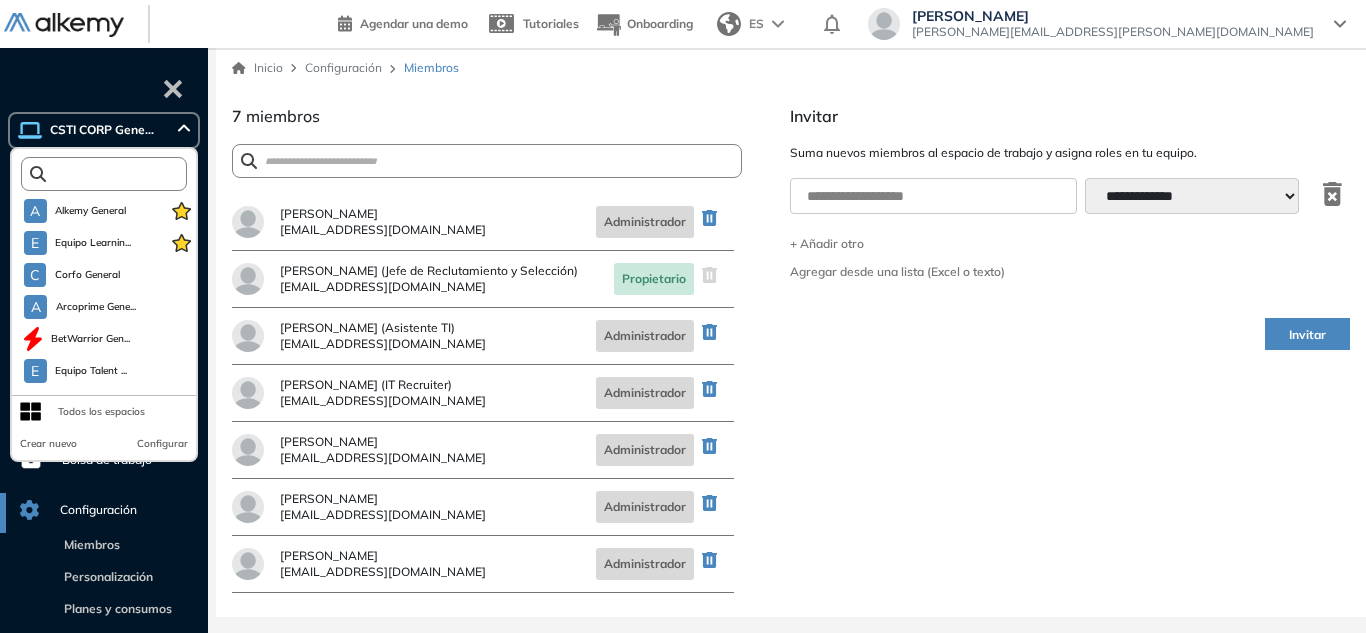 click at bounding box center [108, 173] 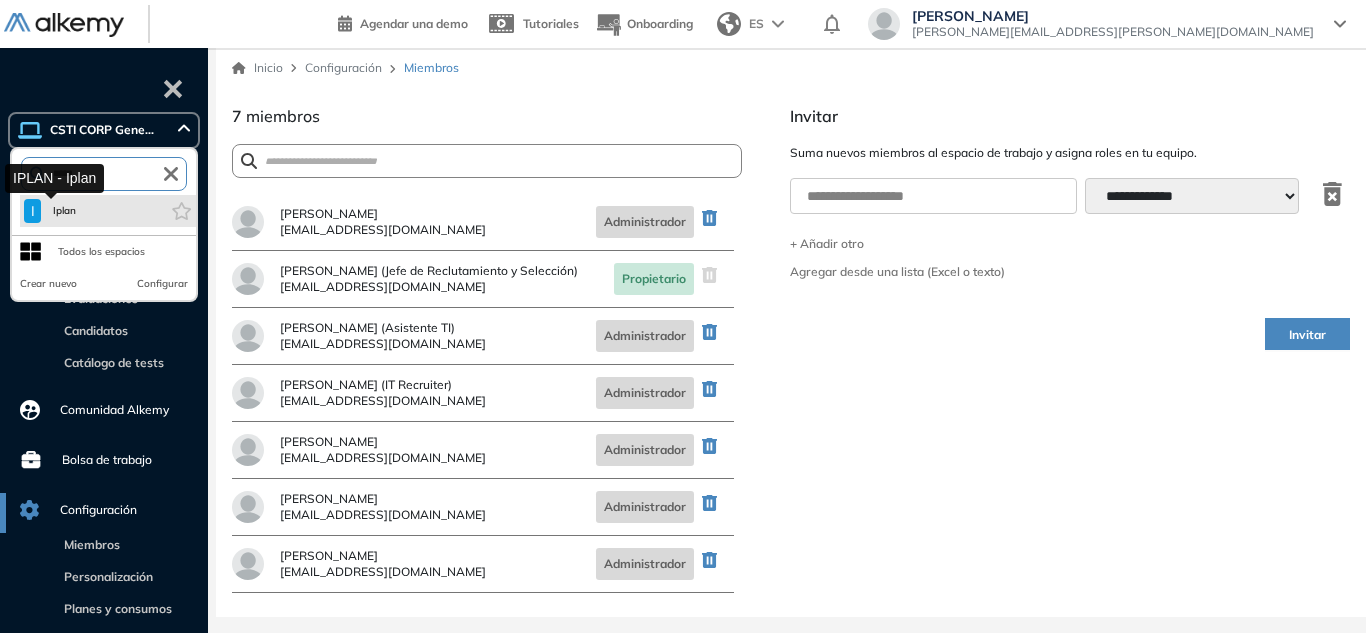 type on "*****" 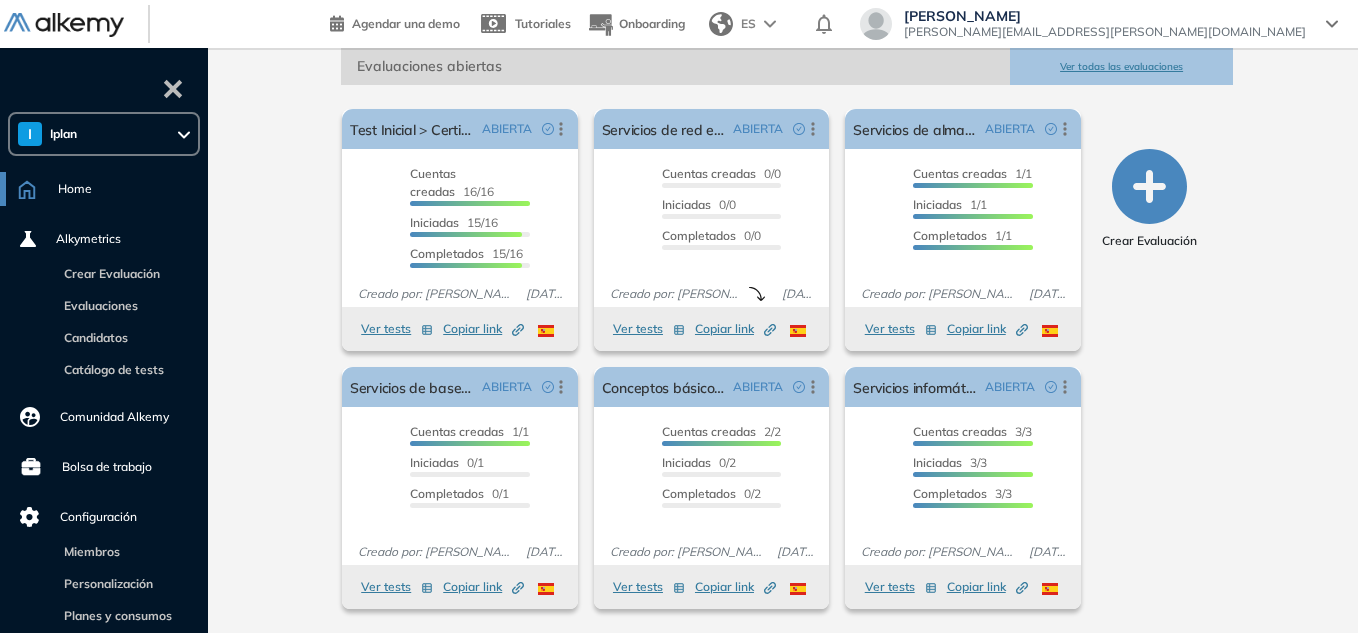 scroll, scrollTop: 0, scrollLeft: 0, axis: both 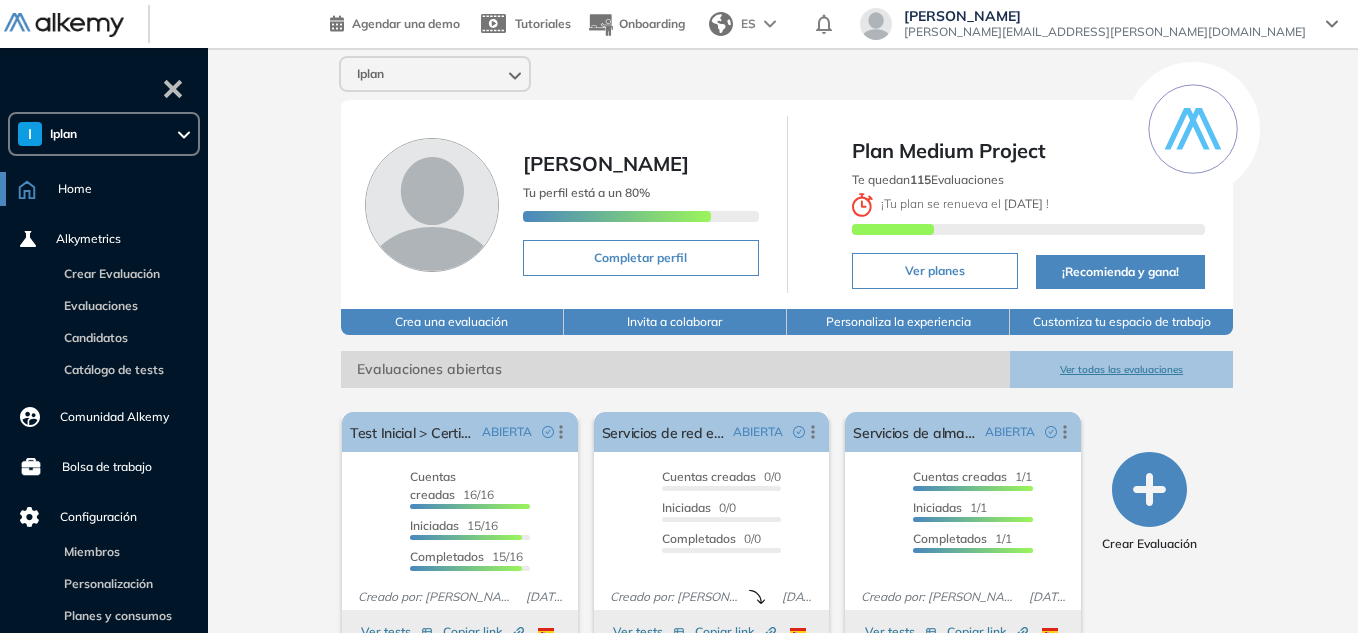 click on "I Iplan" at bounding box center (104, 134) 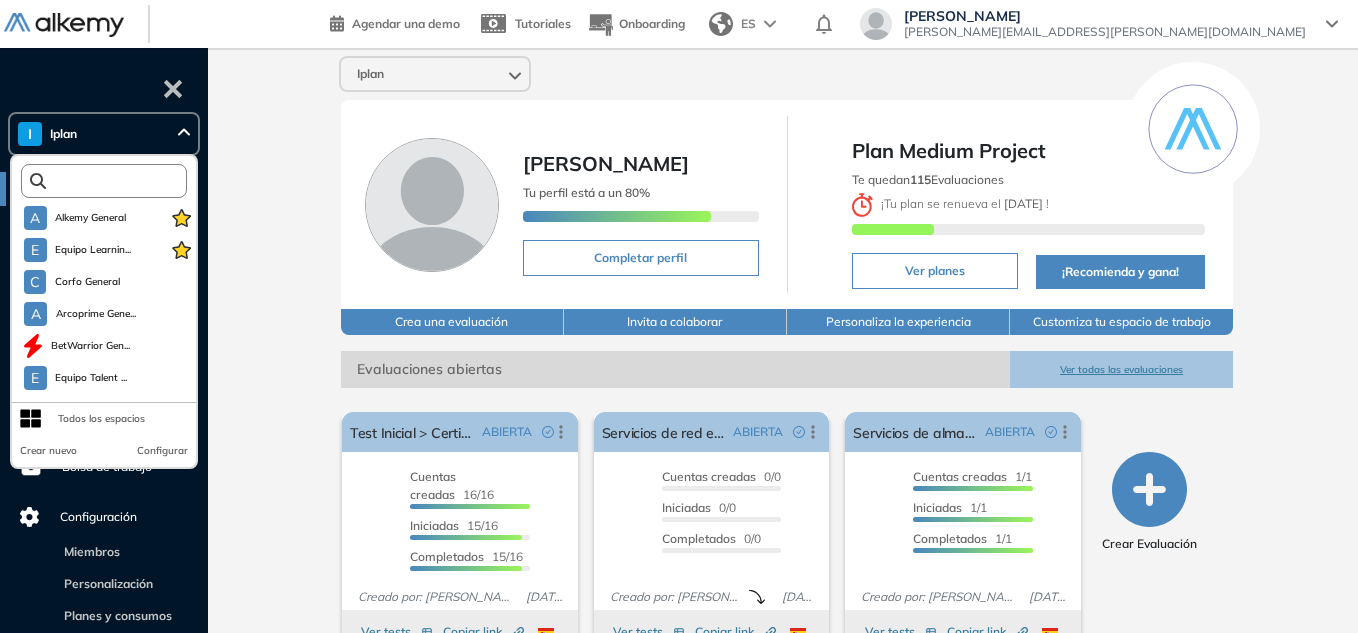 click at bounding box center (108, 180) 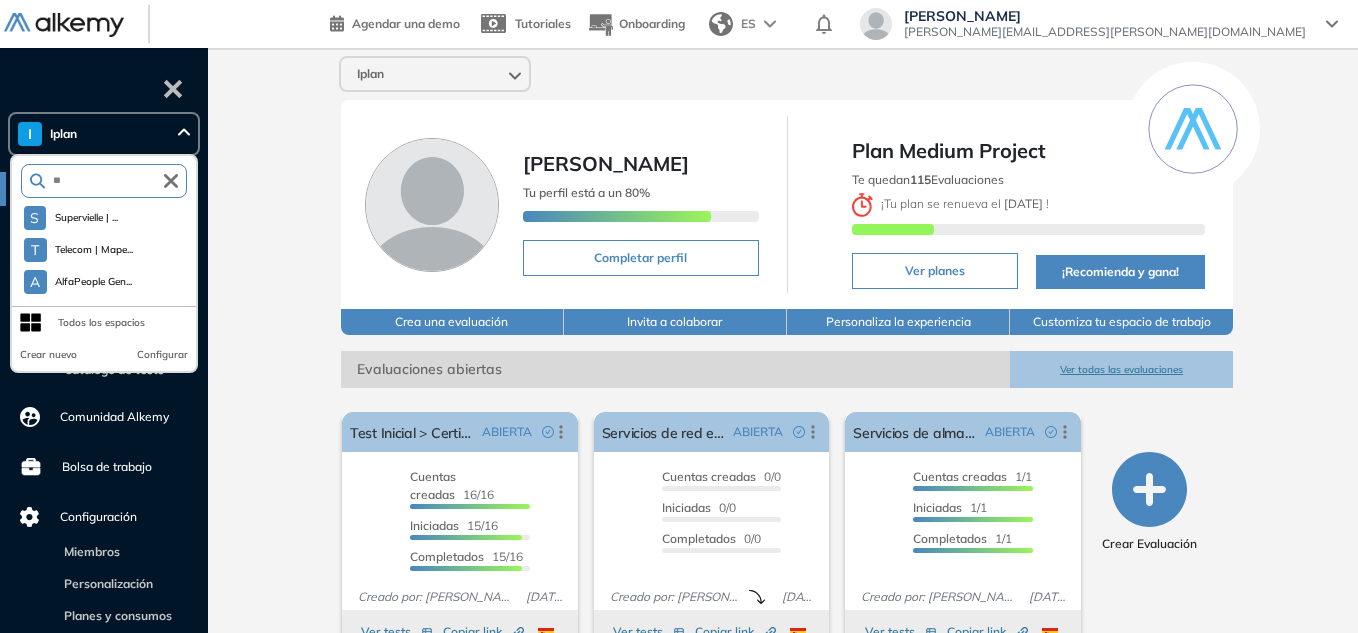 type on "*" 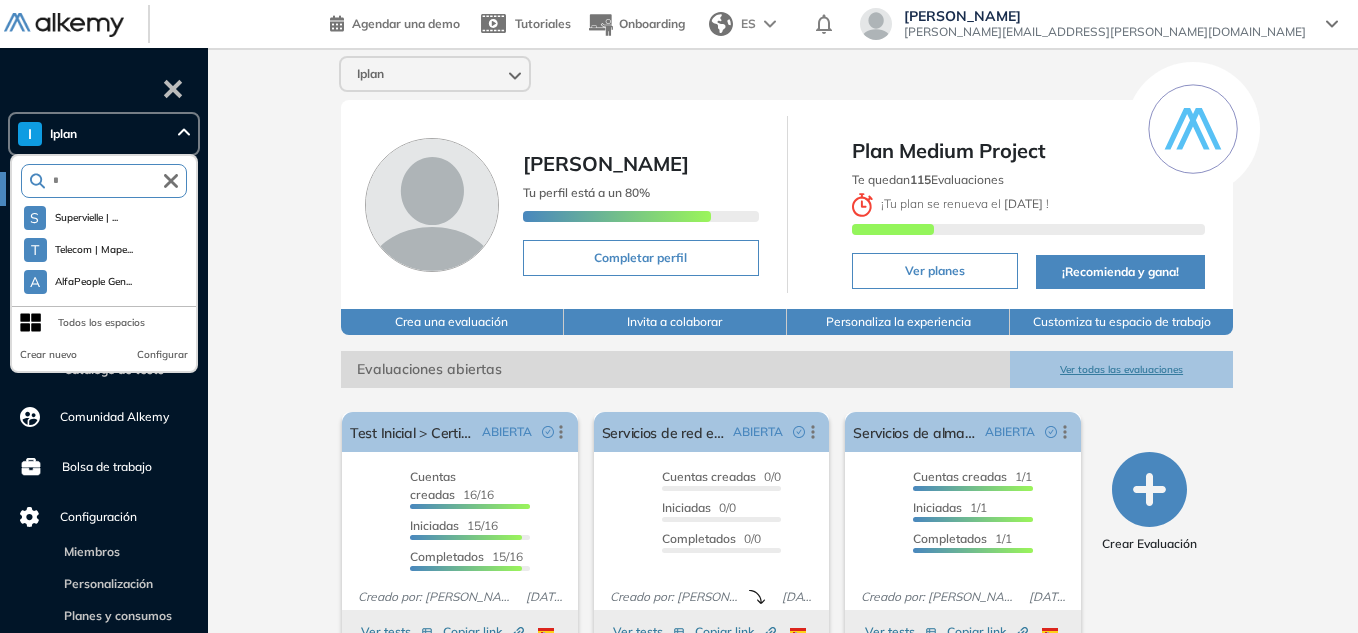 type 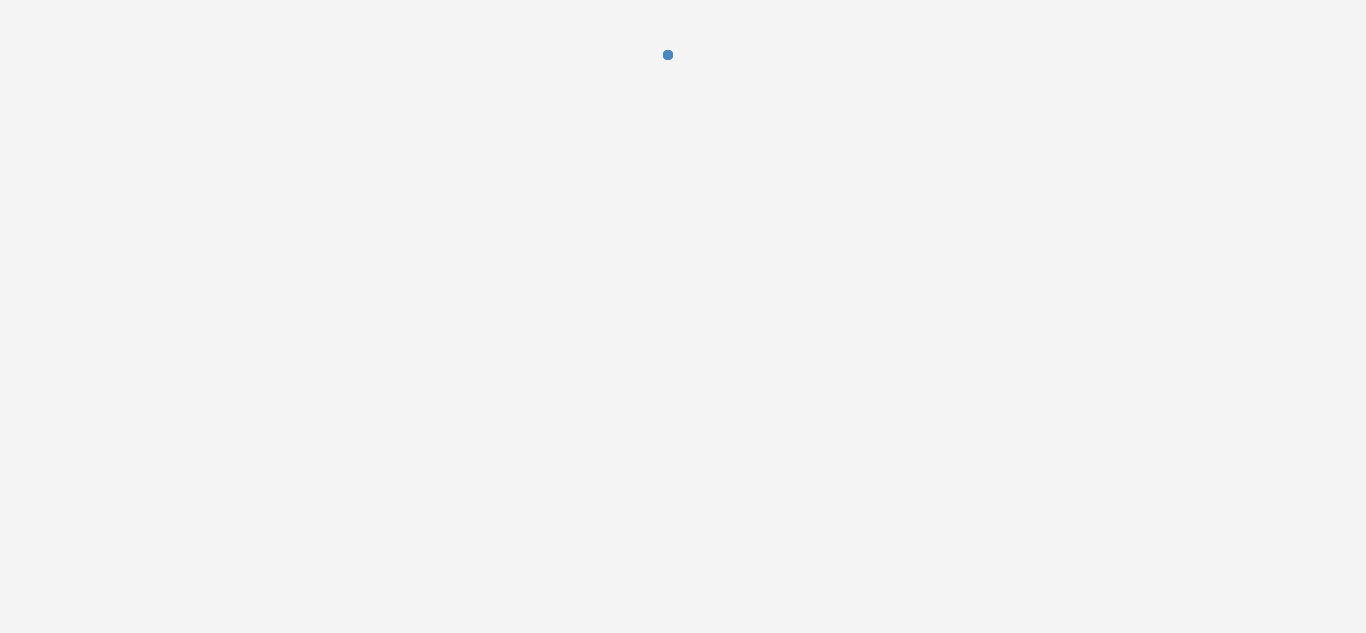 scroll, scrollTop: 0, scrollLeft: 0, axis: both 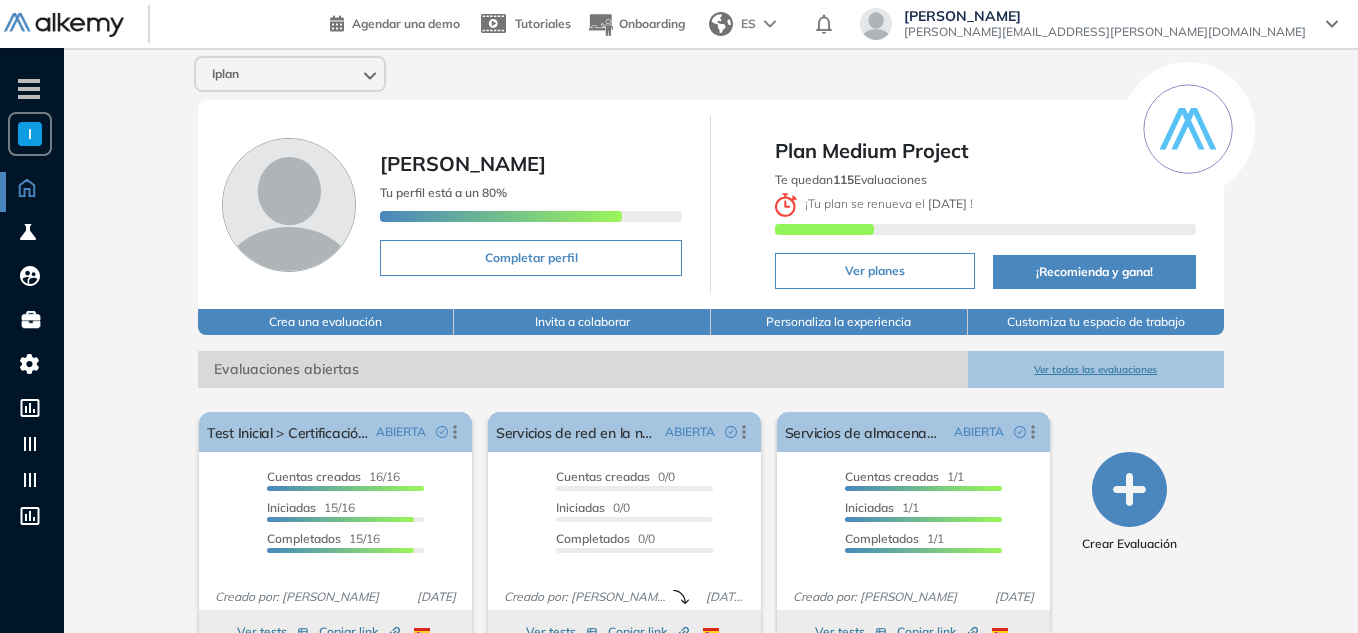 click on "Iplan A Alkemy General E Equipo Learnin... C Corfo General A Arcoprime Gene... BetWarrior Gen... E Equipo Talent ... D Demos Psicotéc... A Agustin T The Strategist... P Product Minds Q QKStudio T Tu espacio Ana... C Consultora Dev... E Equipo Learnin... D Davivienda Gen... B Banco Estado G... M Mercado Libre T Talento Digita... Talento Digita... T Telecom Argent... E Eco aguas y be... C Coach4expats G... S Supervielle | ... A ASOLEB General M Metalsa Genera... B BBVA C Citia General Tierra del Fue... W Willinn Genera... F FEMSA Salud Ge... B Banco Provinci... D DMD COMPRESORE... G Grupo SBS Gene... B BBVA Capacitac... A Axxon Consulti... X X-28 alarmas G... G Grupo Errazuri... M Macro General A Alegra General I Iplan E Espacio Genera... F F. Analítica R Rappi wolkvox SAS Ge... T Telecom | Mape... P POLITÉCNICO CO... B Banco Patagoni... P Prueba SFIA S Staff Fire Gen... M Macro | Escala... A AlfaPeople Gen... CSTI CORP Gene... P Permaquim S.A.... Todos los espacios Crear nuevo Configurar Sofia Grigorjev 115" at bounding box center [711, 492] 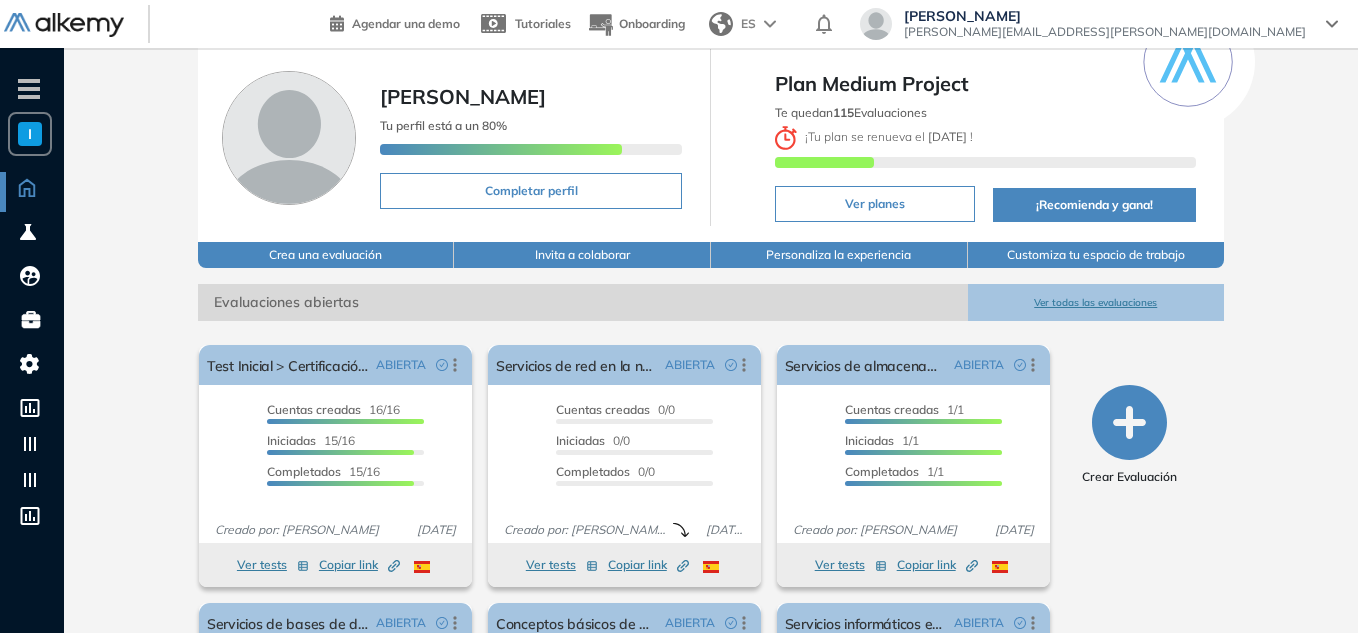 scroll, scrollTop: 77, scrollLeft: 0, axis: vertical 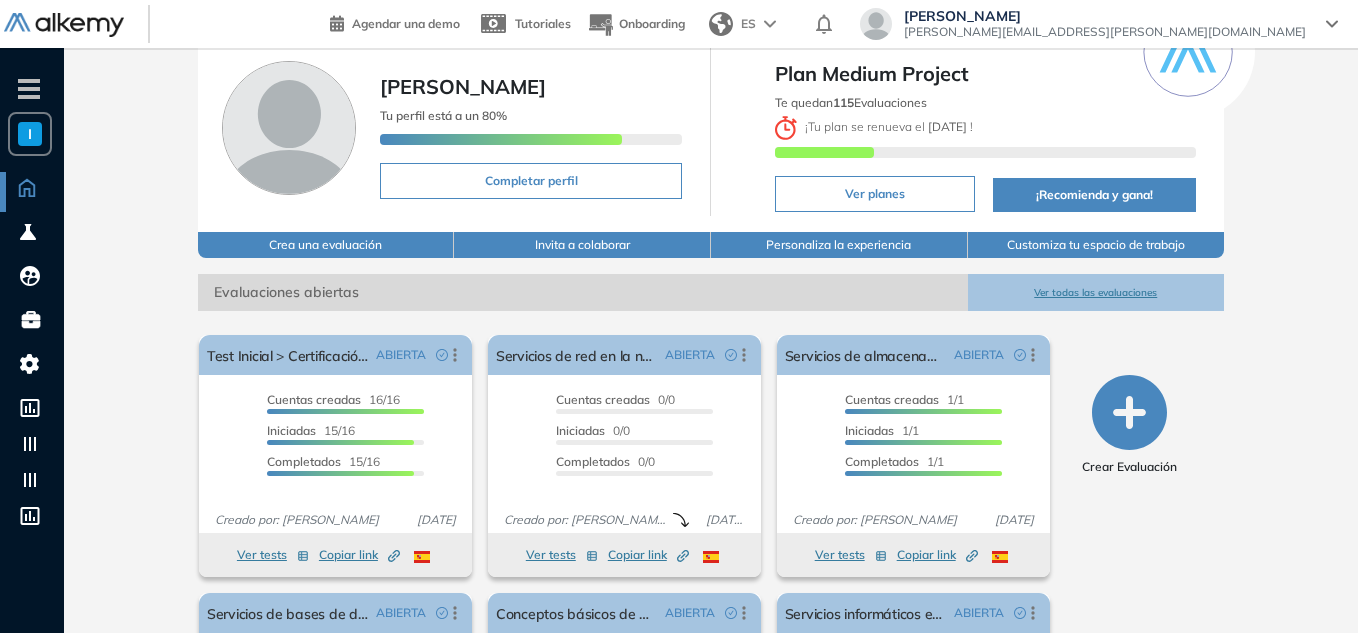 click on "I A Alkemy General E Equipo Learnin... C Corfo General A Arcoprime Gene... BetWarrior Gen... E Equipo Talent ... D Demos Psicotéc... A Agustin T The Strategist... P Product Minds Q QKStudio T Tu espacio Ana... C Consultora Dev... E Equipo Learnin... D Davivienda Gen... B Banco Estado G... M Mercado Libre T Talento Digita... Talento Digita... T Telecom Argent... E Eco aguas y be... C Coach4expats G... S Supervielle | ... A ASOLEB General M Metalsa Genera... B BBVA C Citia General Tierra del Fue... W Willinn Genera... F FEMSA Salud Ge... B Banco Provinci... D DMD COMPRESORE... G Grupo SBS Gene... B BBVA Capacitac... A Axxon Consulti... X X-28 alarmas G... G Grupo Errazuri... M Macro General A Alegra General I Iplan E Espacio Genera... F F. Analítica R Rappi wolkvox SAS Ge... T Telecom | Mape... P POLITÉCNICO CO... B Banco Patagoni... P Prueba SFIA S Staff Fire Gen... M Macro | Escala... A AlfaPeople Gen... CSTI CORP Gene... P Permaquim S.A.... Todos los espacios Crear nuevo Configurar" at bounding box center [30, 134] 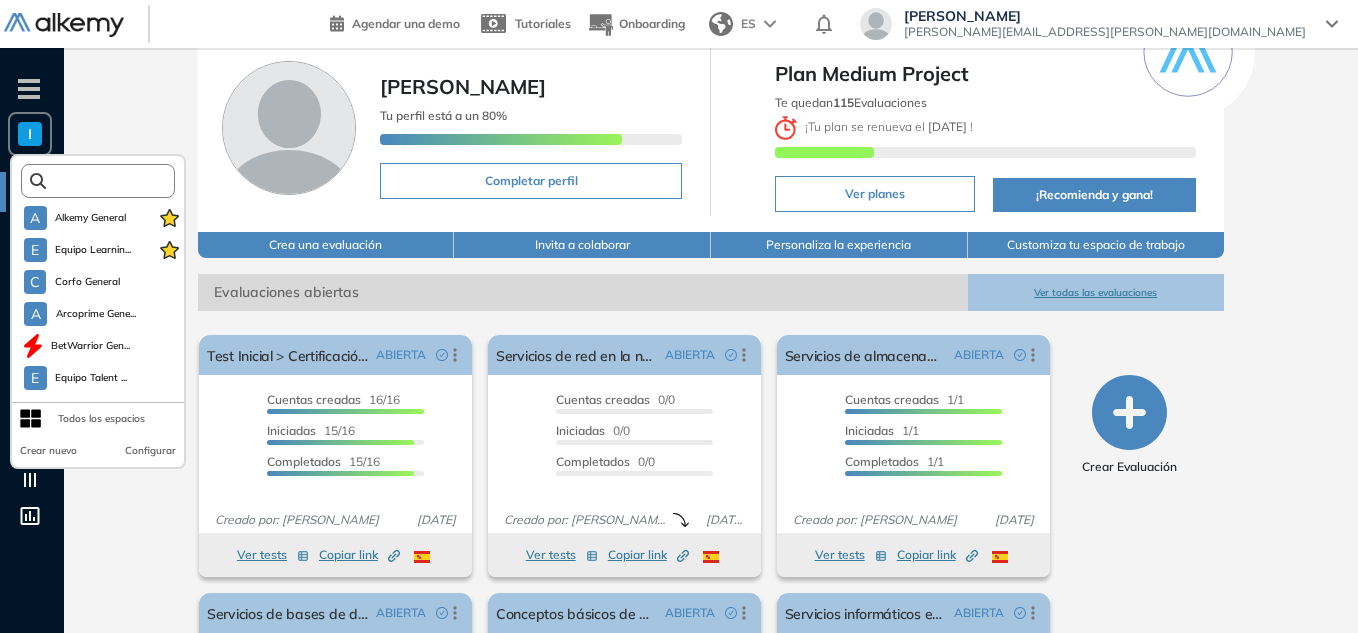 click at bounding box center (104, 180) 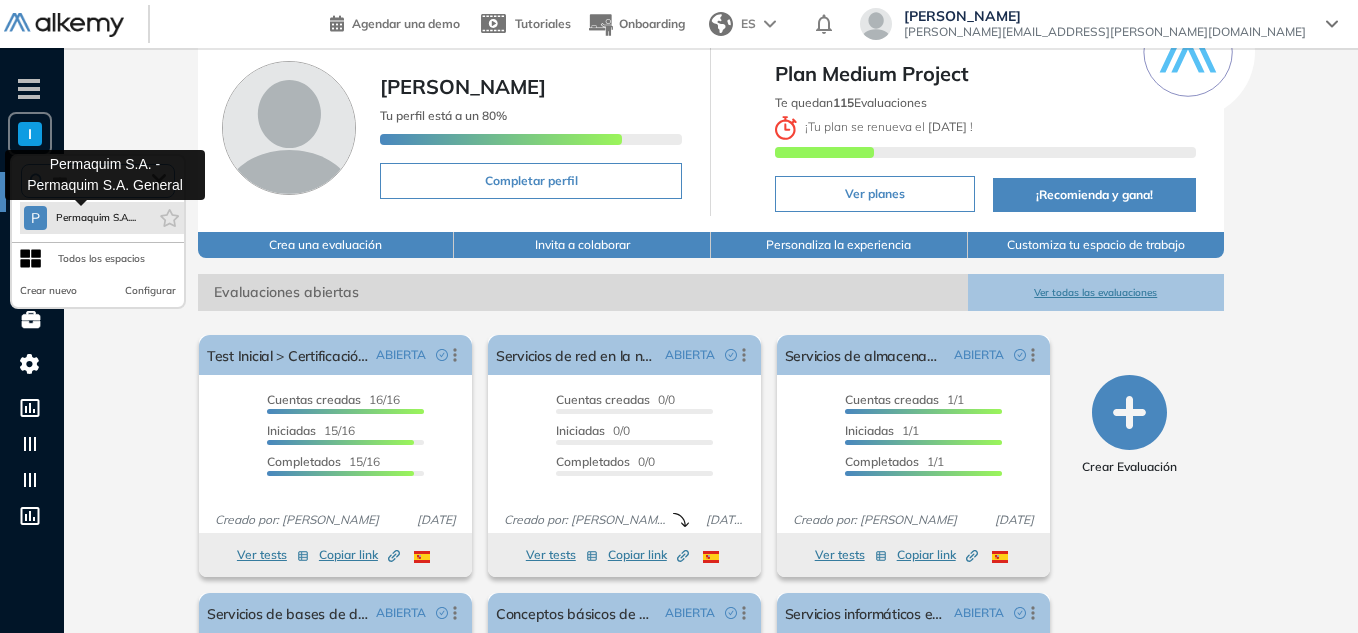 type on "****" 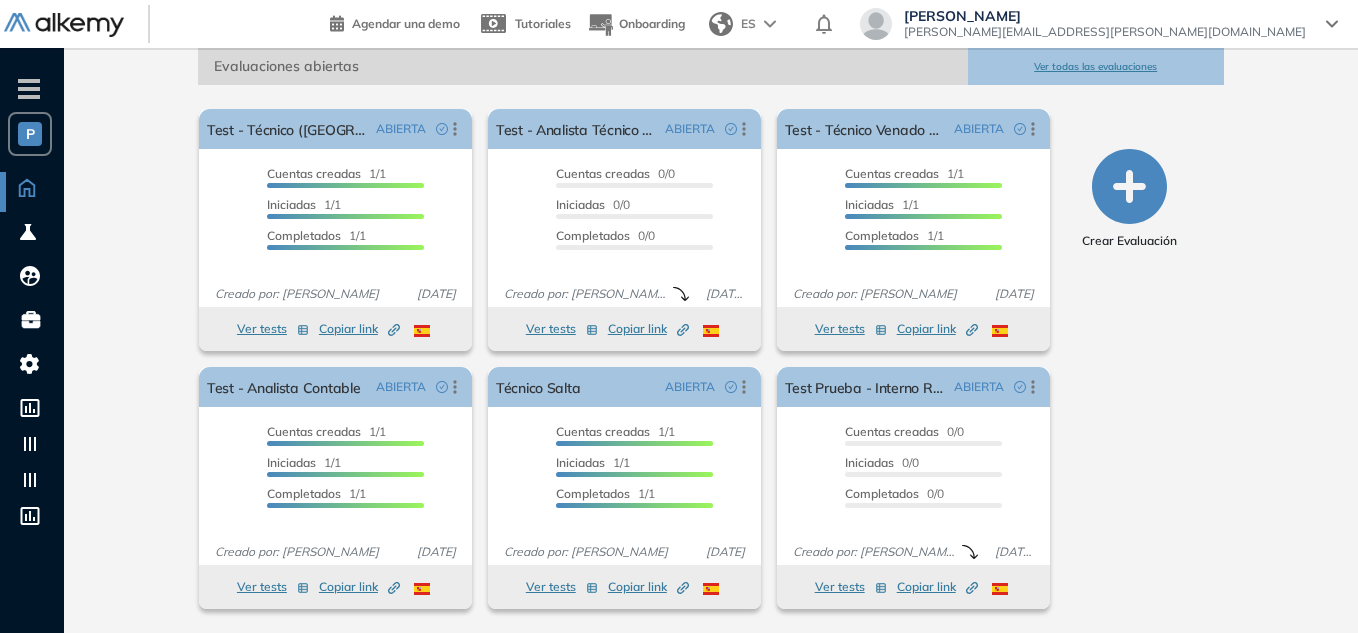 scroll, scrollTop: 0, scrollLeft: 0, axis: both 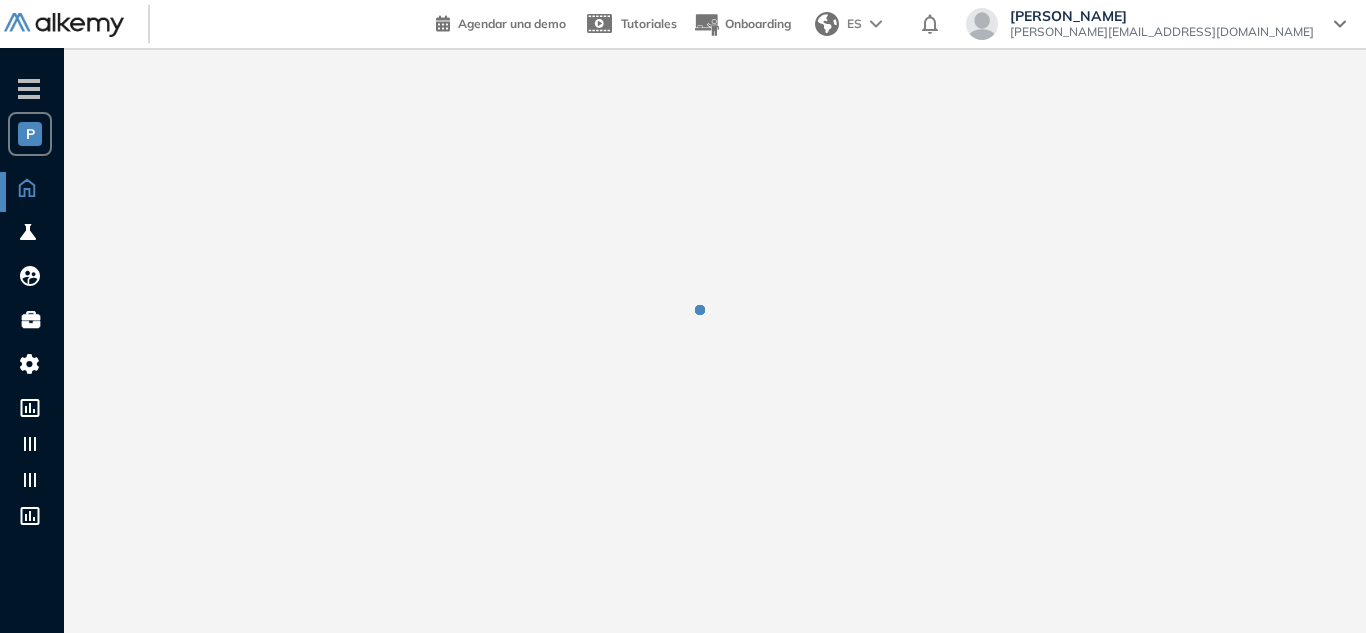 click on "P" at bounding box center [30, 134] 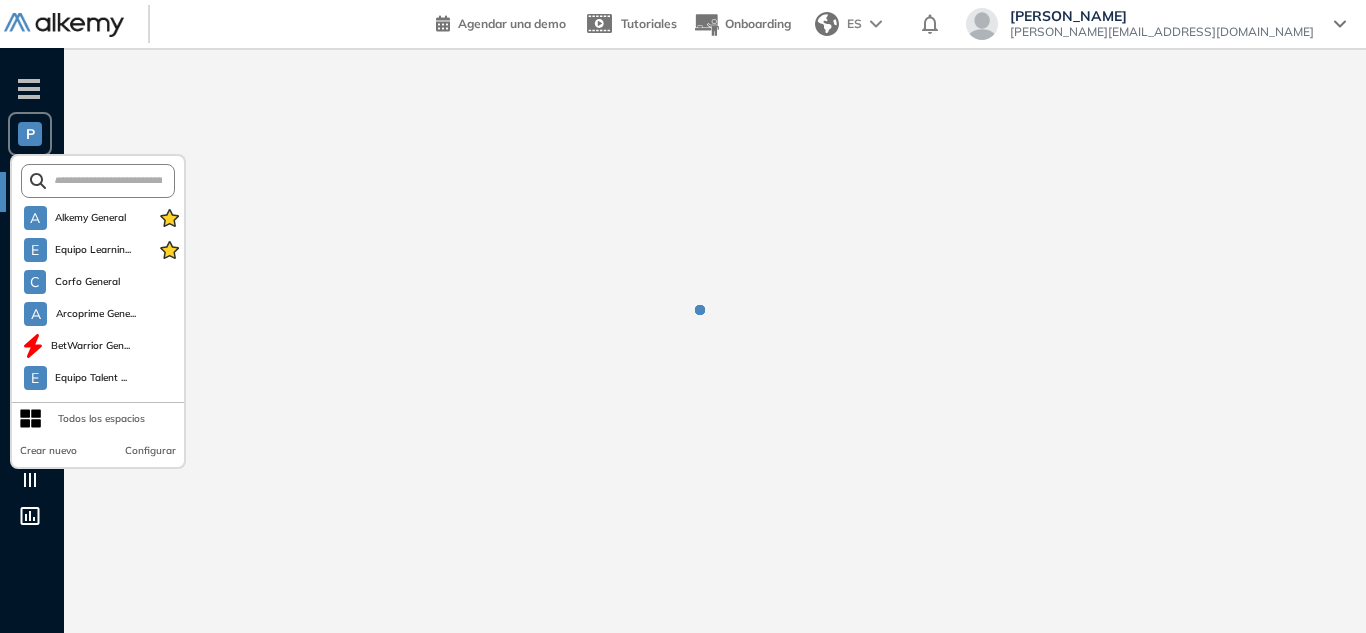 click at bounding box center (98, 181) 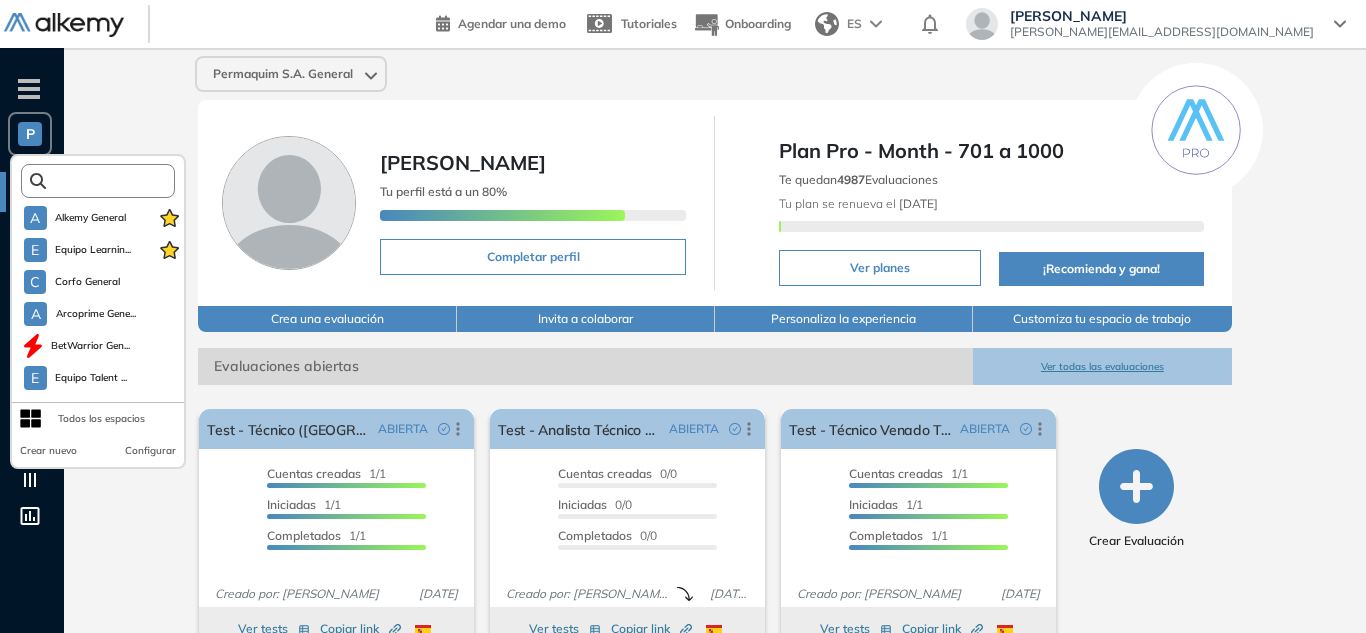 click at bounding box center (104, 180) 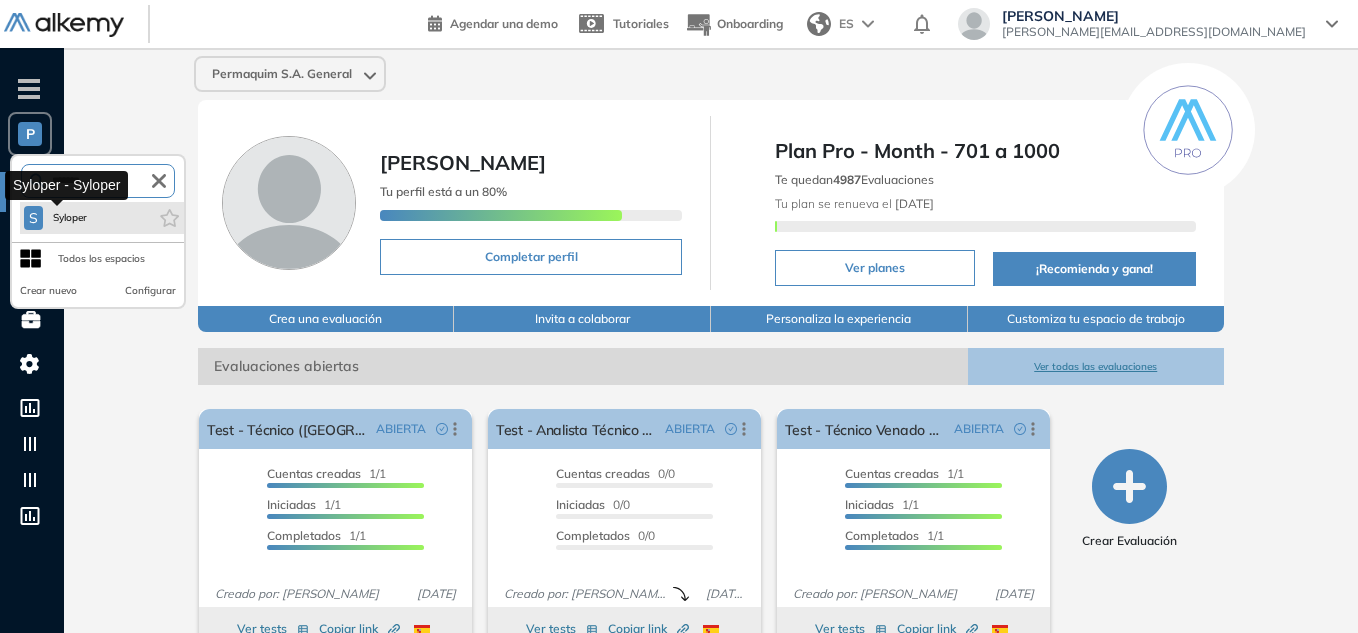 type on "*******" 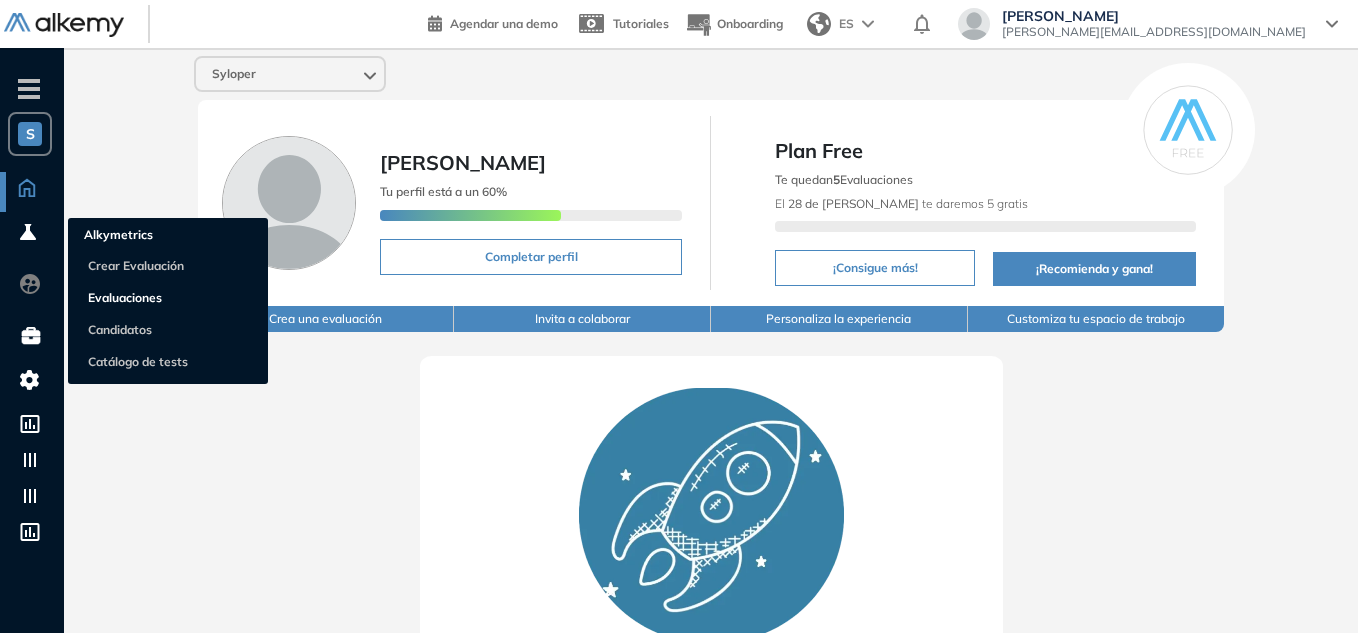 click on "Evaluaciones" at bounding box center (125, 297) 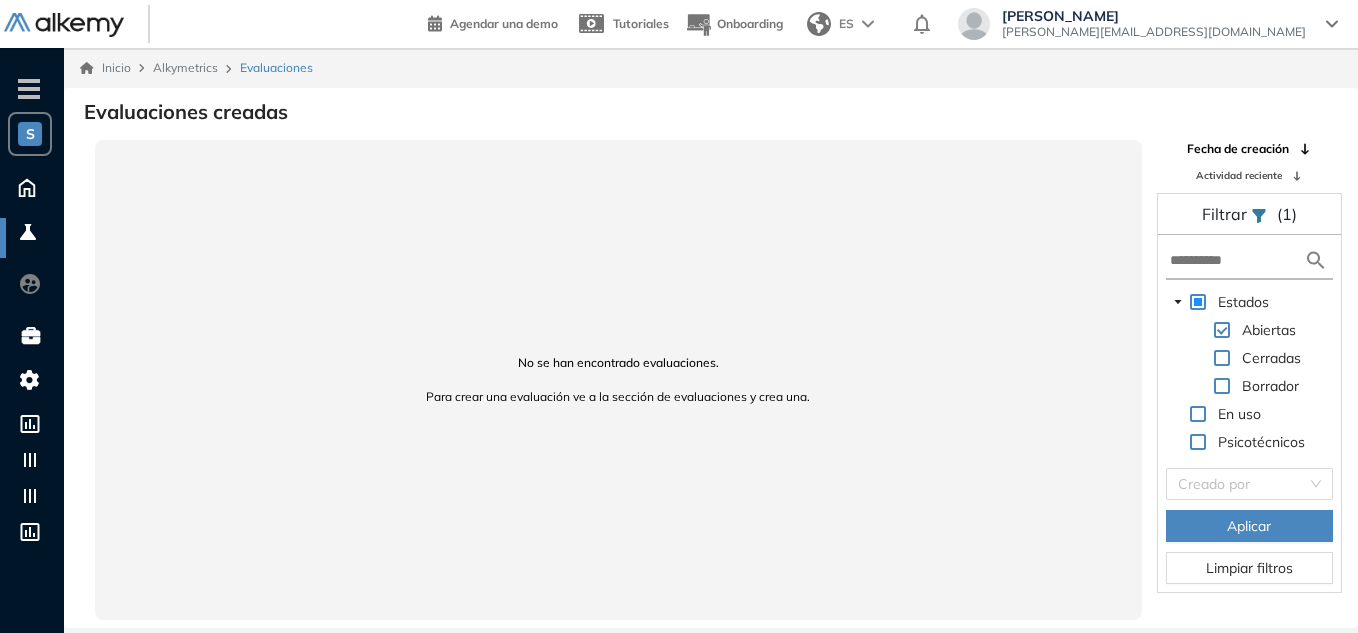 click on "S" at bounding box center [30, 134] 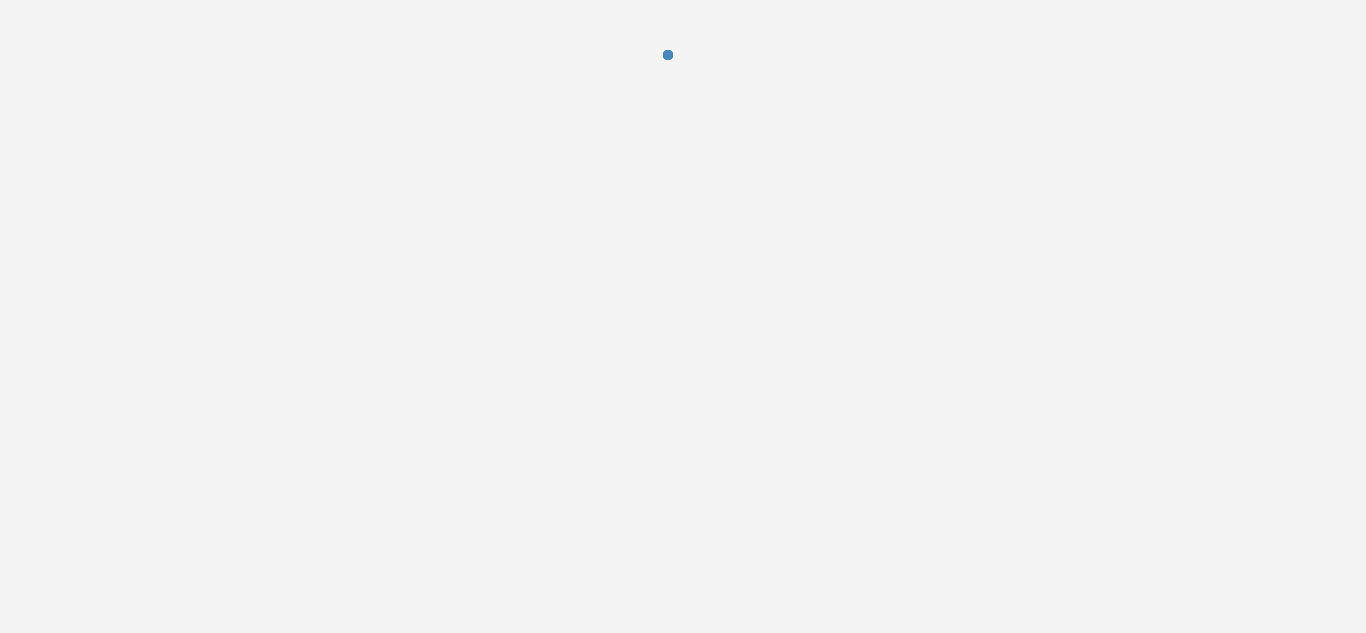 scroll, scrollTop: 0, scrollLeft: 0, axis: both 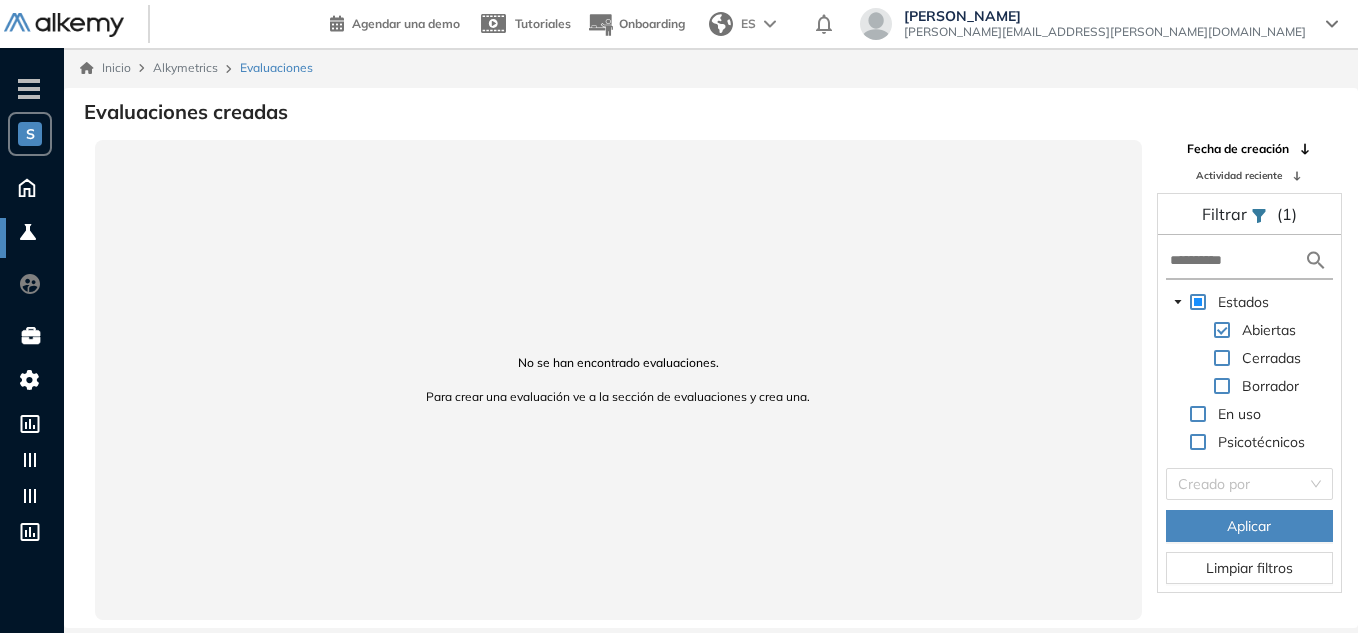 click on "S" at bounding box center (30, 134) 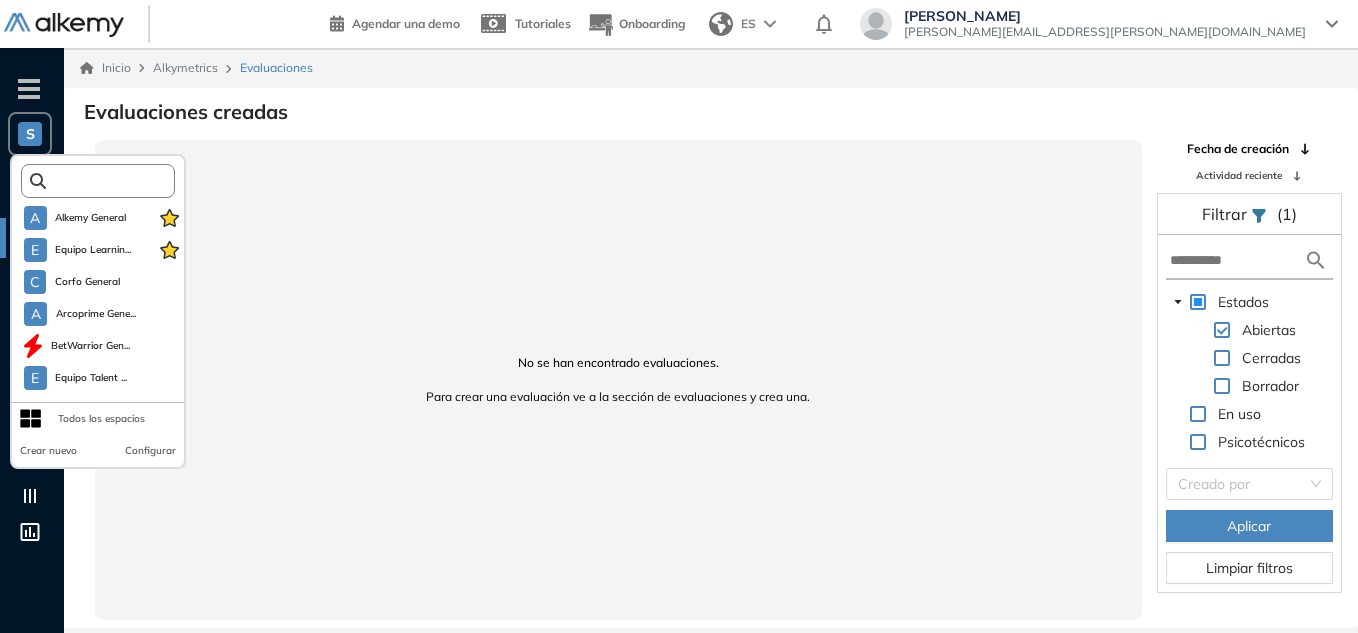 click at bounding box center [104, 180] 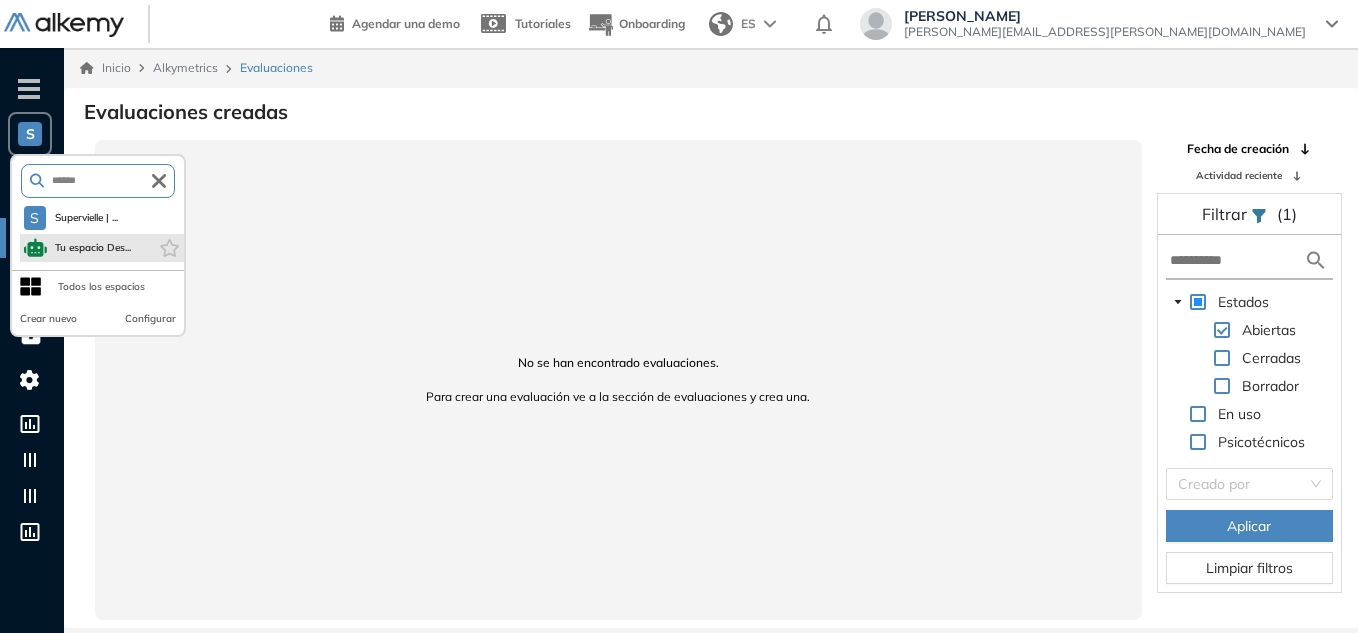 type on "******" 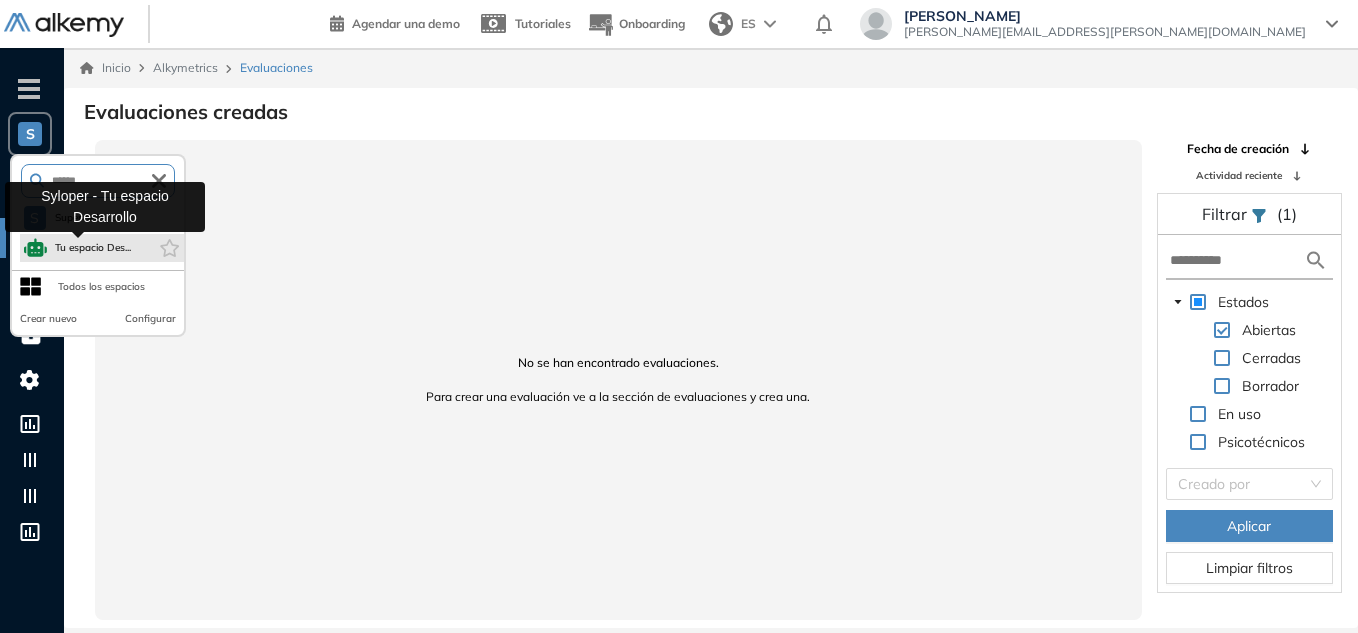 click on "Tu espacio Des..." at bounding box center [93, 248] 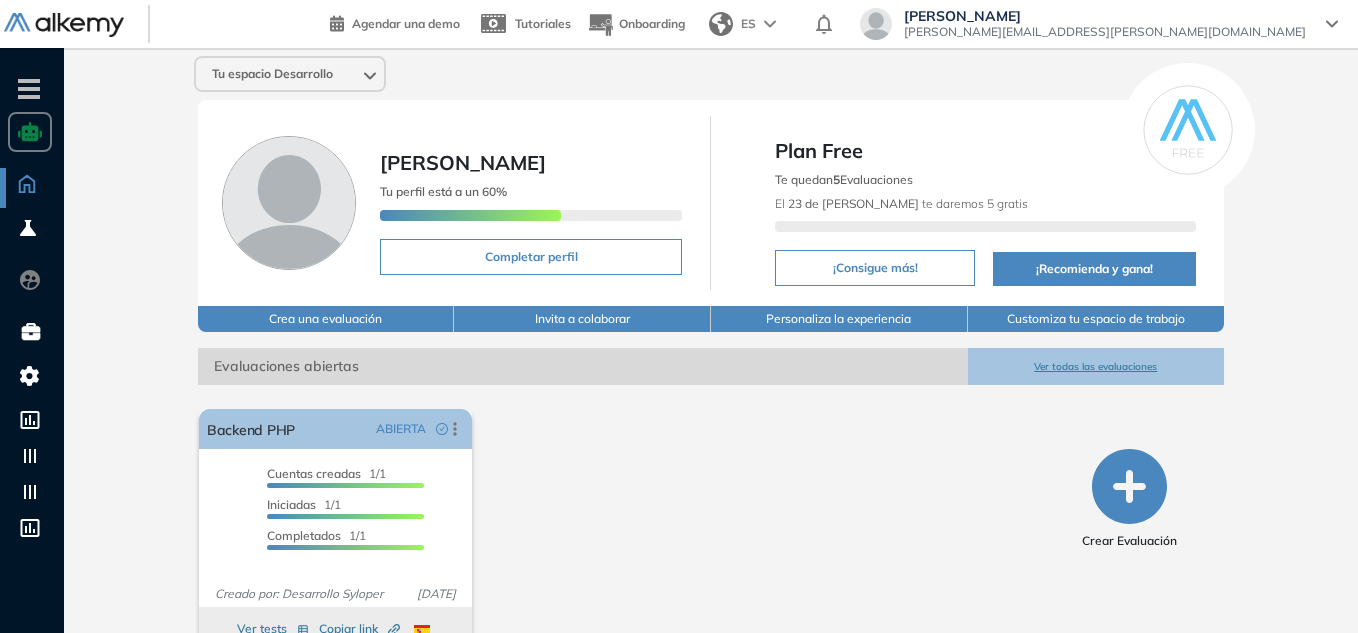 scroll, scrollTop: 42, scrollLeft: 0, axis: vertical 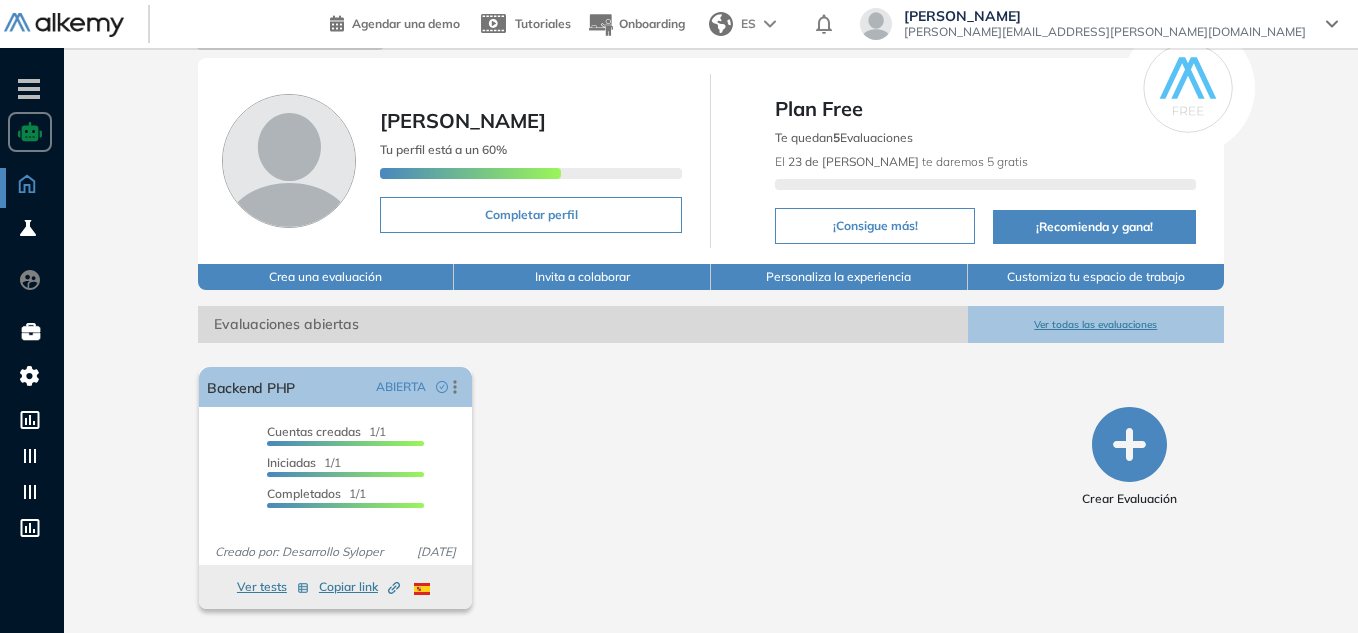 click at bounding box center (30, 132) 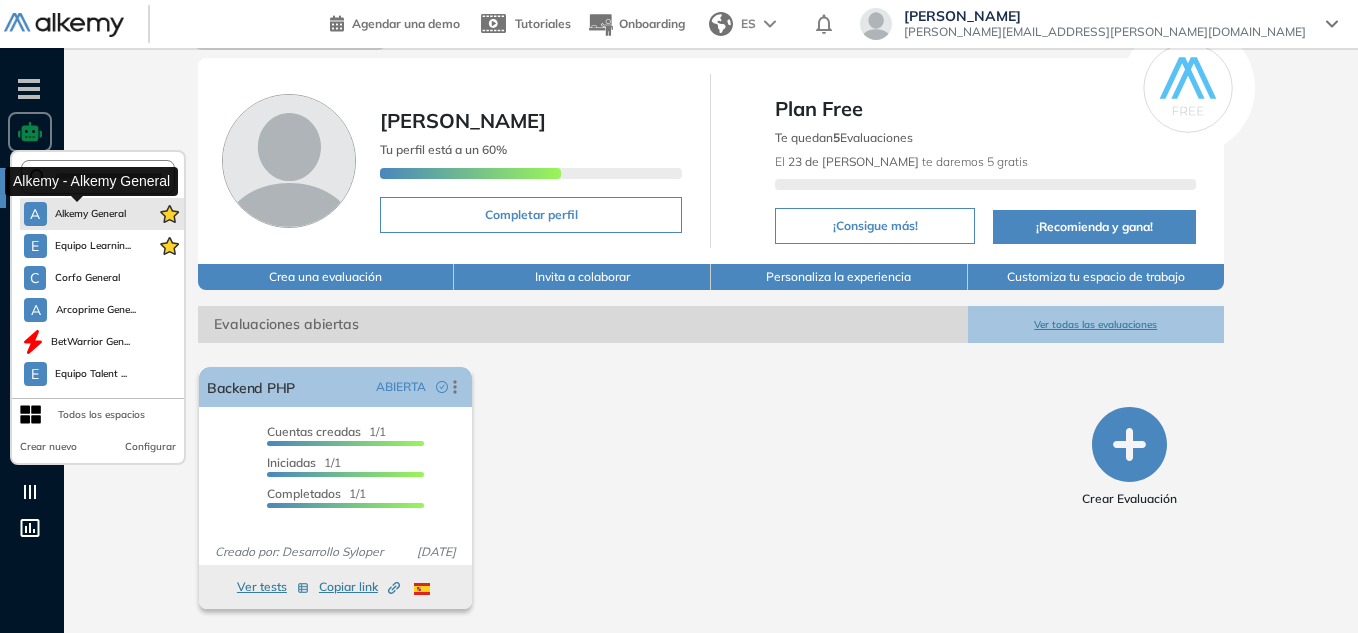 click on "Alkemy General" at bounding box center [91, 214] 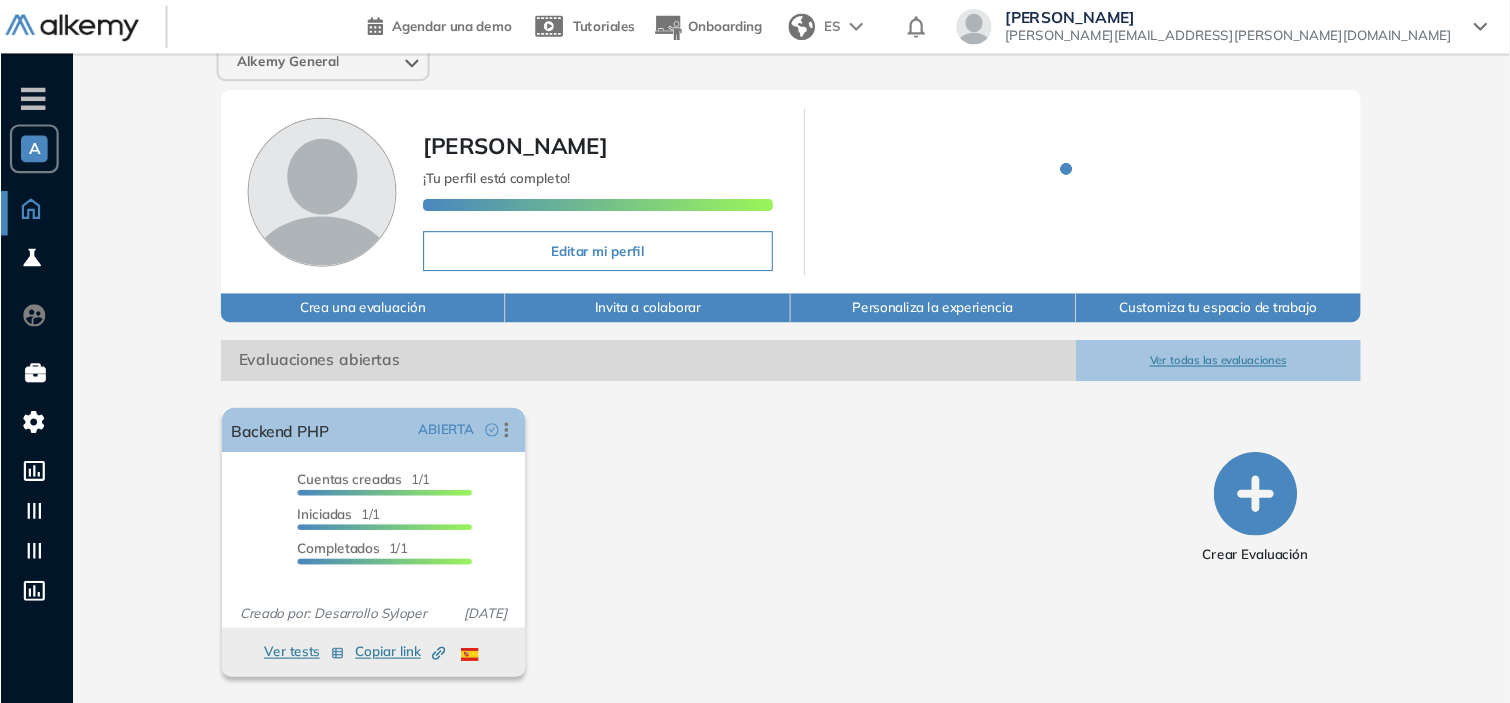 scroll, scrollTop: 0, scrollLeft: 0, axis: both 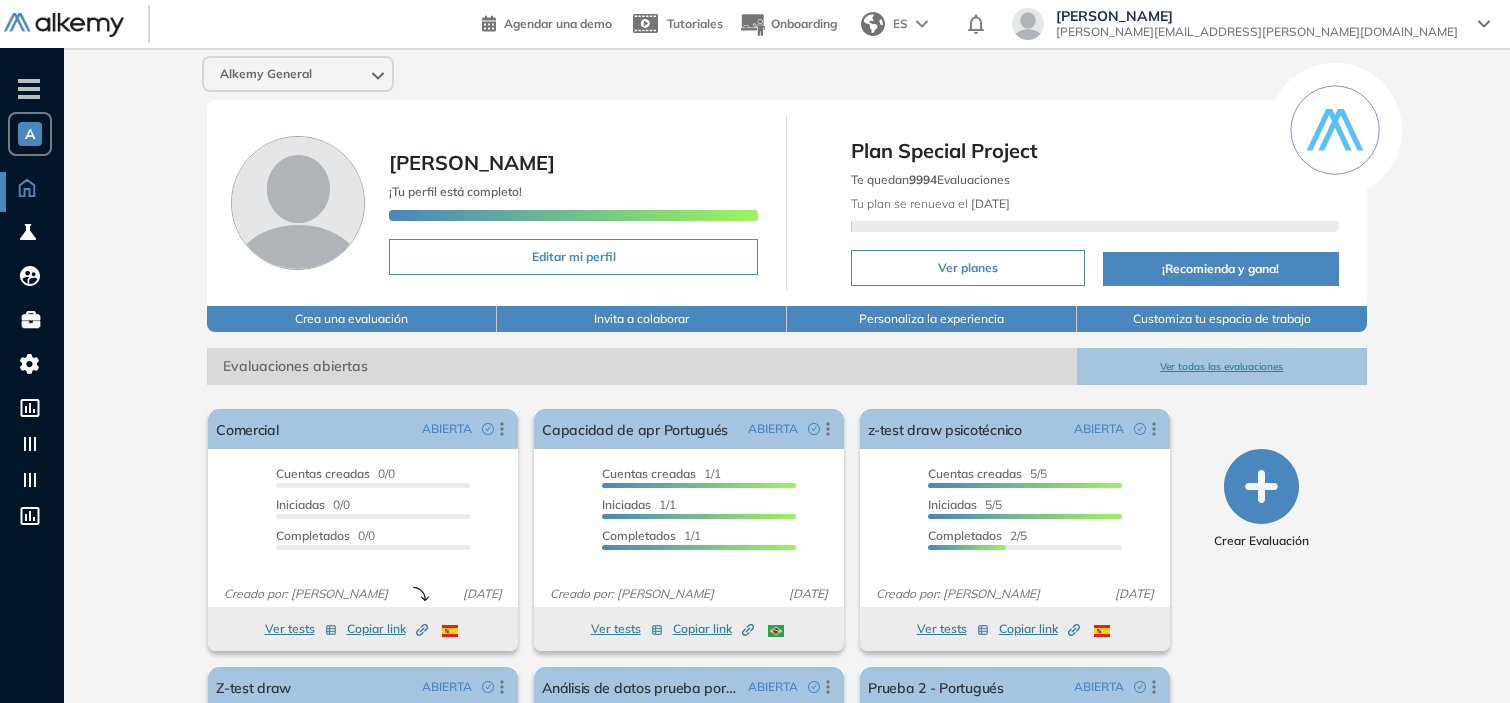 drag, startPoint x: 1033, startPoint y: 0, endPoint x: 718, endPoint y: 125, distance: 338.89526 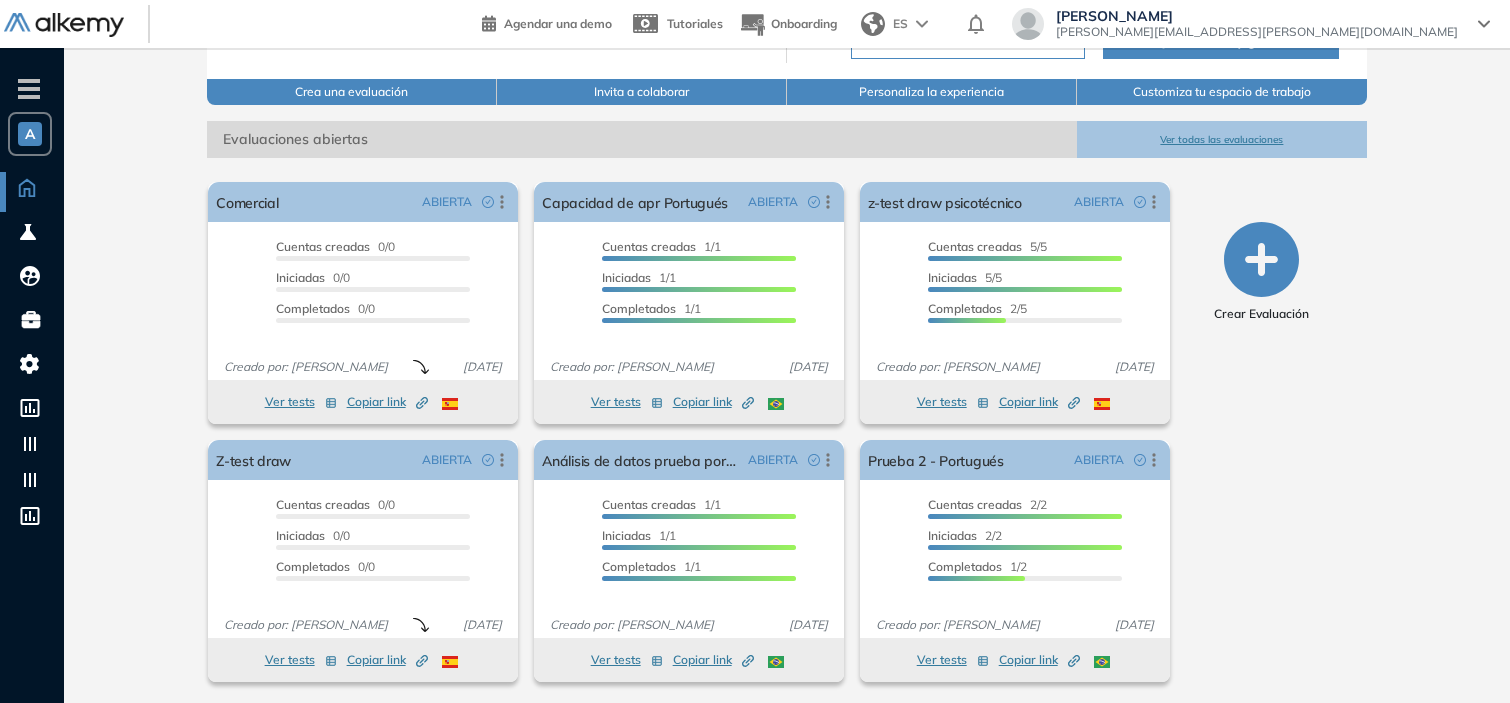 scroll, scrollTop: 0, scrollLeft: 0, axis: both 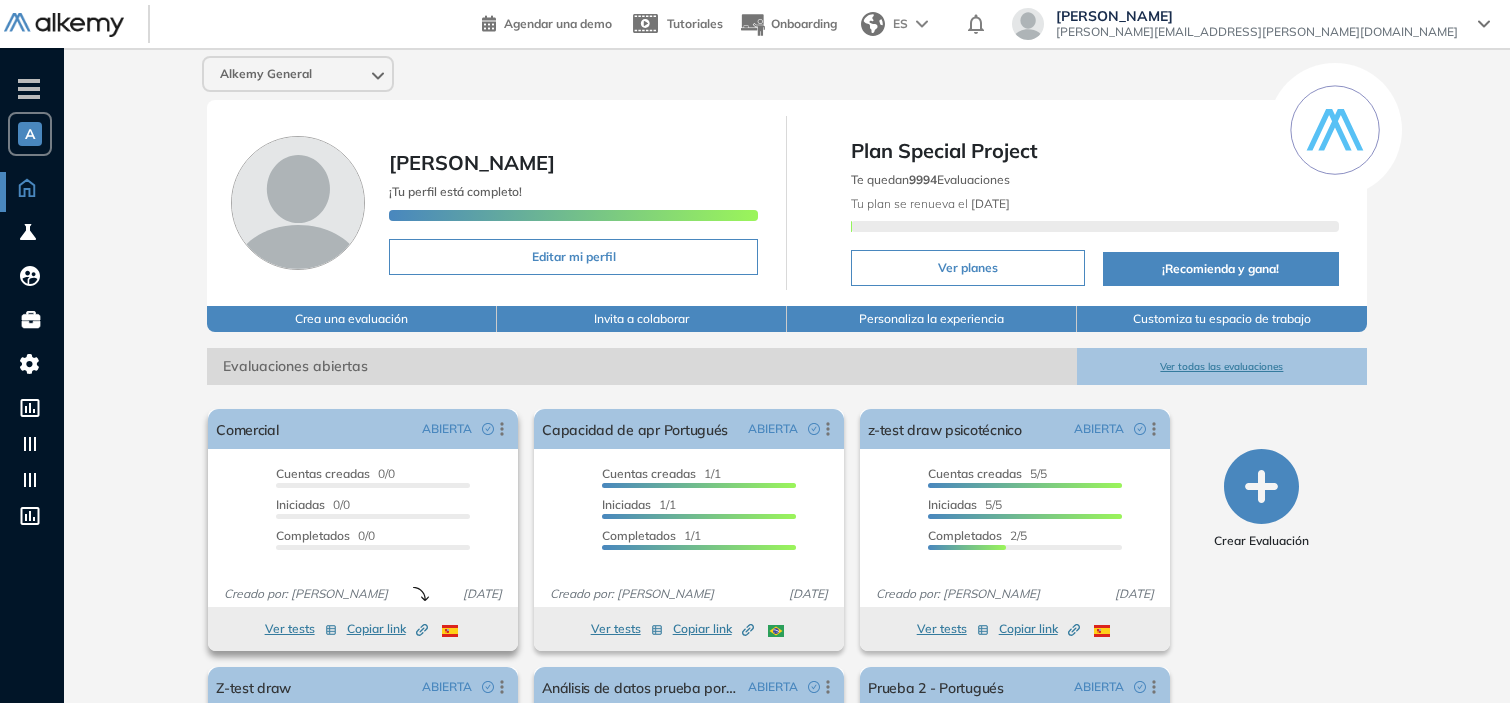 click on "Ver tests" at bounding box center (301, 629) 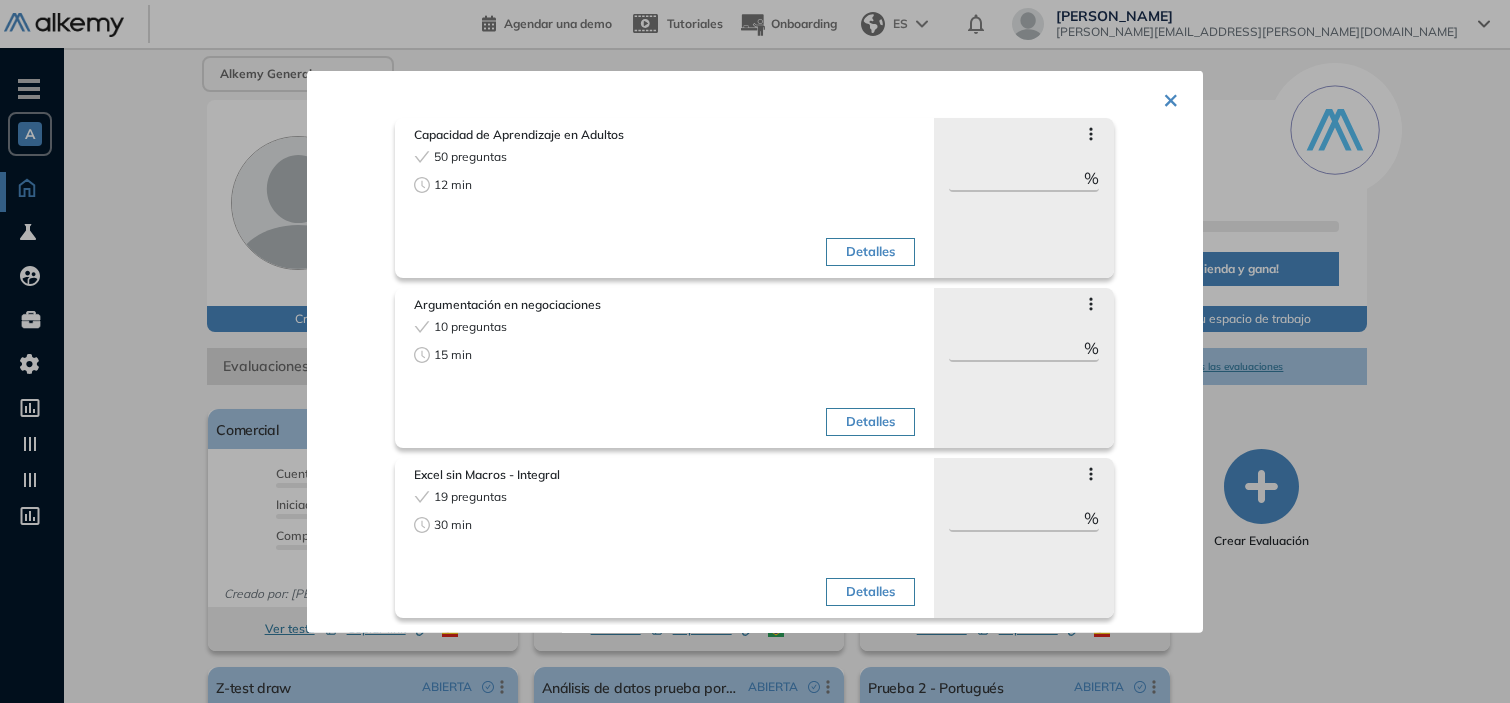 scroll, scrollTop: 0, scrollLeft: 0, axis: both 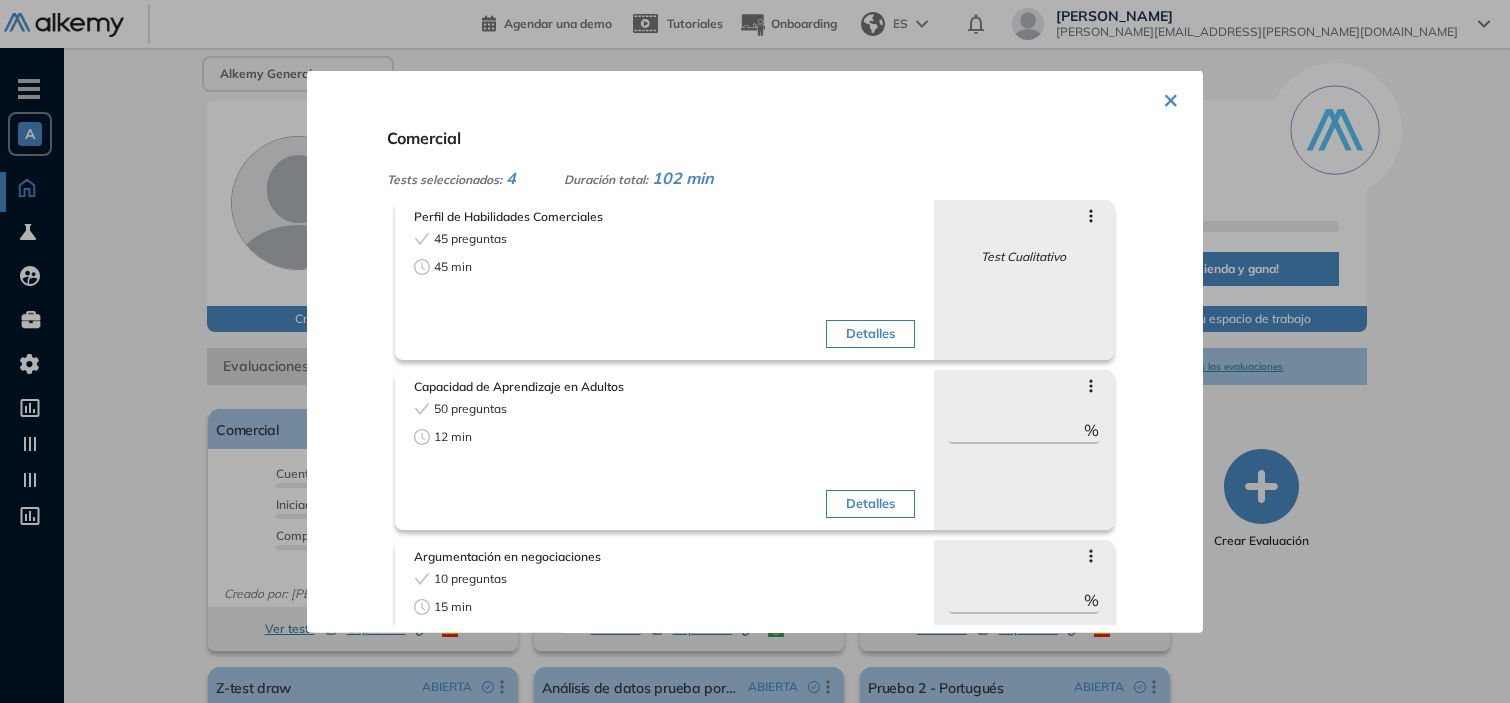 click at bounding box center (755, 351) 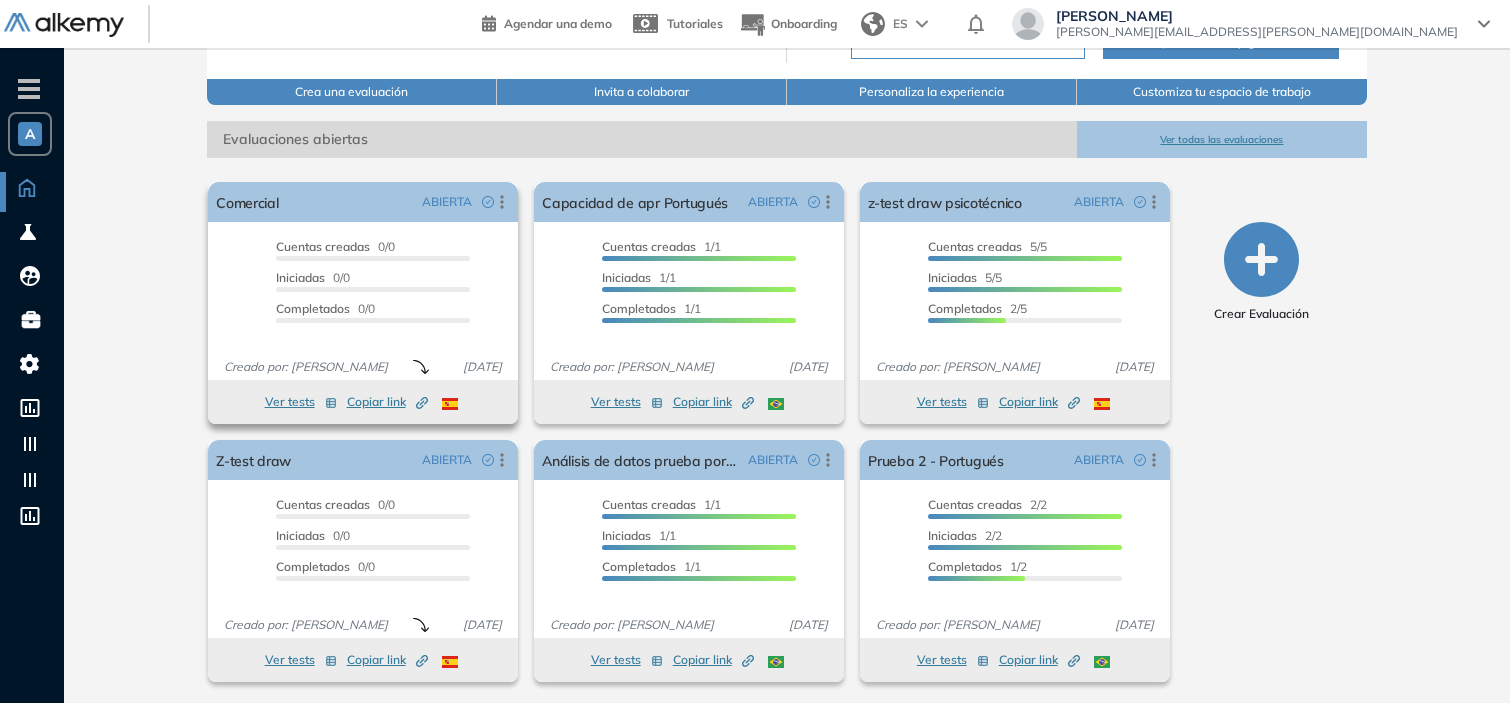scroll, scrollTop: 0, scrollLeft: 0, axis: both 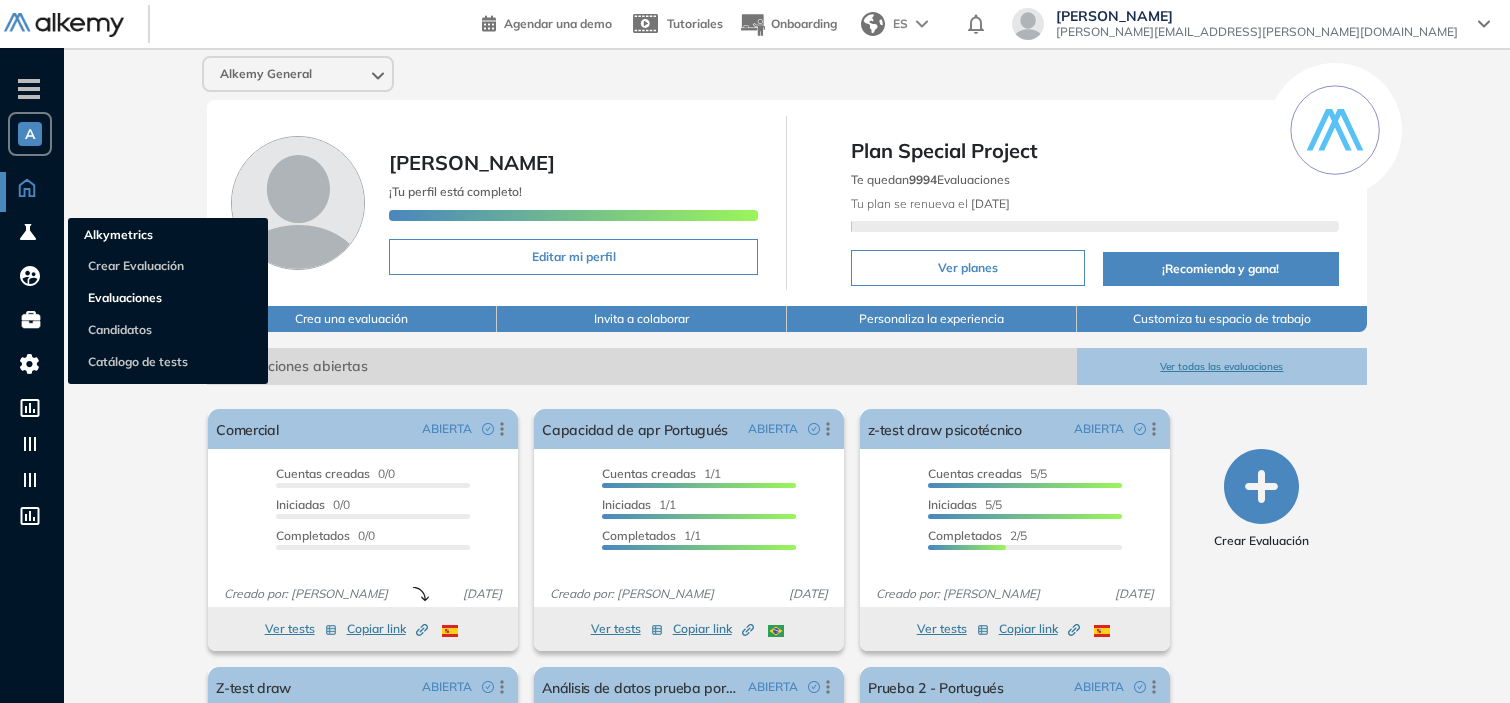 click on "Evaluaciones" at bounding box center (125, 297) 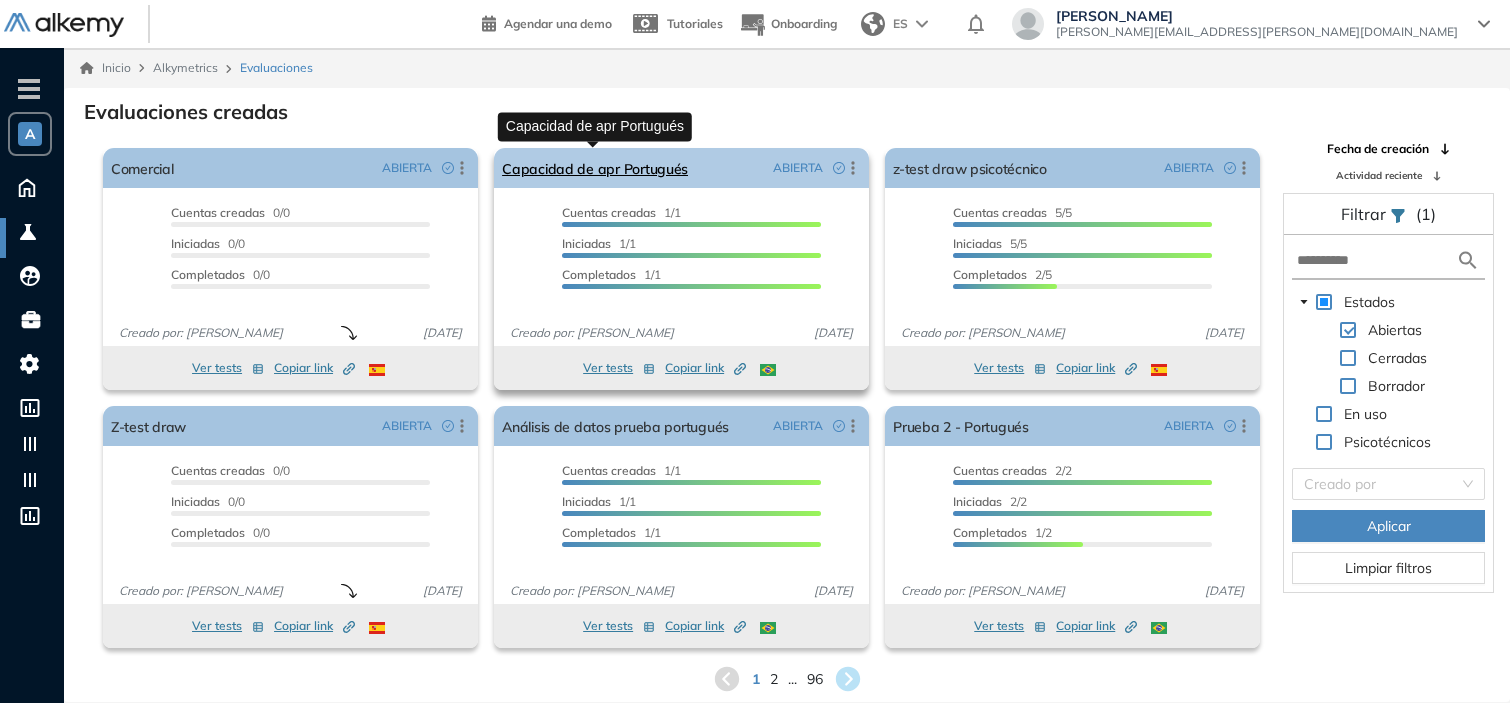 click on "Capacidad de apr Portugués" at bounding box center (595, 168) 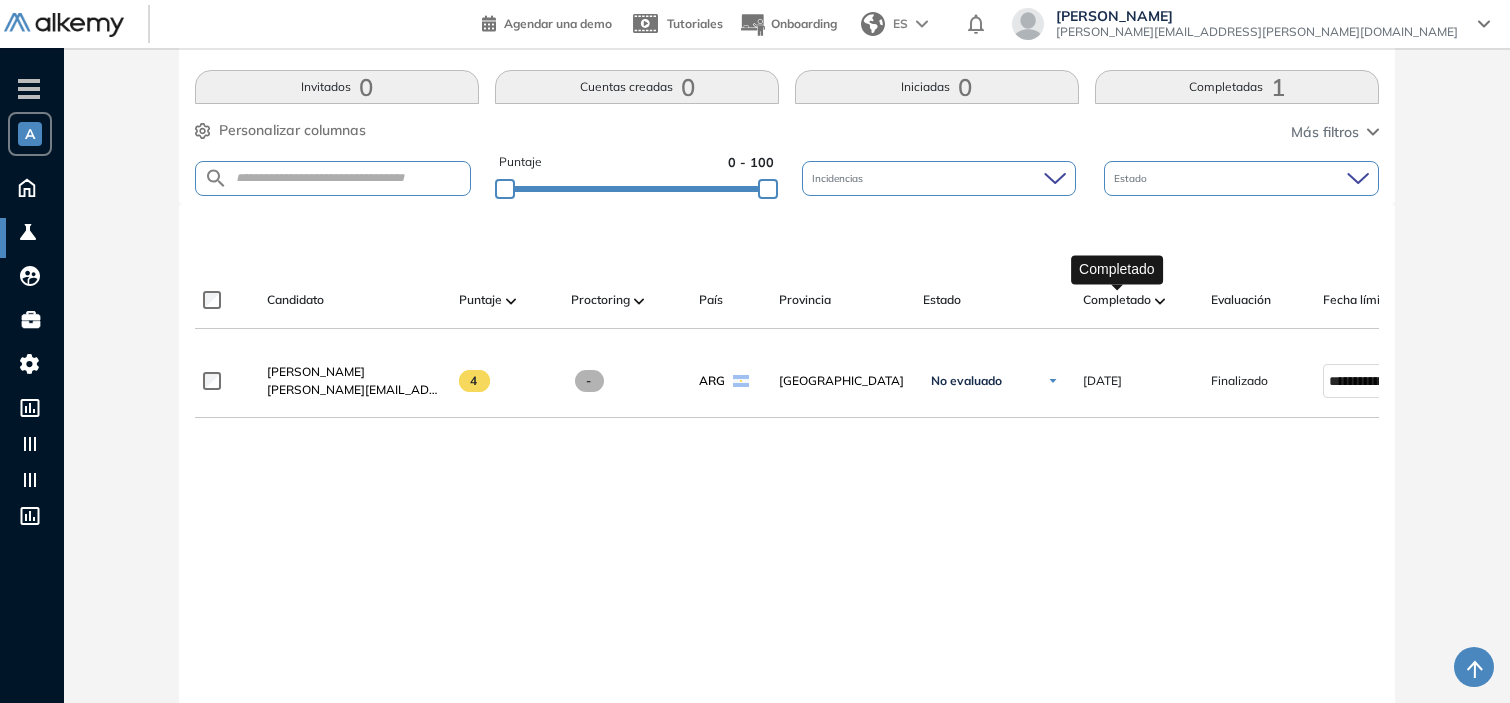 scroll, scrollTop: 0, scrollLeft: 0, axis: both 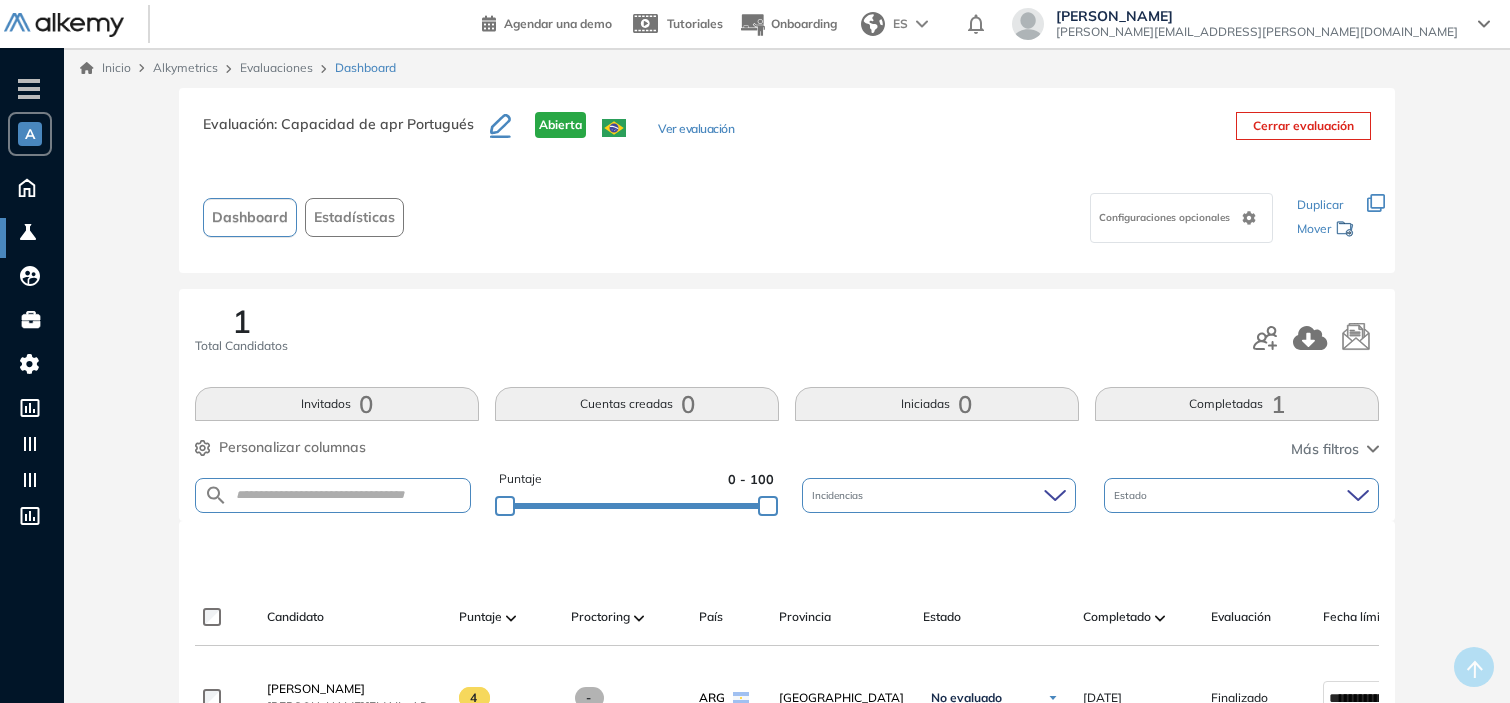 click on "-" at bounding box center (29, 87) 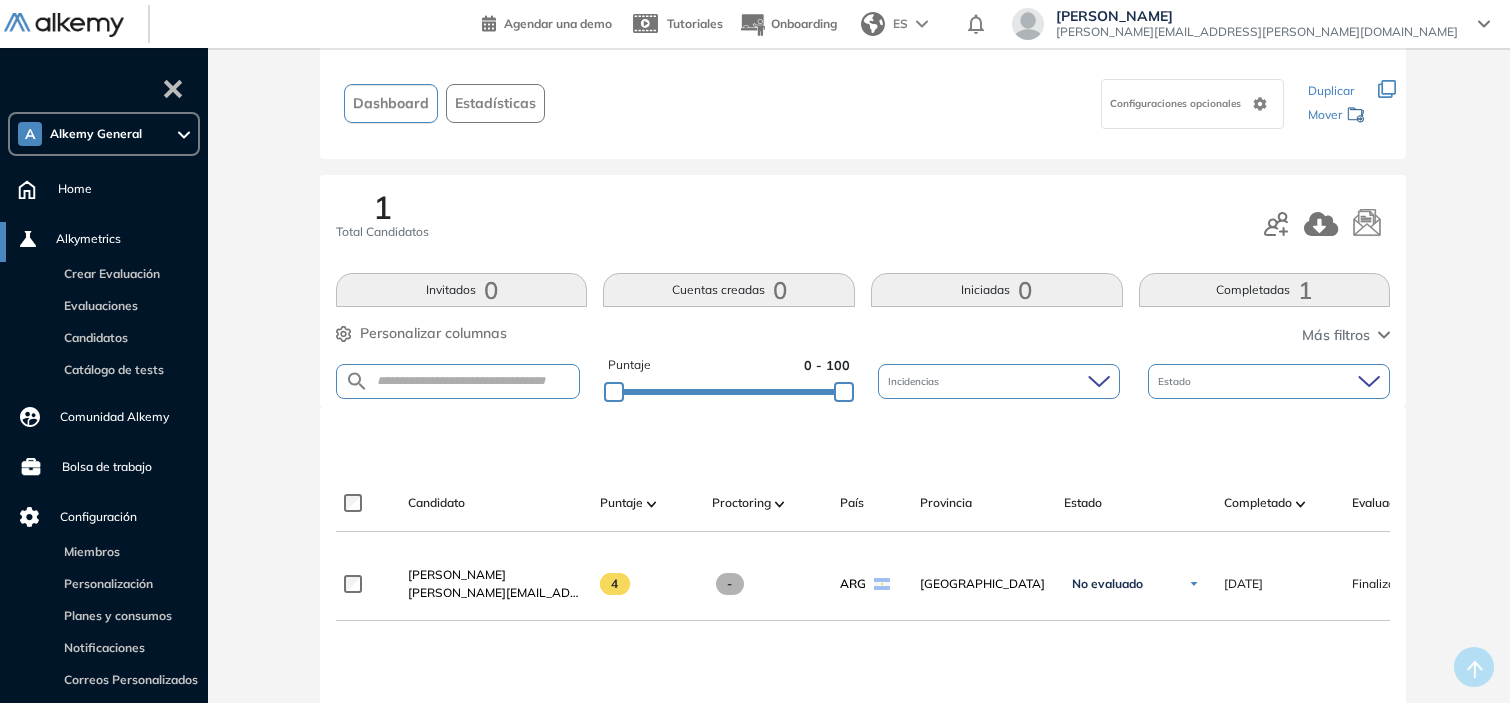 scroll, scrollTop: 0, scrollLeft: 0, axis: both 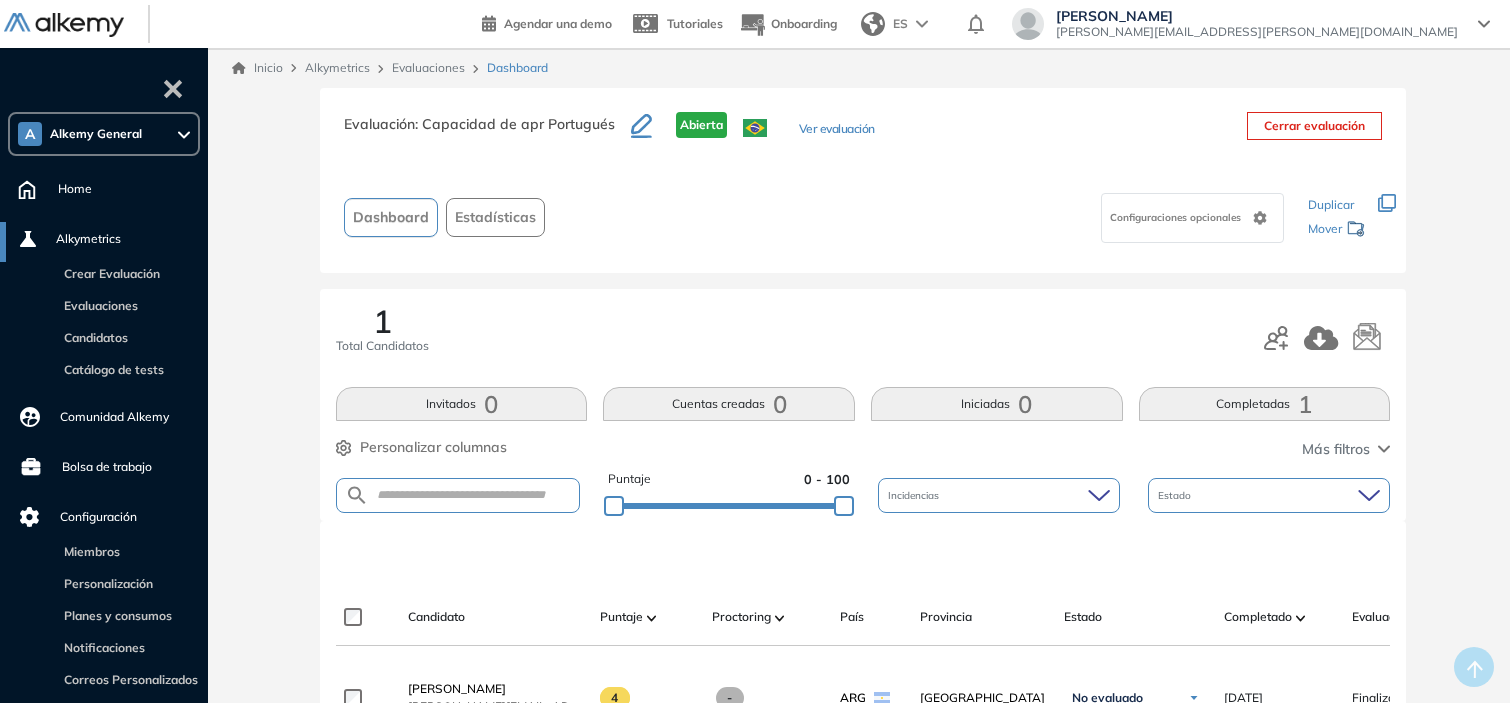 click on "Evaluaciones" at bounding box center (428, 67) 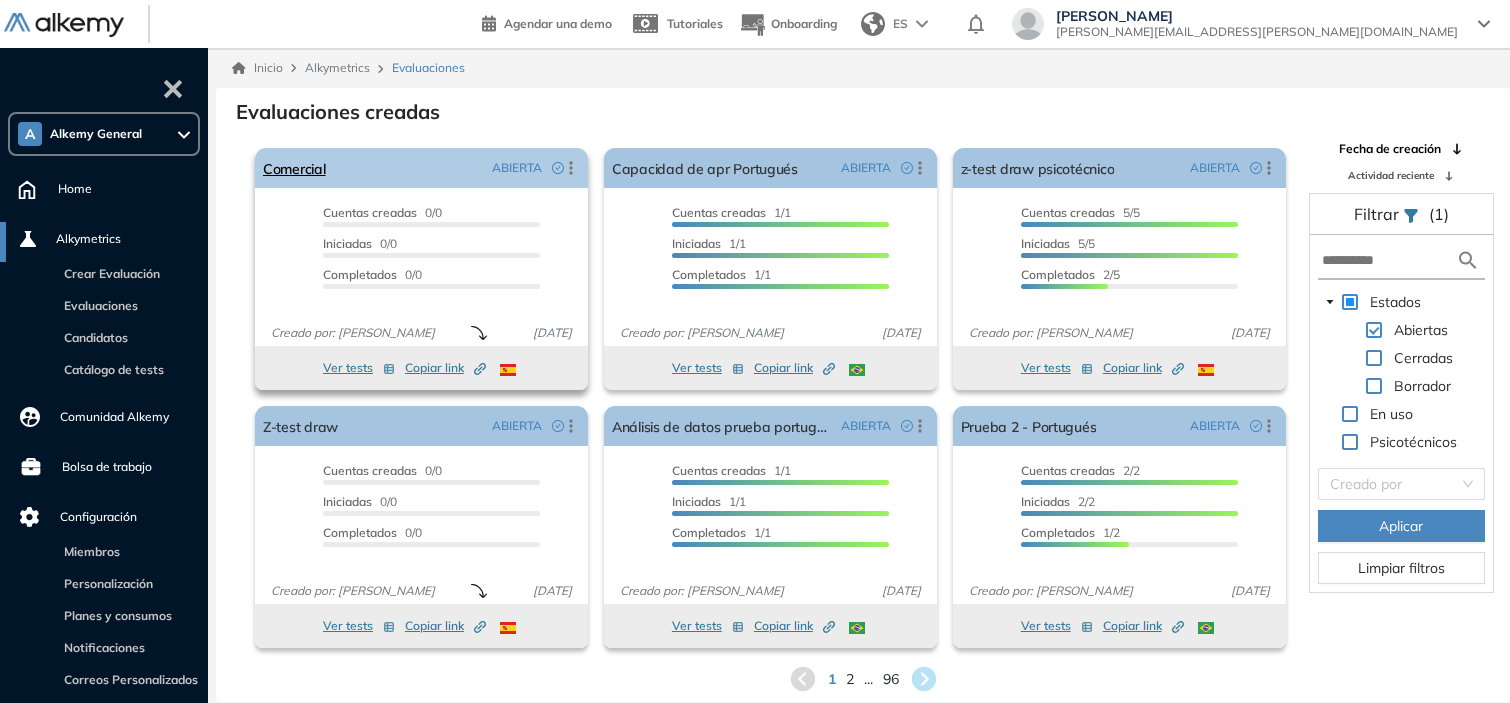 click 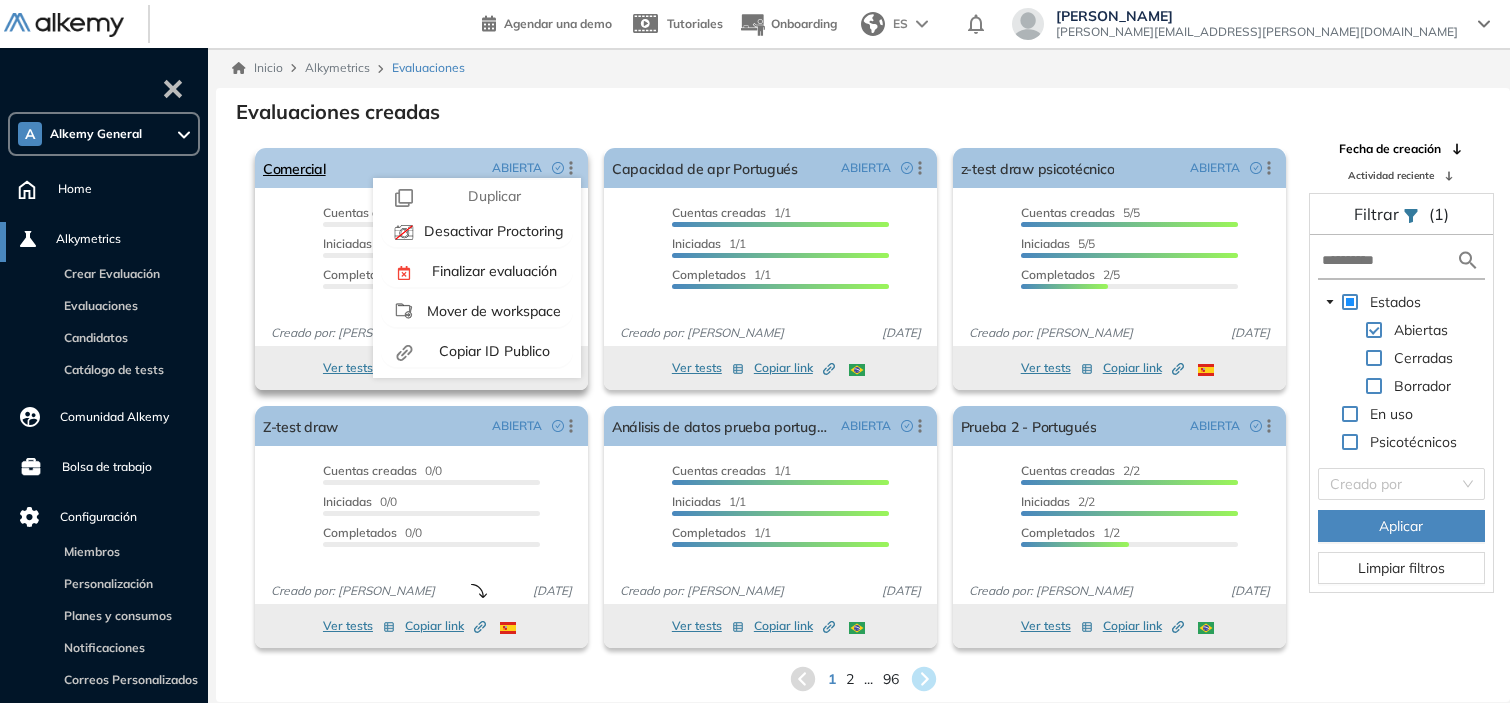 scroll, scrollTop: 0, scrollLeft: 0, axis: both 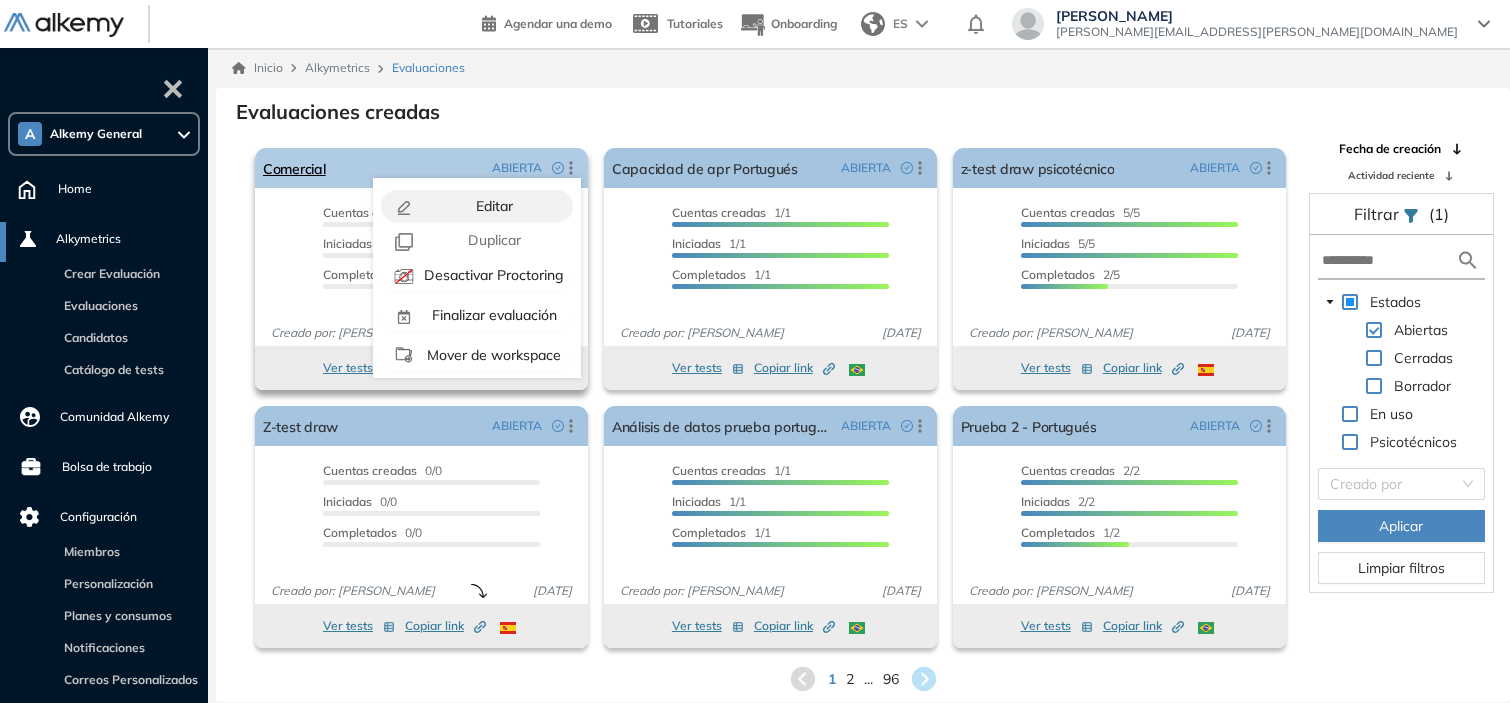 click on "Editar" at bounding box center (492, 206) 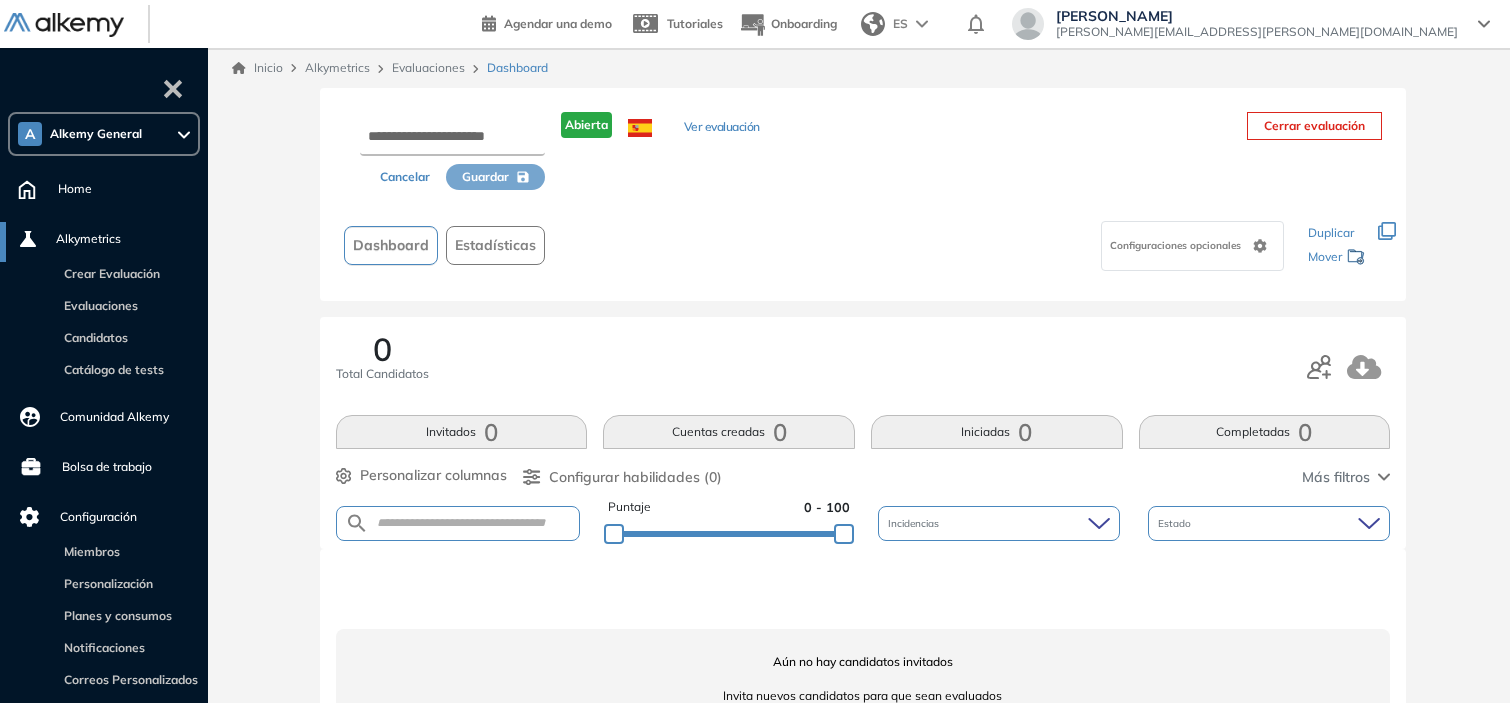 scroll, scrollTop: 1, scrollLeft: 0, axis: vertical 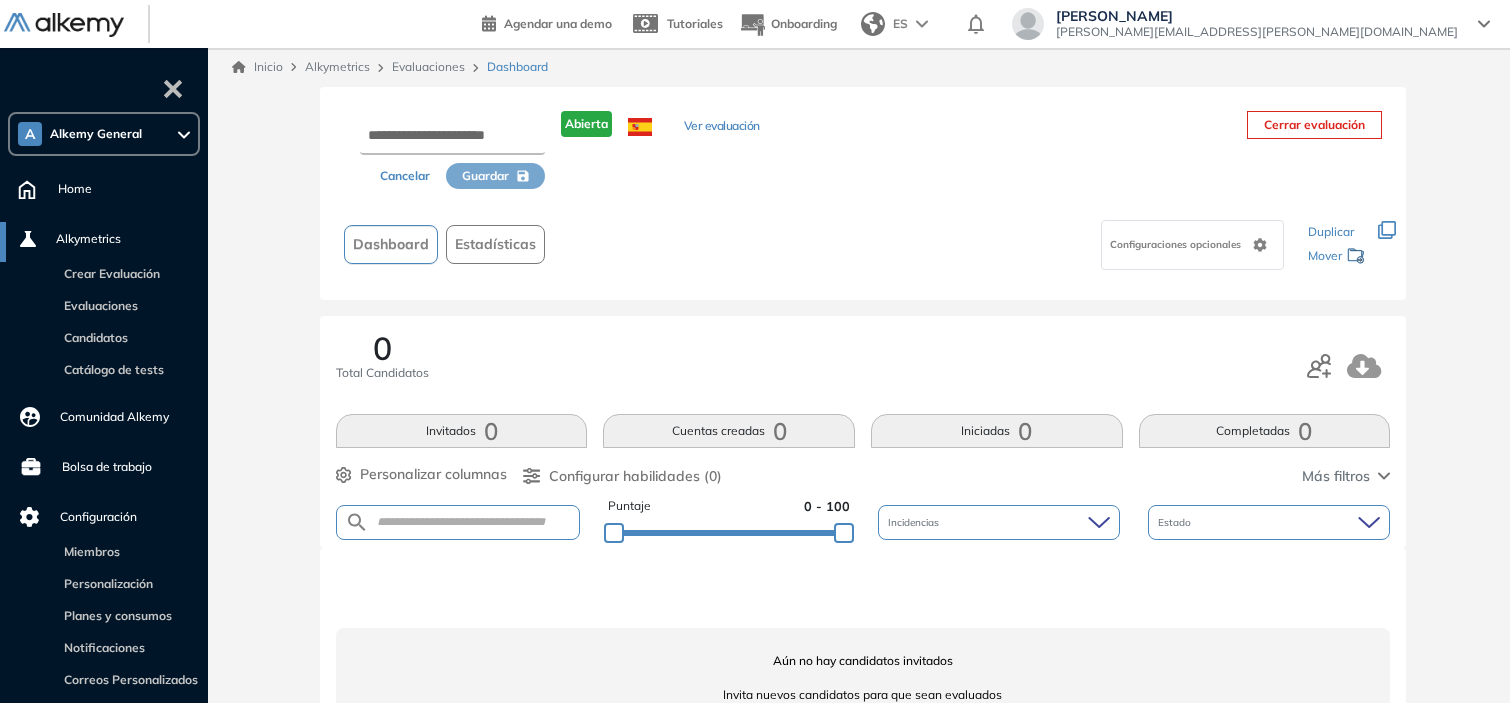 click on "Evaluaciones" at bounding box center [428, 66] 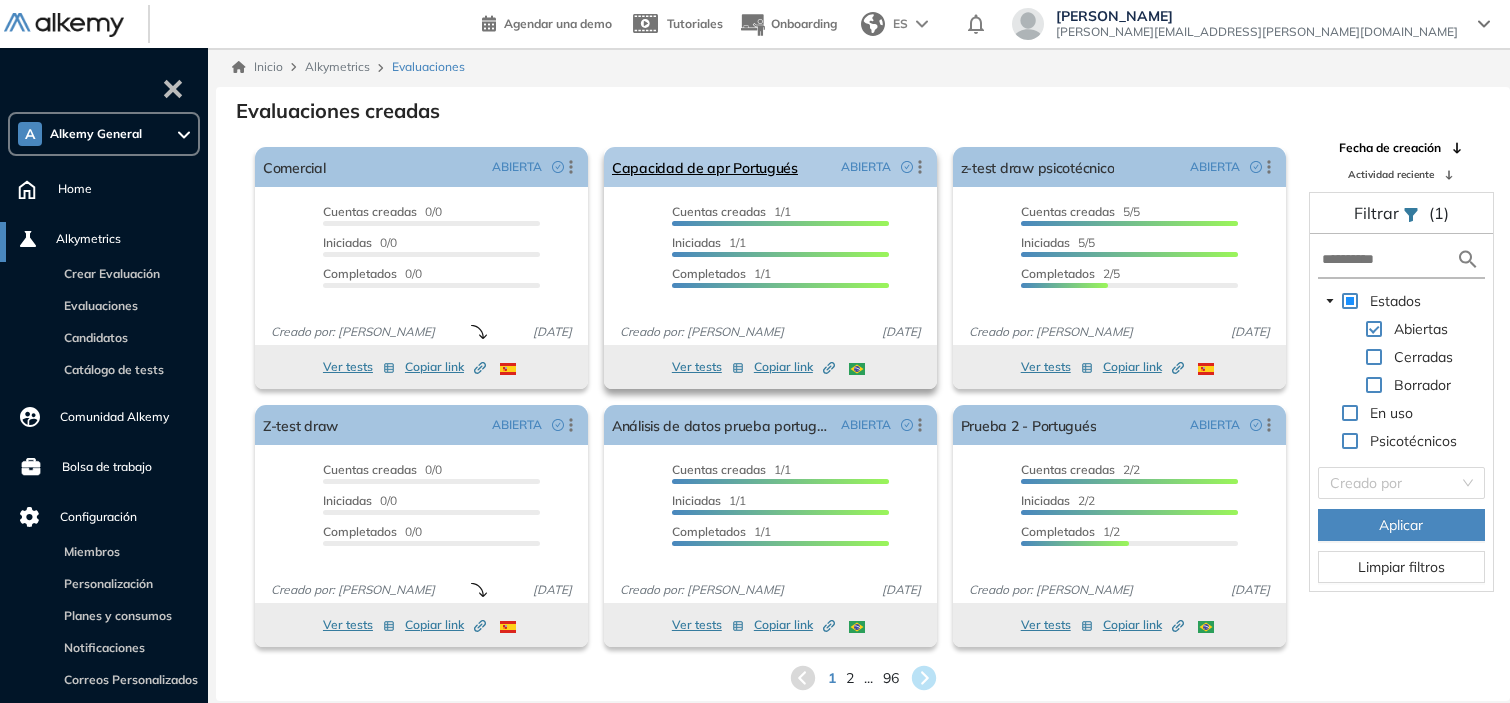 click 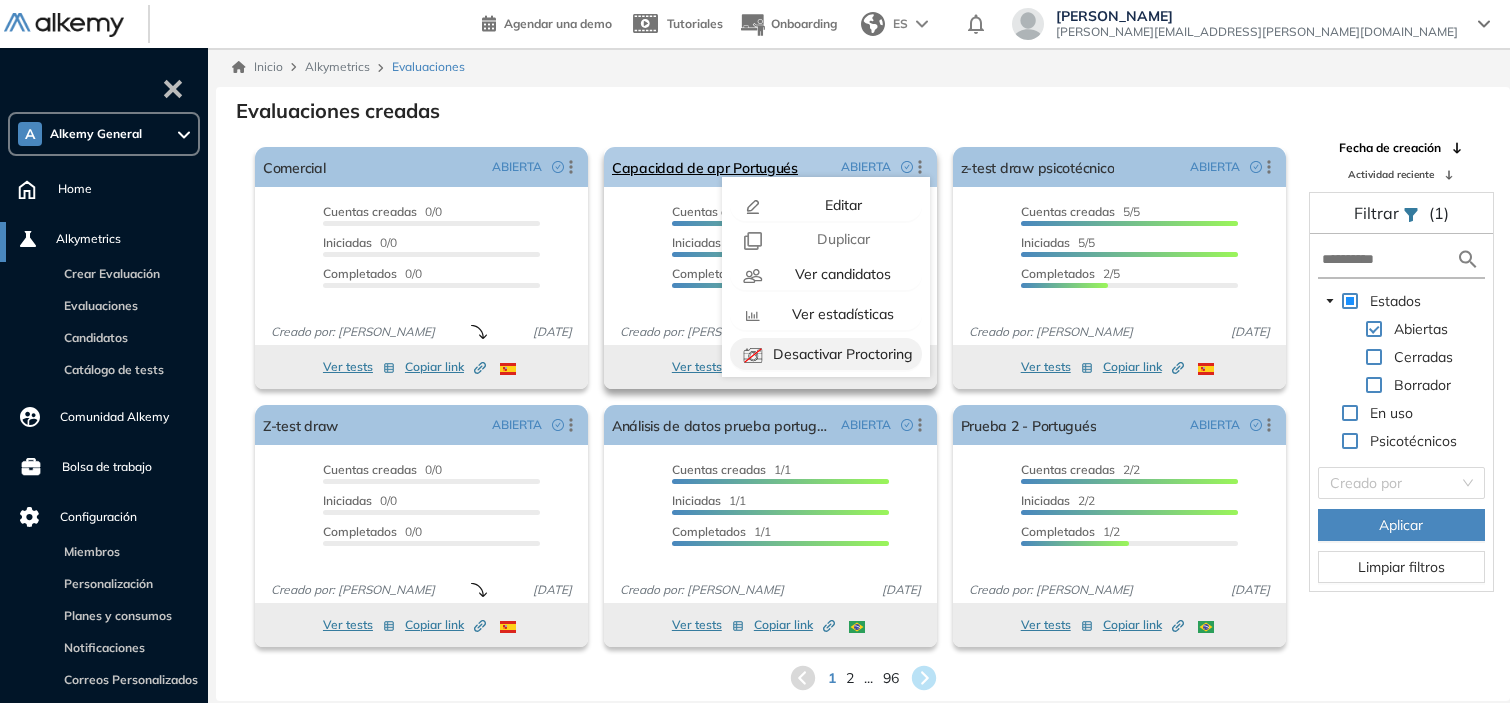 scroll, scrollTop: 124, scrollLeft: 0, axis: vertical 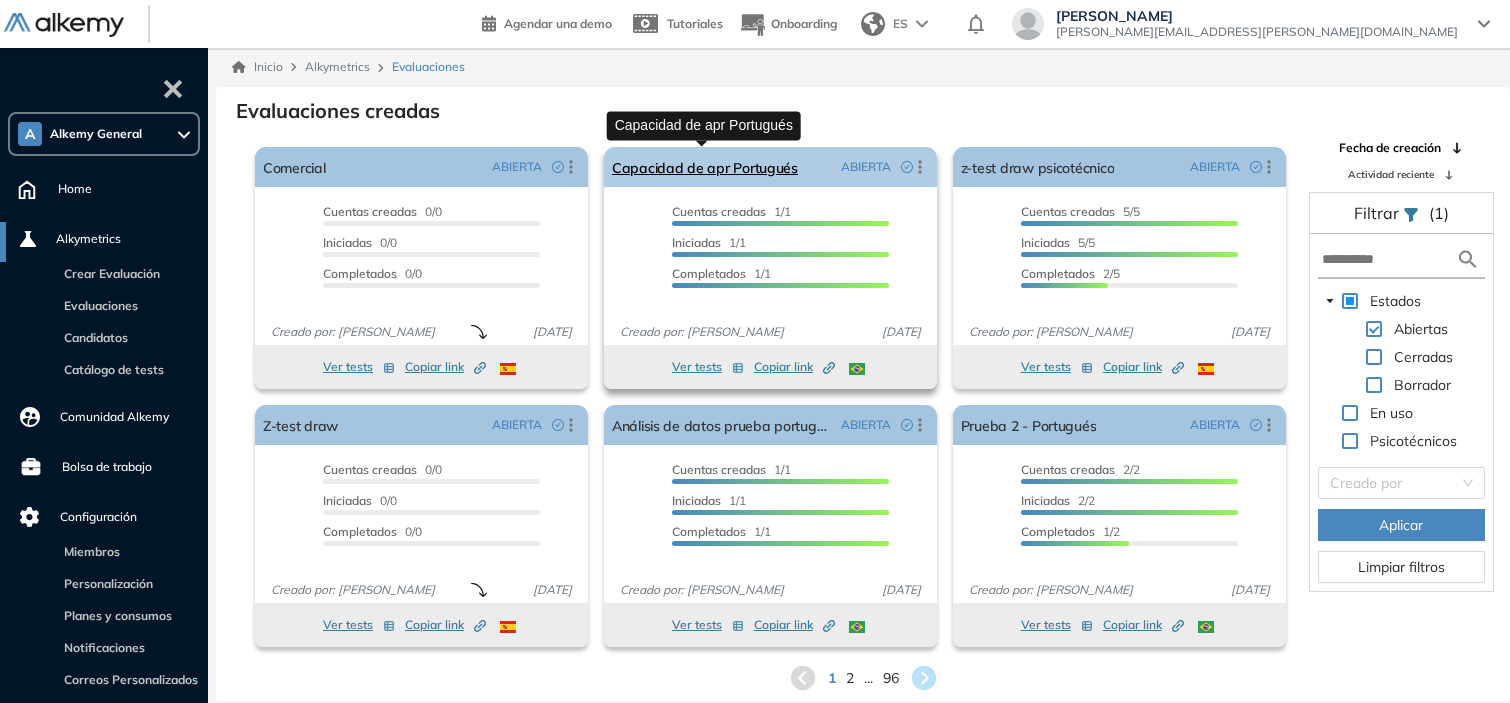 click on "Capacidad de apr Portugués" at bounding box center [705, 167] 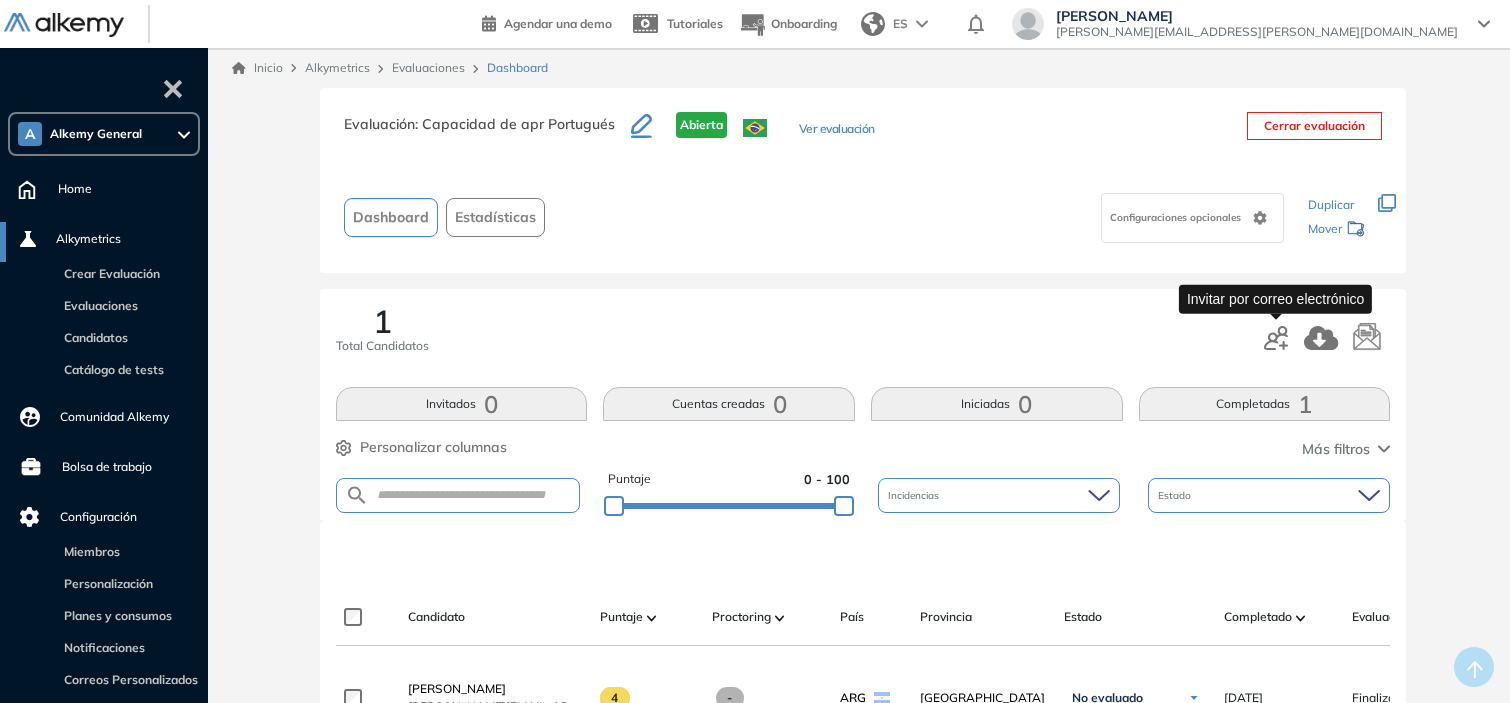 click 